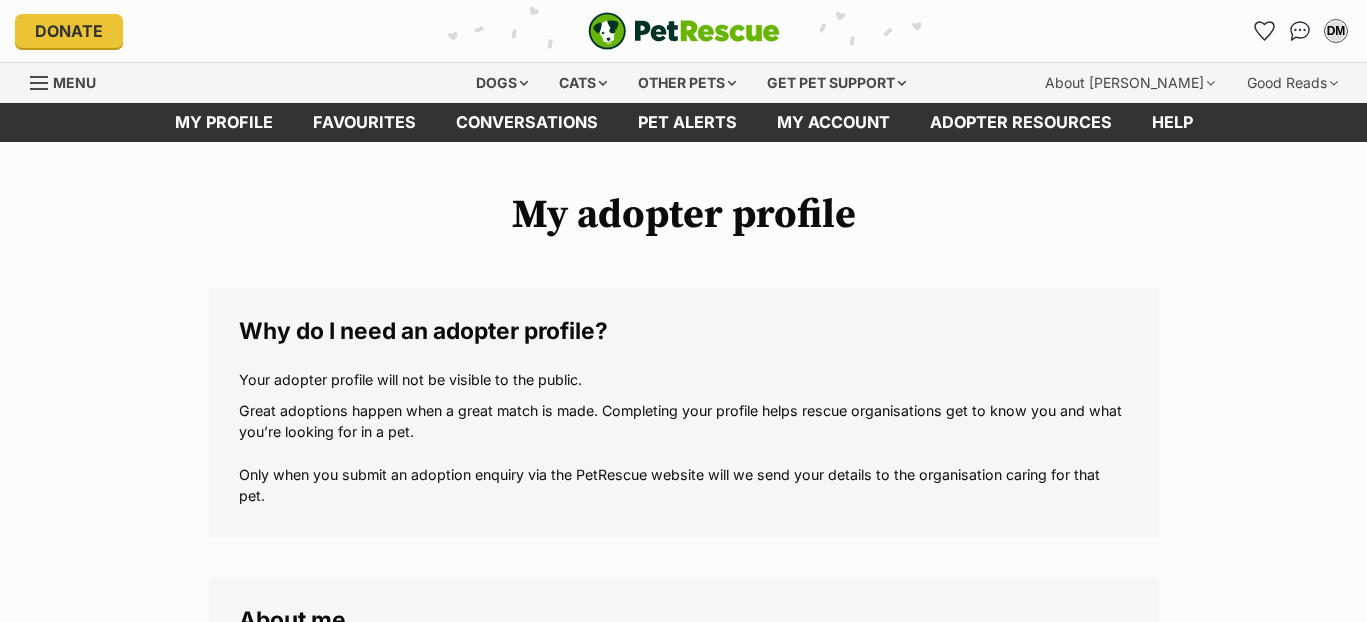 scroll, scrollTop: 0, scrollLeft: 0, axis: both 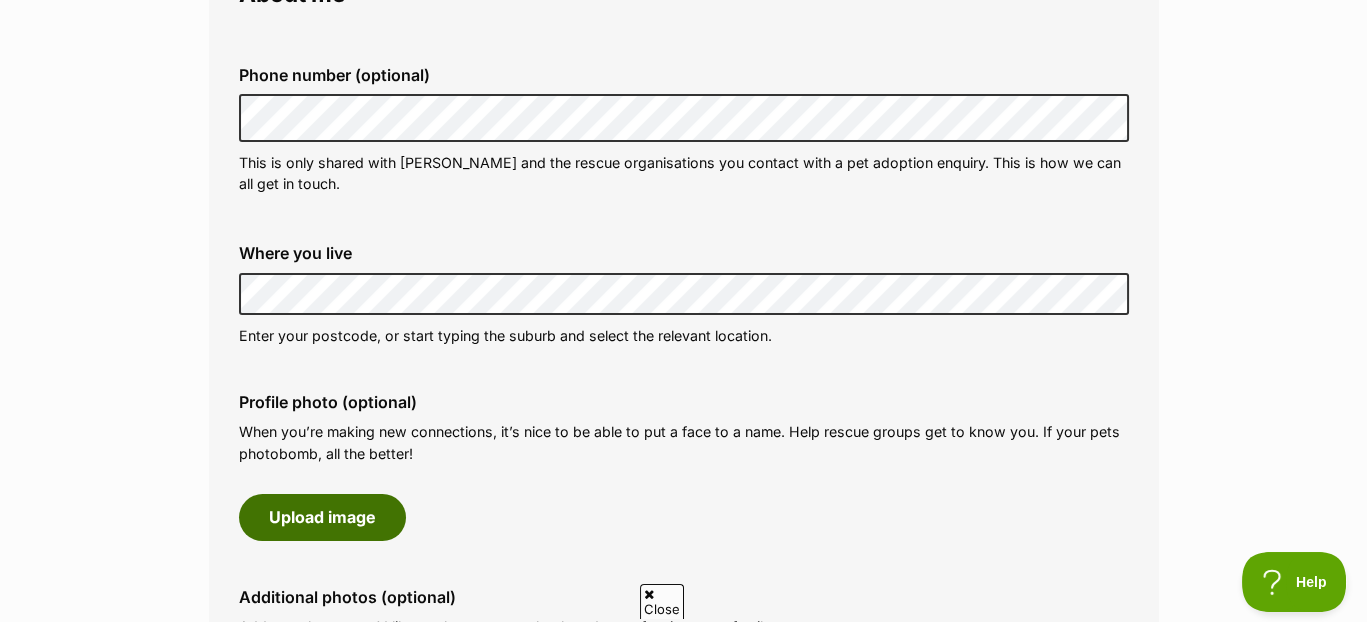click on "Upload image" at bounding box center (322, 517) 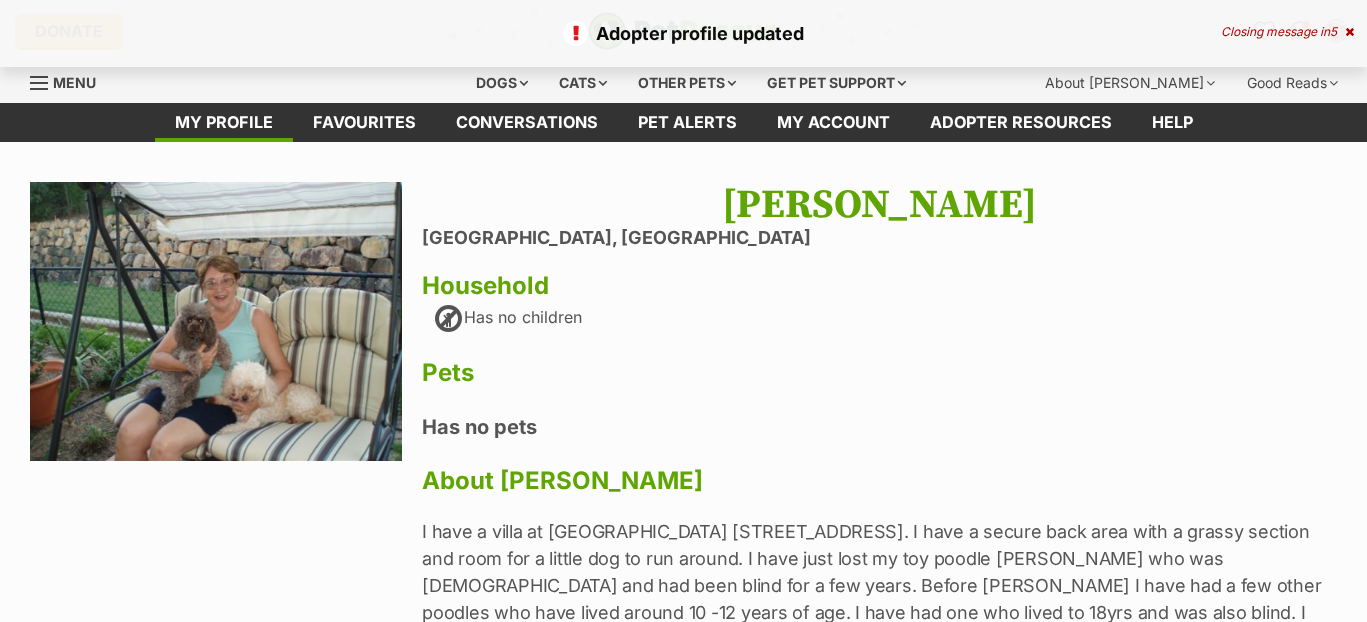 scroll, scrollTop: 0, scrollLeft: 0, axis: both 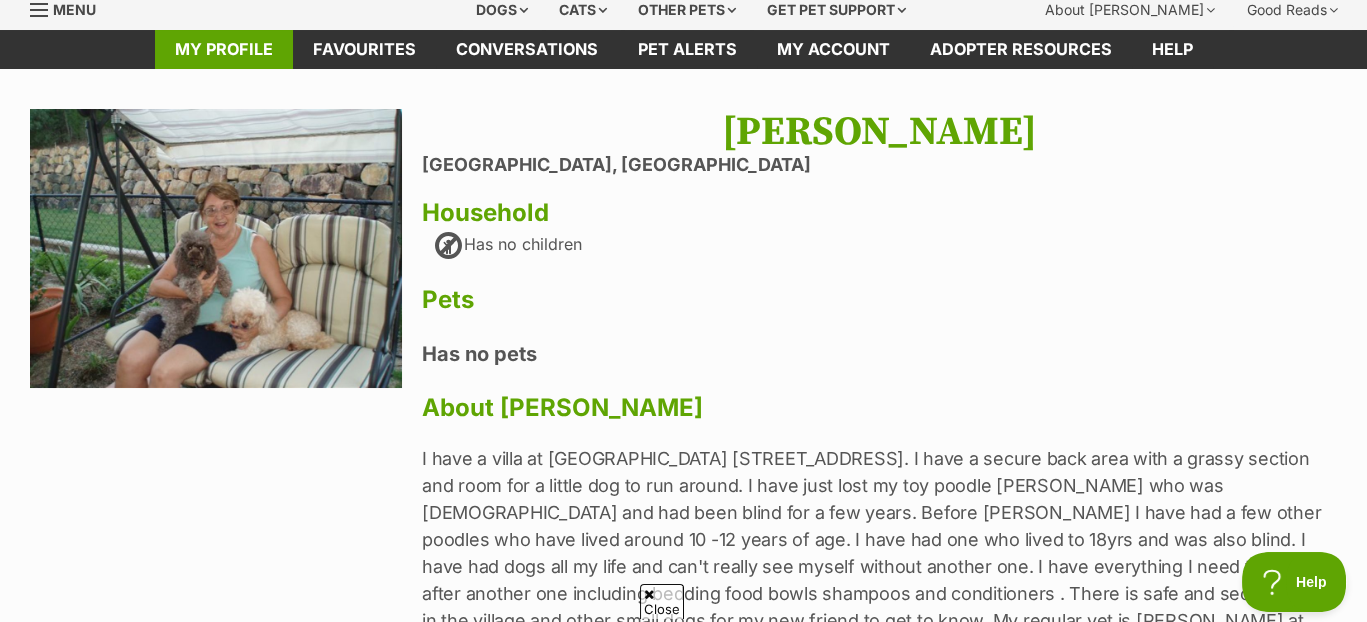click on "My profile" at bounding box center [224, 49] 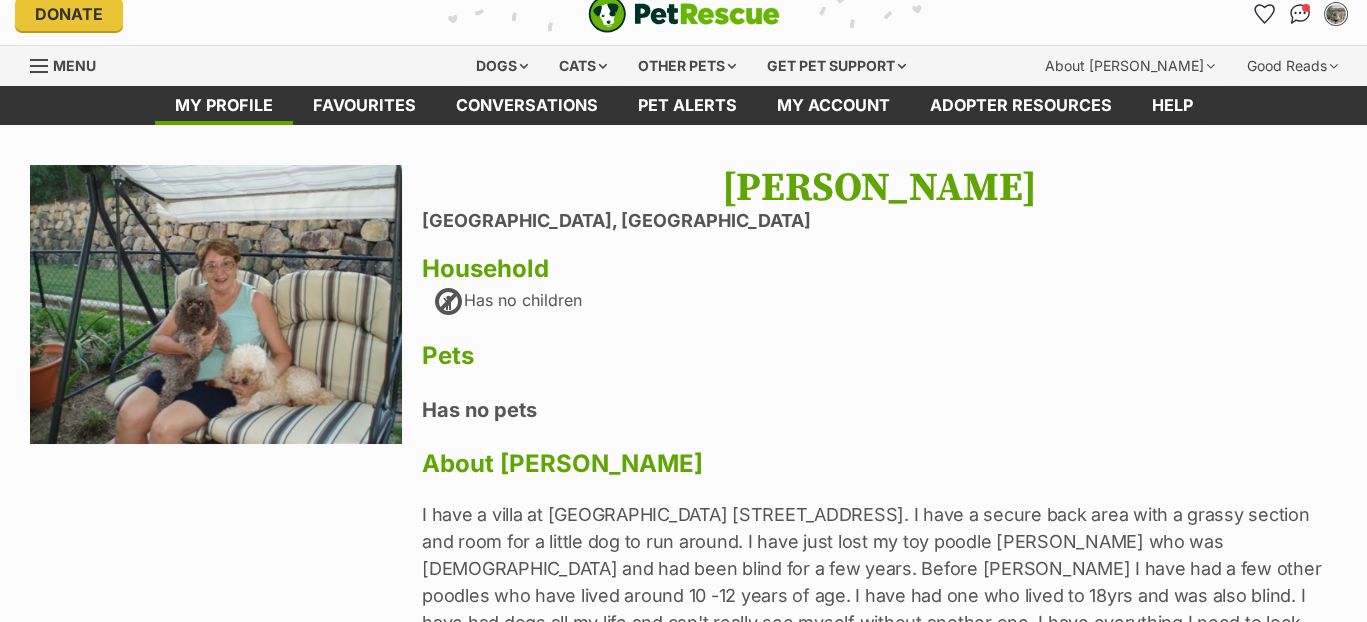 scroll, scrollTop: 27, scrollLeft: 0, axis: vertical 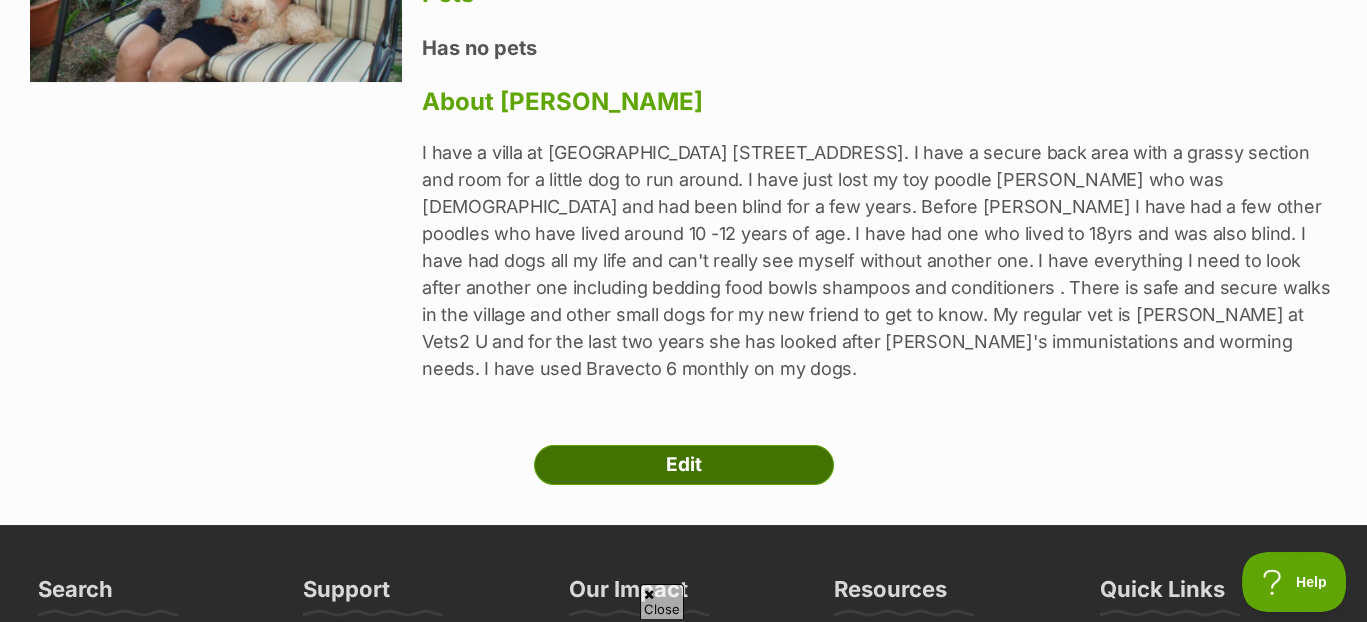 click on "Edit" at bounding box center [684, 465] 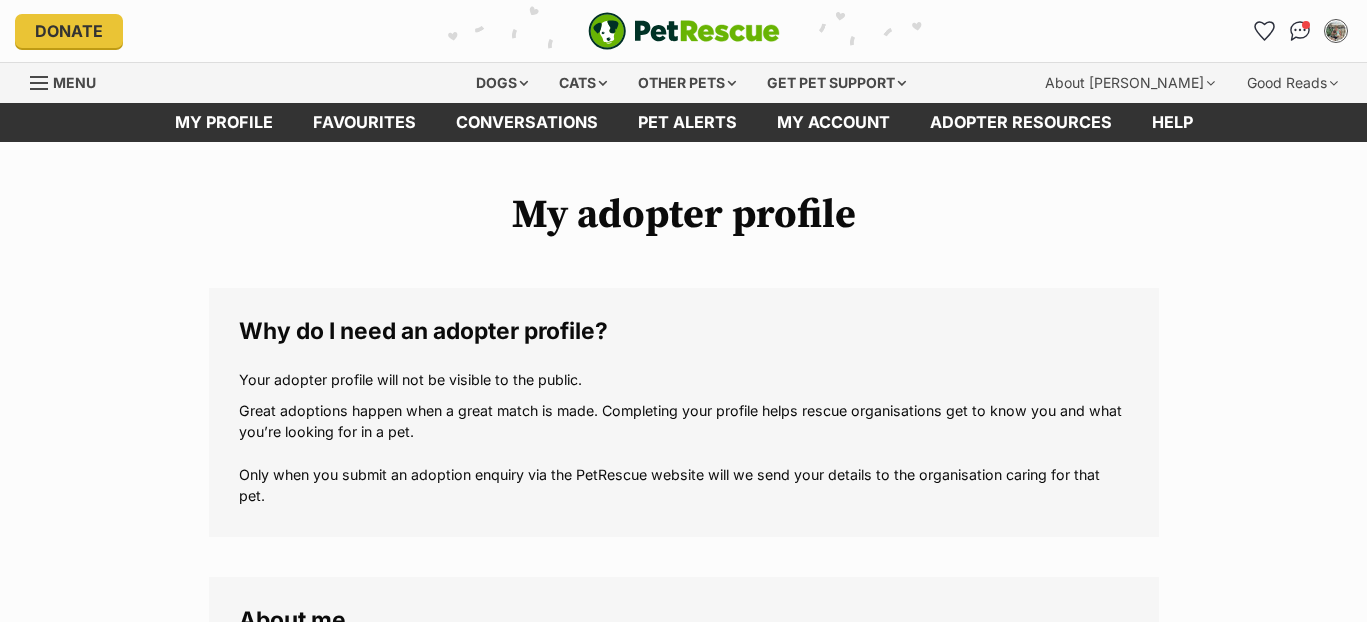 scroll, scrollTop: 0, scrollLeft: 0, axis: both 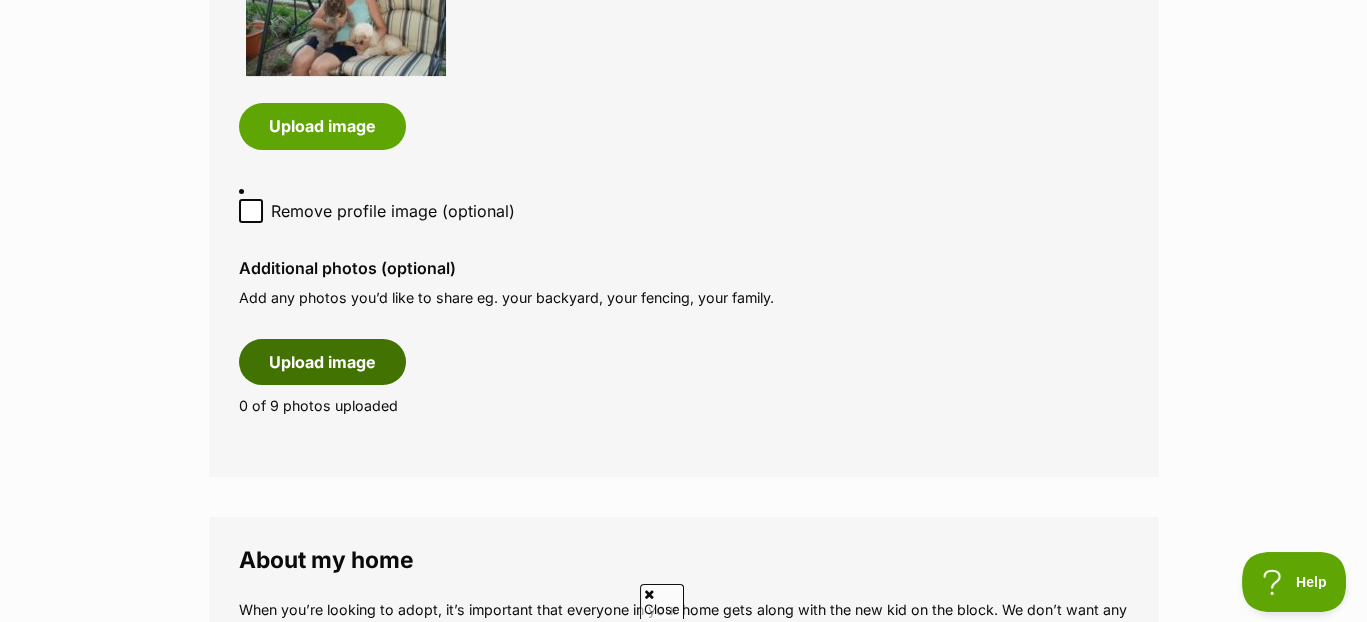 click on "Upload image" at bounding box center [322, 362] 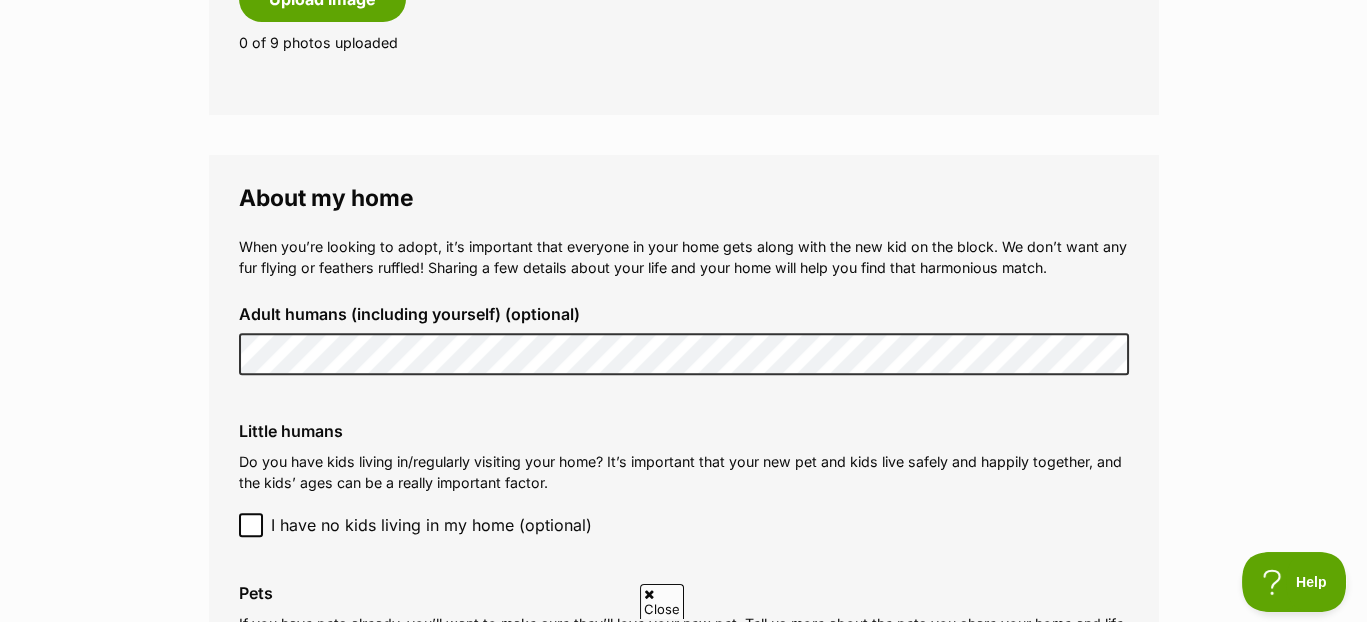 scroll, scrollTop: 1770, scrollLeft: 0, axis: vertical 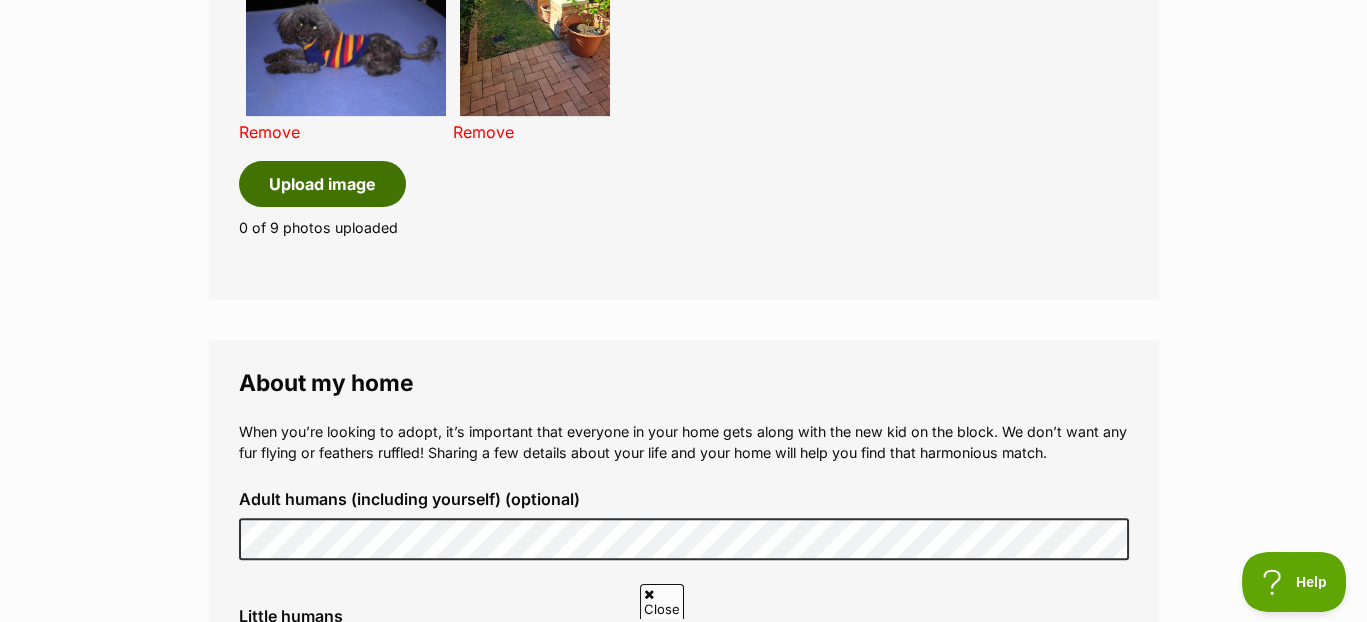click on "Upload image" at bounding box center (322, 184) 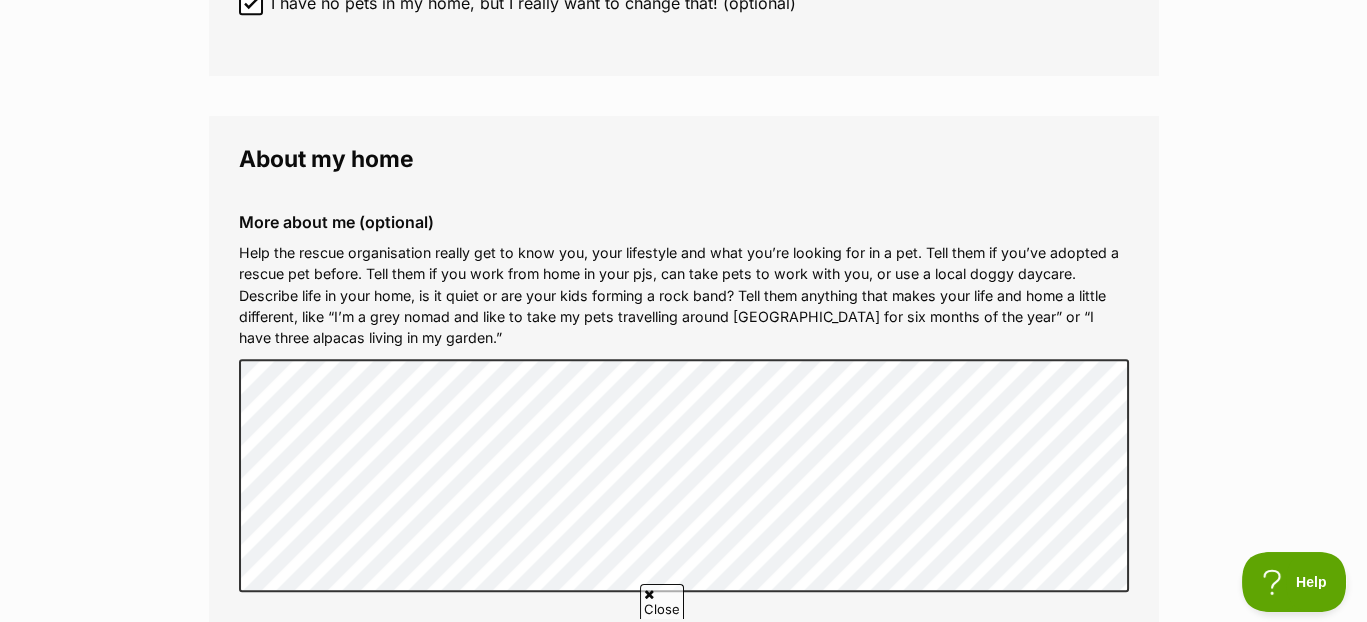 scroll, scrollTop: 2460, scrollLeft: 0, axis: vertical 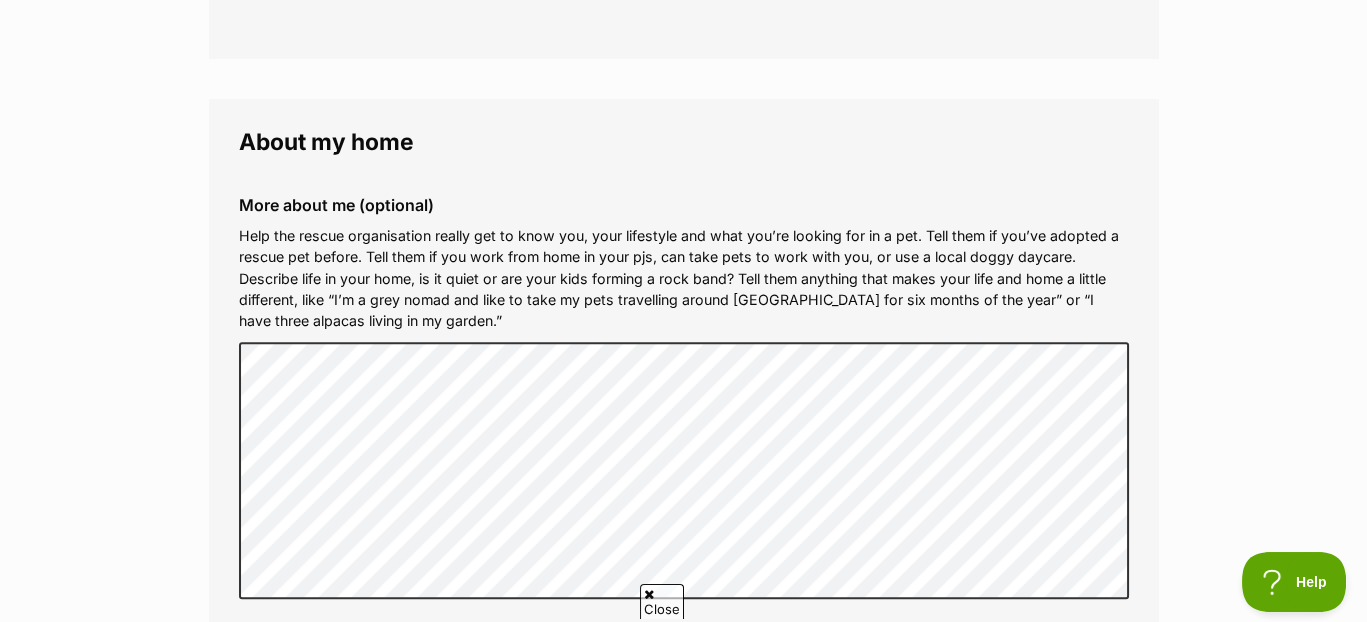 click on "Close" at bounding box center [662, 601] 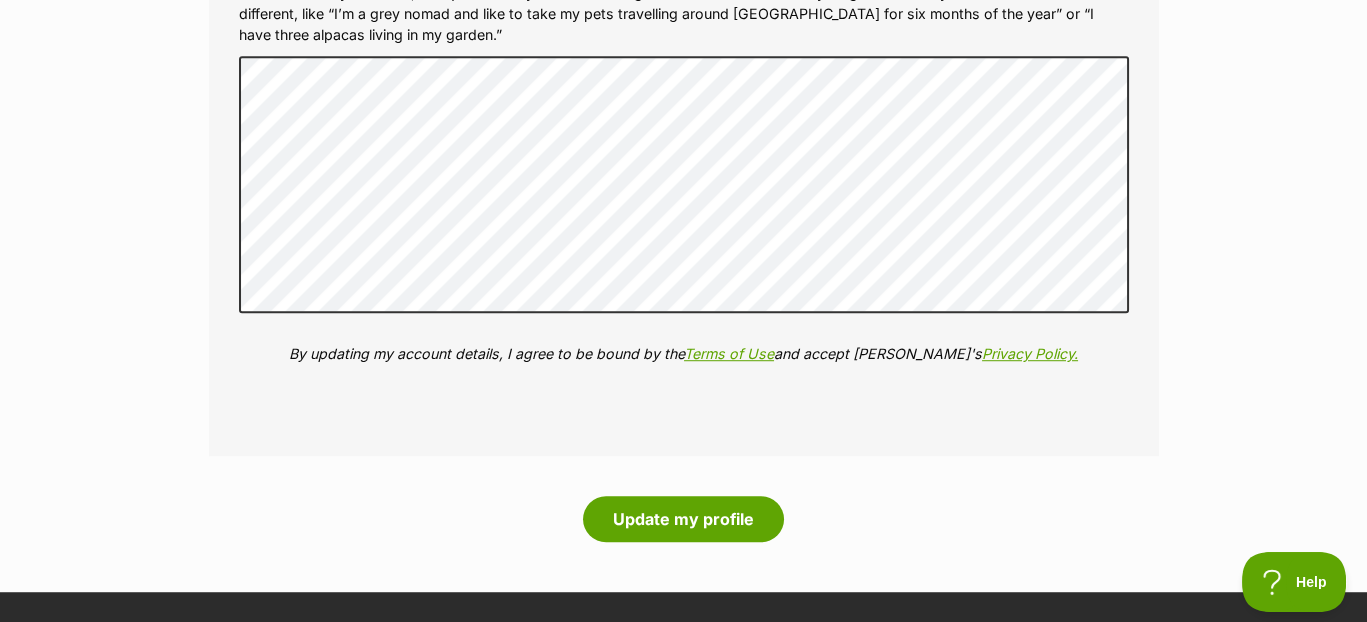 scroll, scrollTop: 2746, scrollLeft: 0, axis: vertical 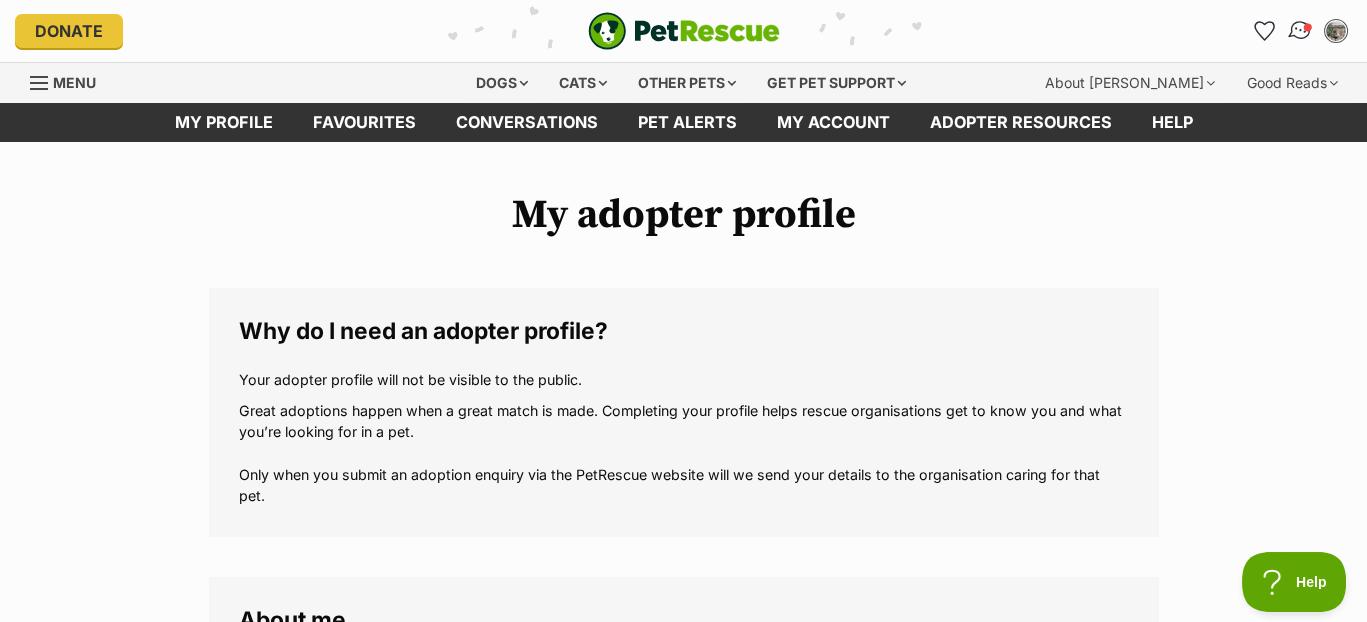 click at bounding box center [1300, 31] 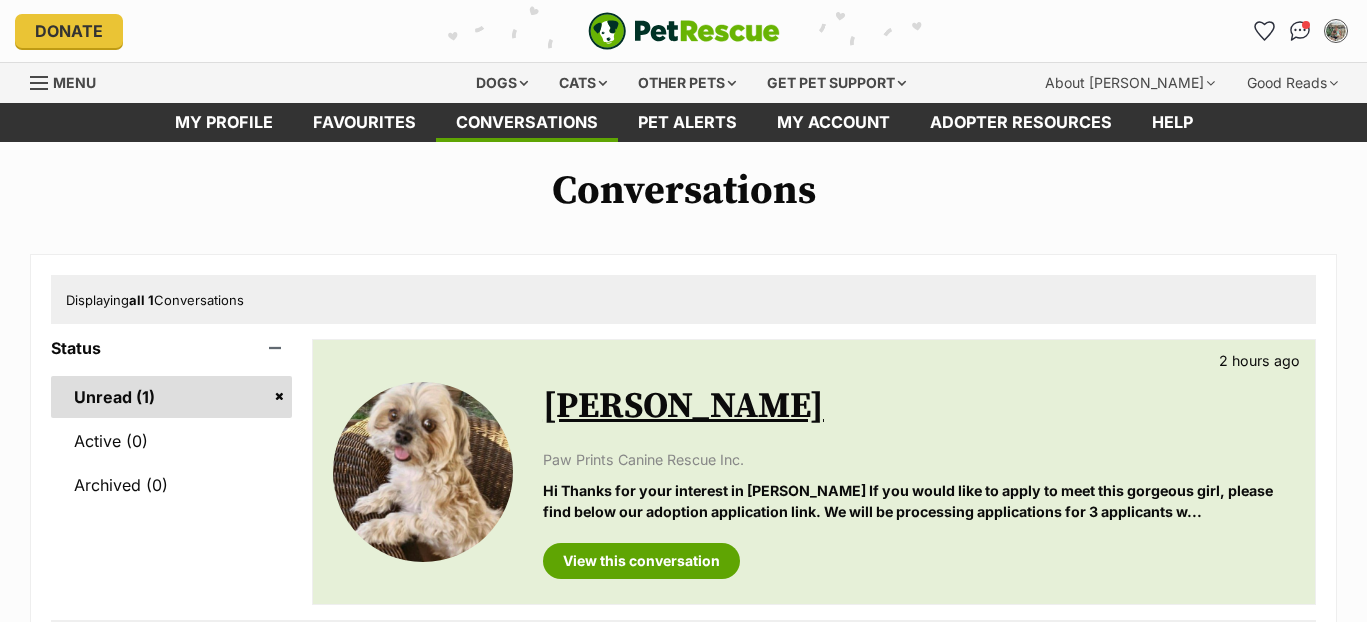 scroll, scrollTop: 0, scrollLeft: 0, axis: both 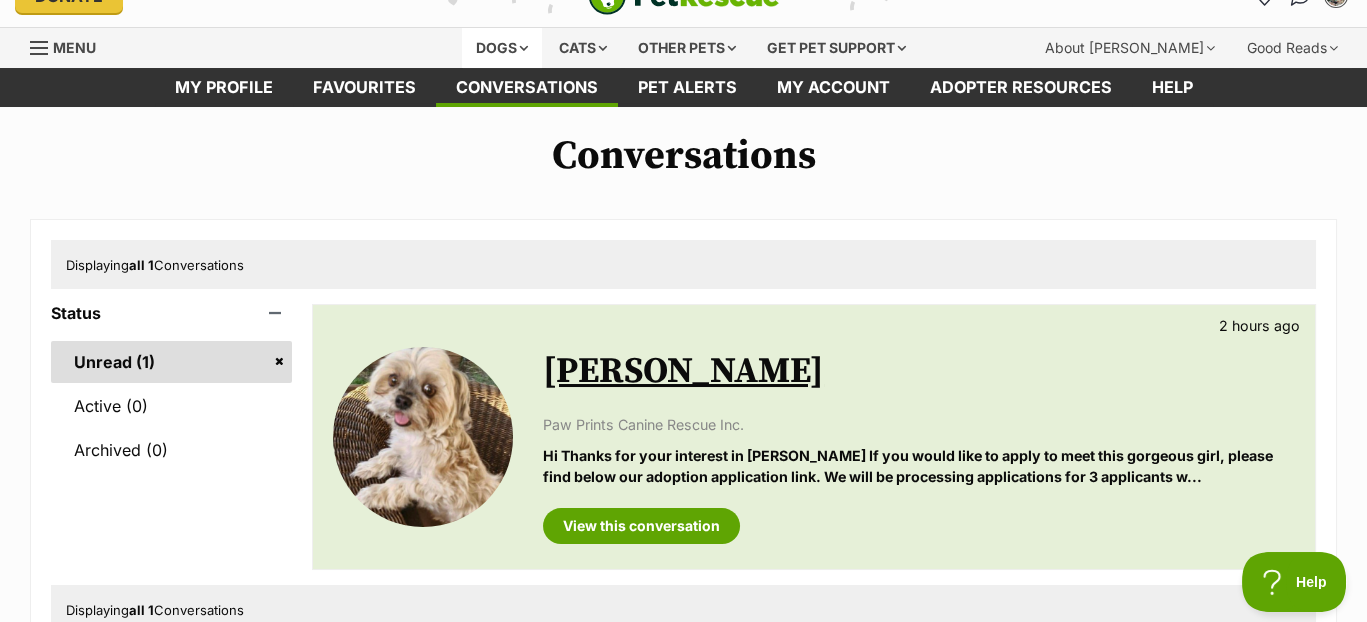 click on "Dogs" at bounding box center (502, 48) 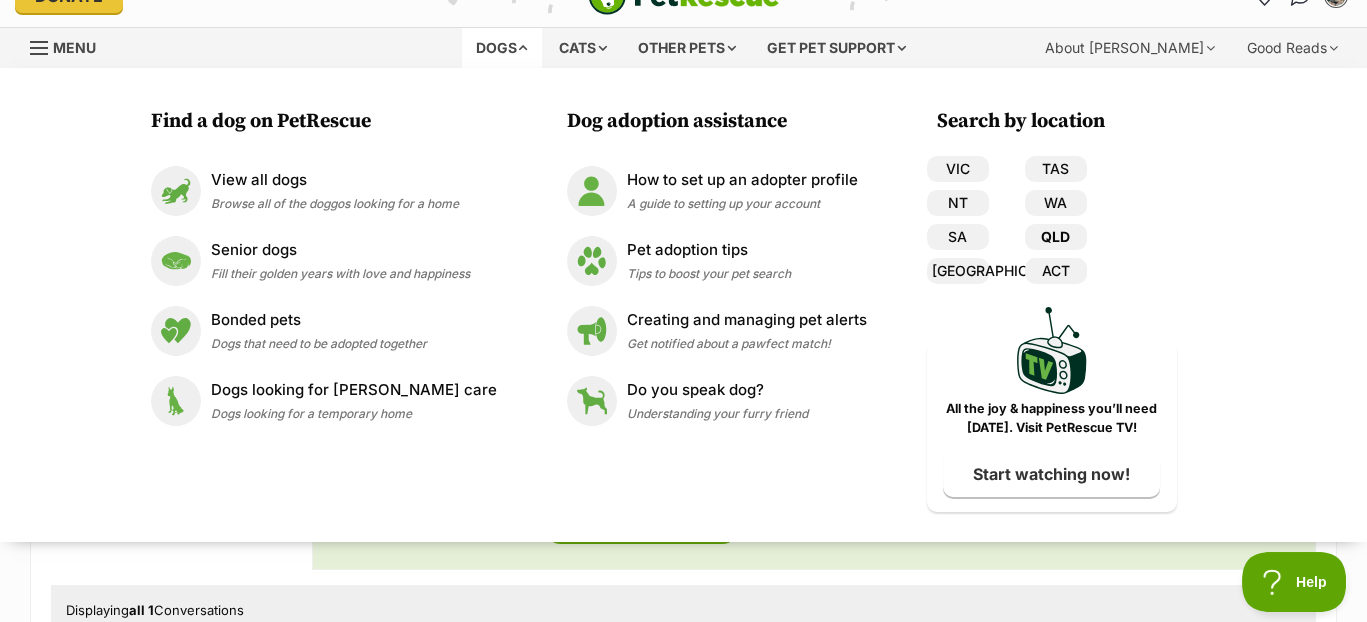 click on "QLD" at bounding box center (1056, 237) 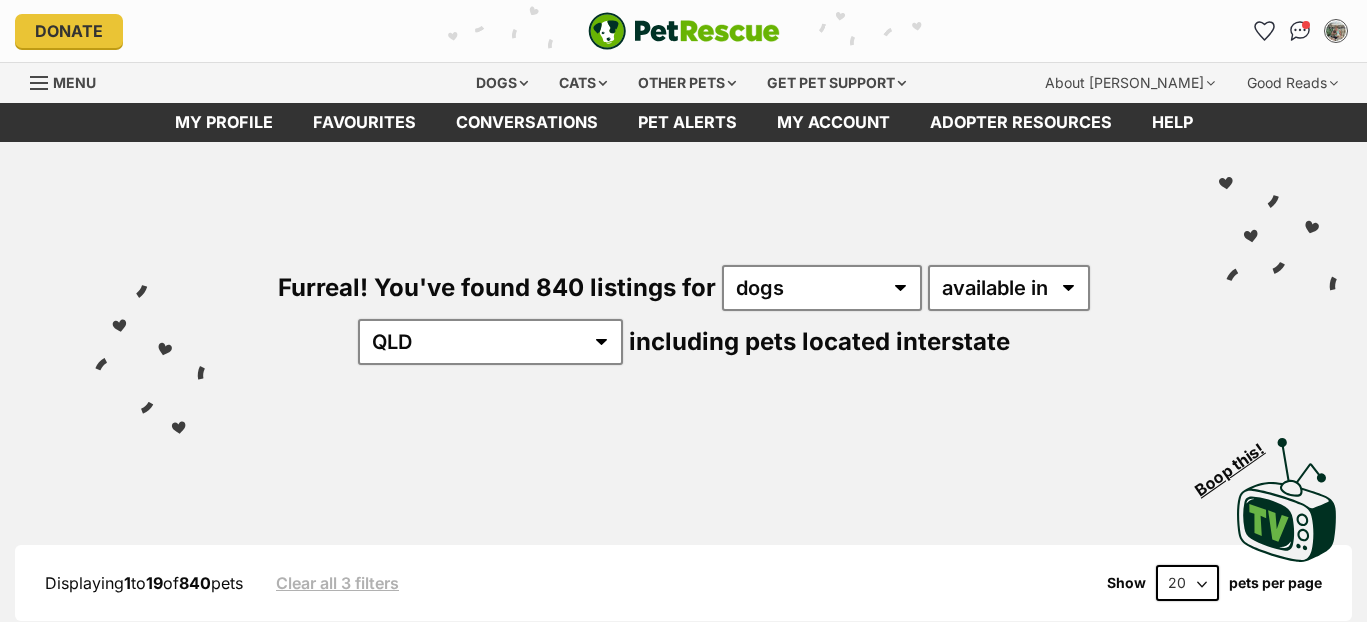 scroll, scrollTop: 0, scrollLeft: 0, axis: both 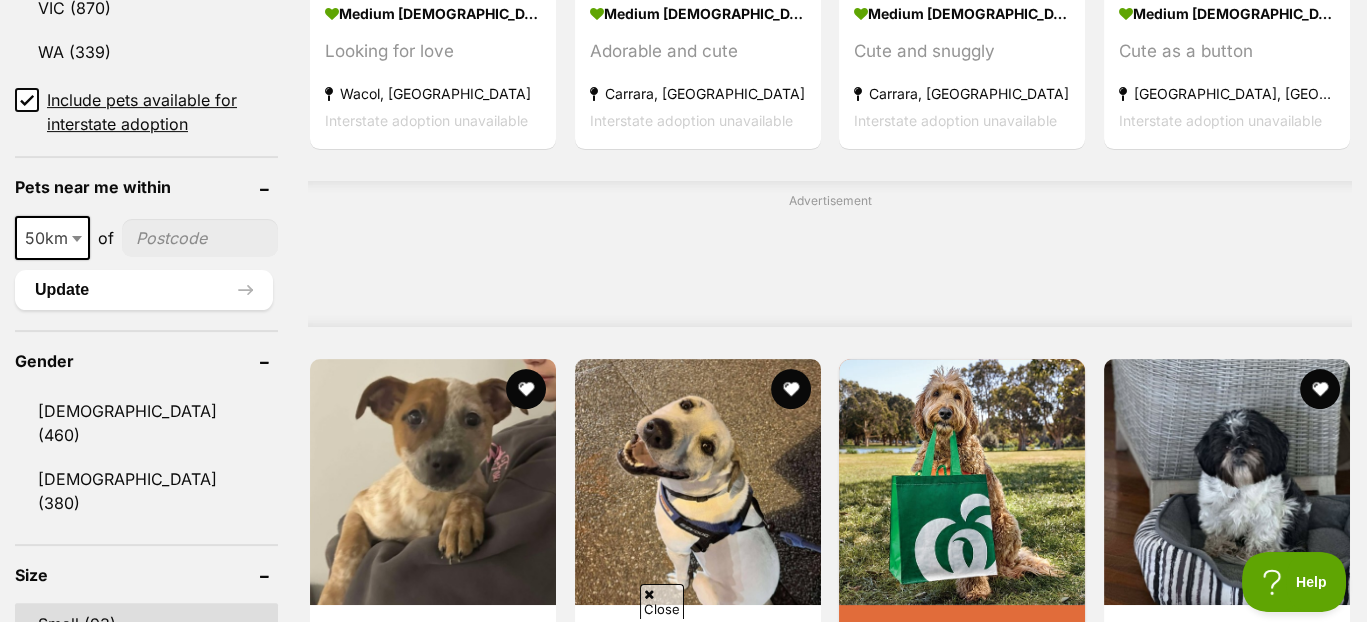click on "Small (93)" at bounding box center (146, 624) 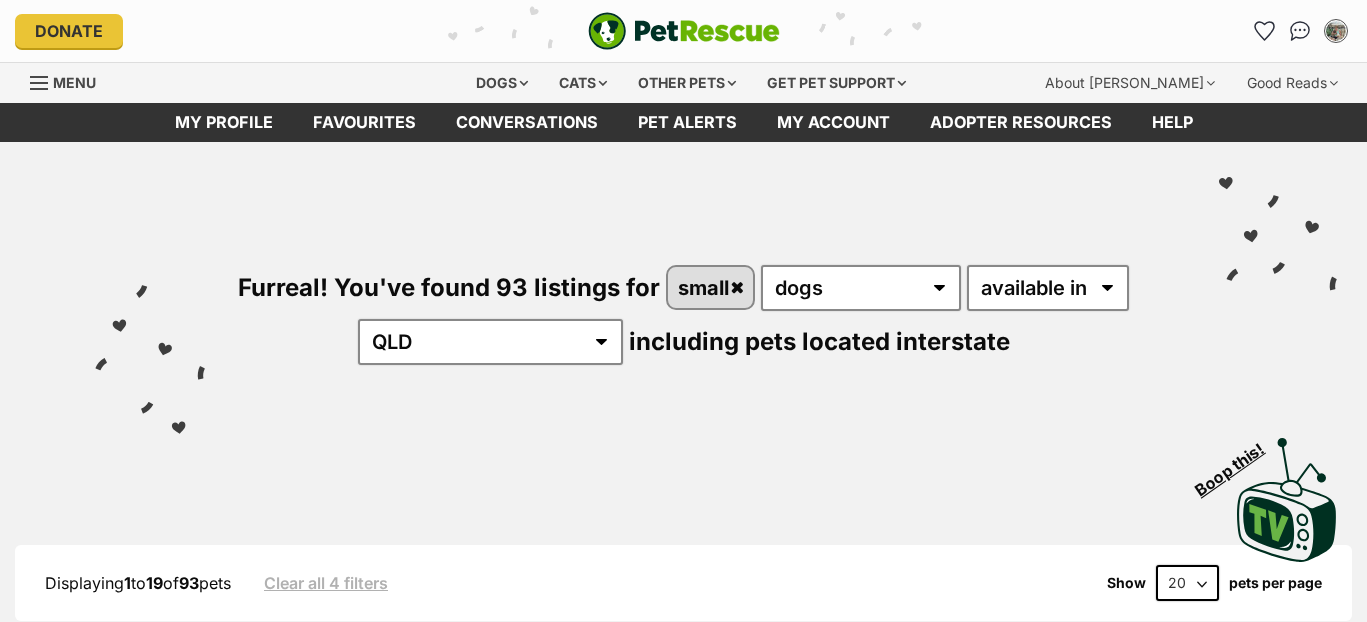 scroll, scrollTop: 0, scrollLeft: 0, axis: both 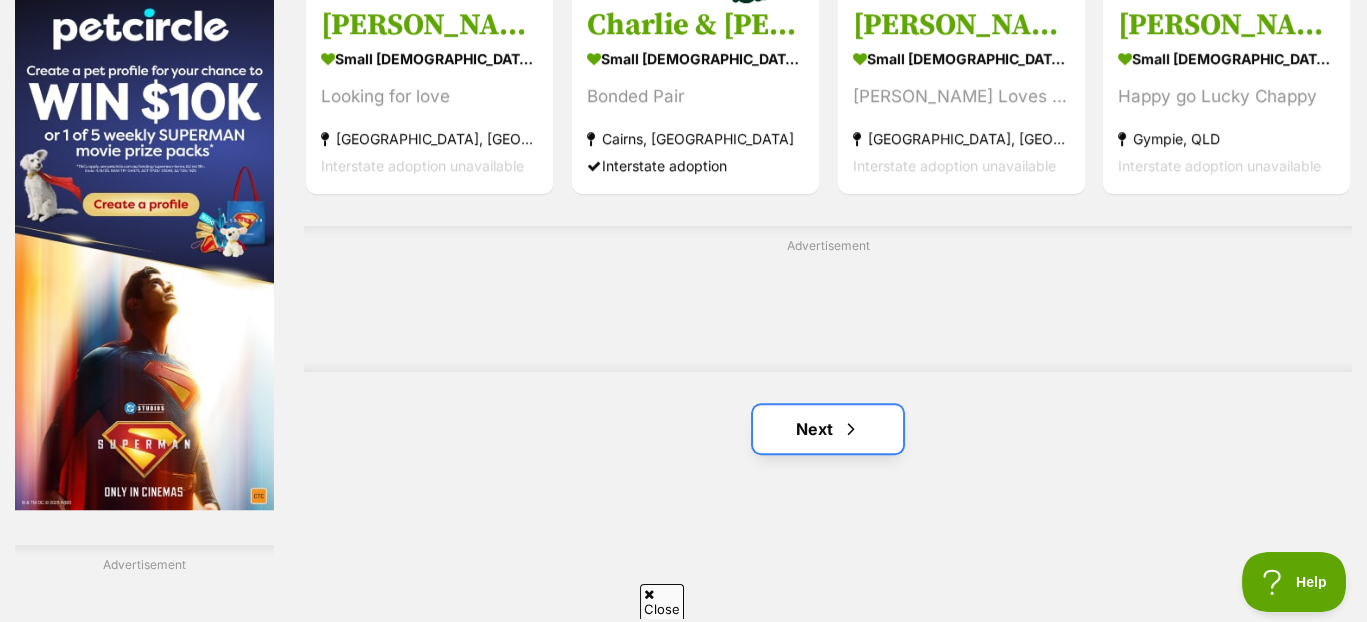 click at bounding box center (851, 429) 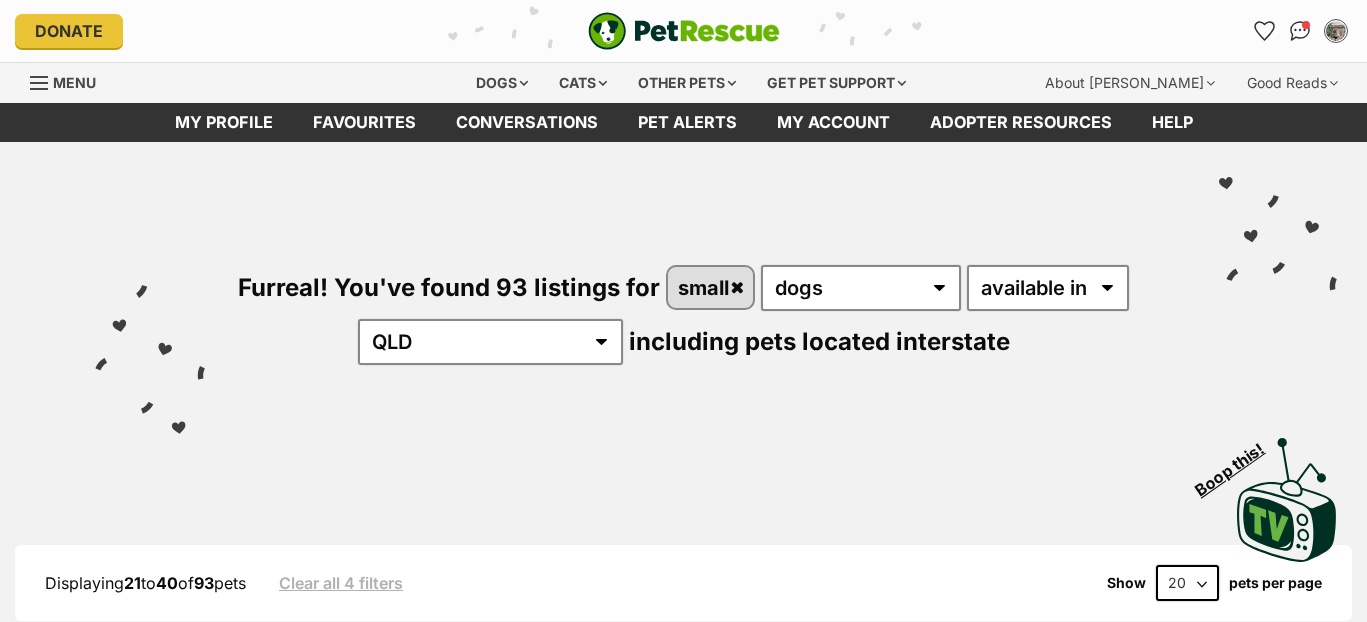 scroll, scrollTop: 0, scrollLeft: 0, axis: both 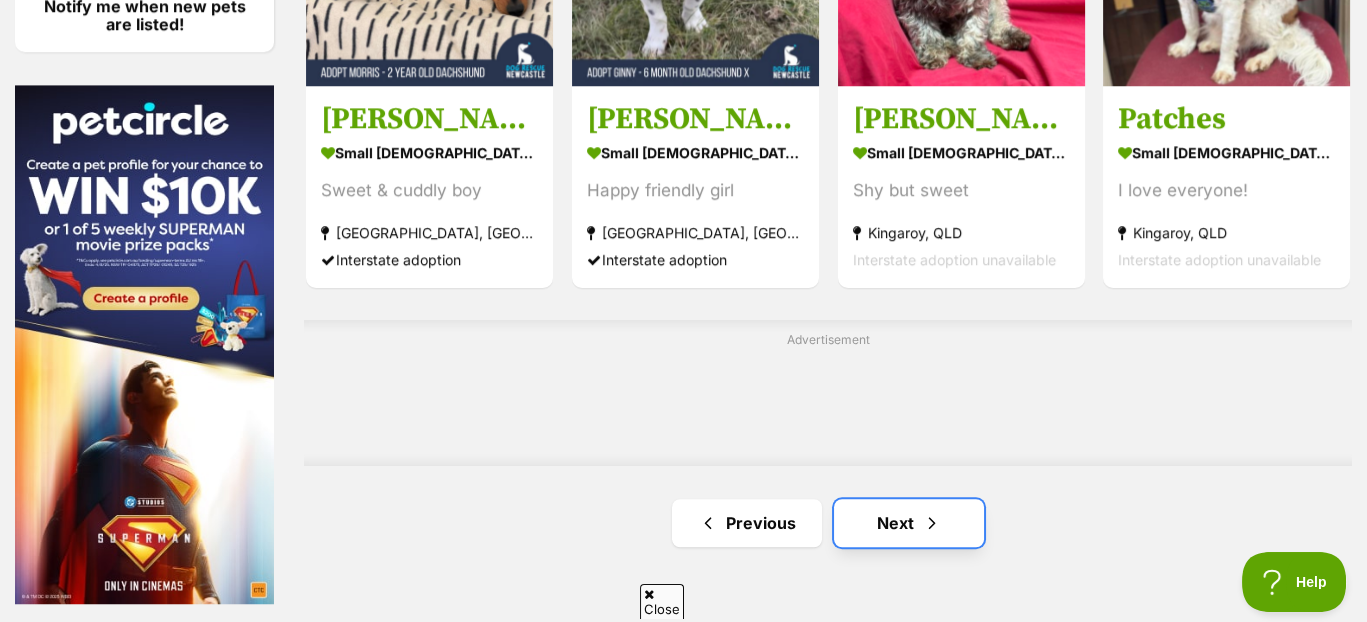 click on "Next" at bounding box center [909, 523] 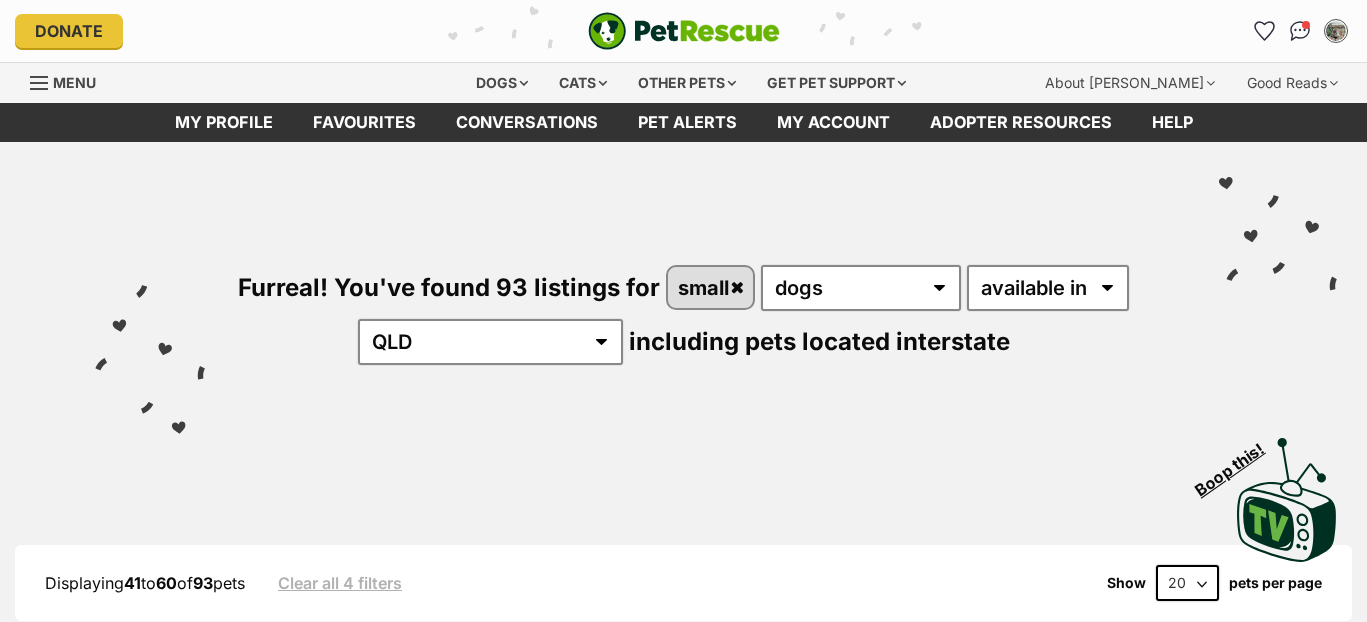 scroll, scrollTop: 0, scrollLeft: 0, axis: both 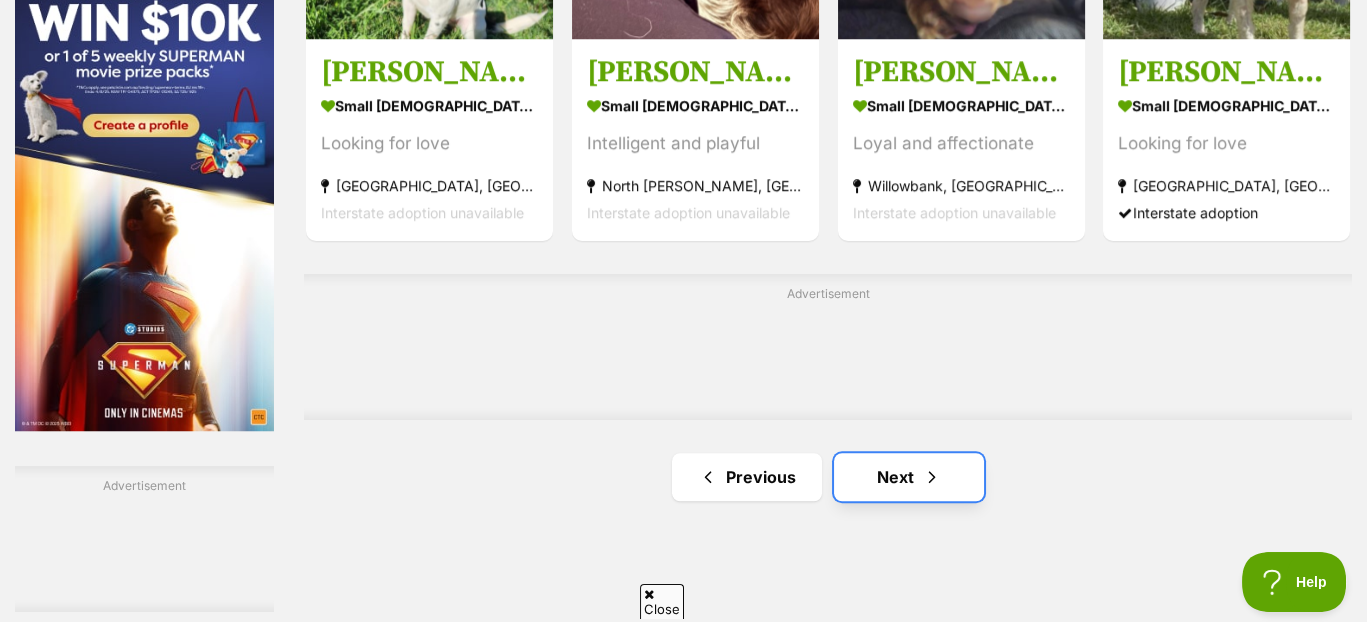 click on "Next" at bounding box center [909, 477] 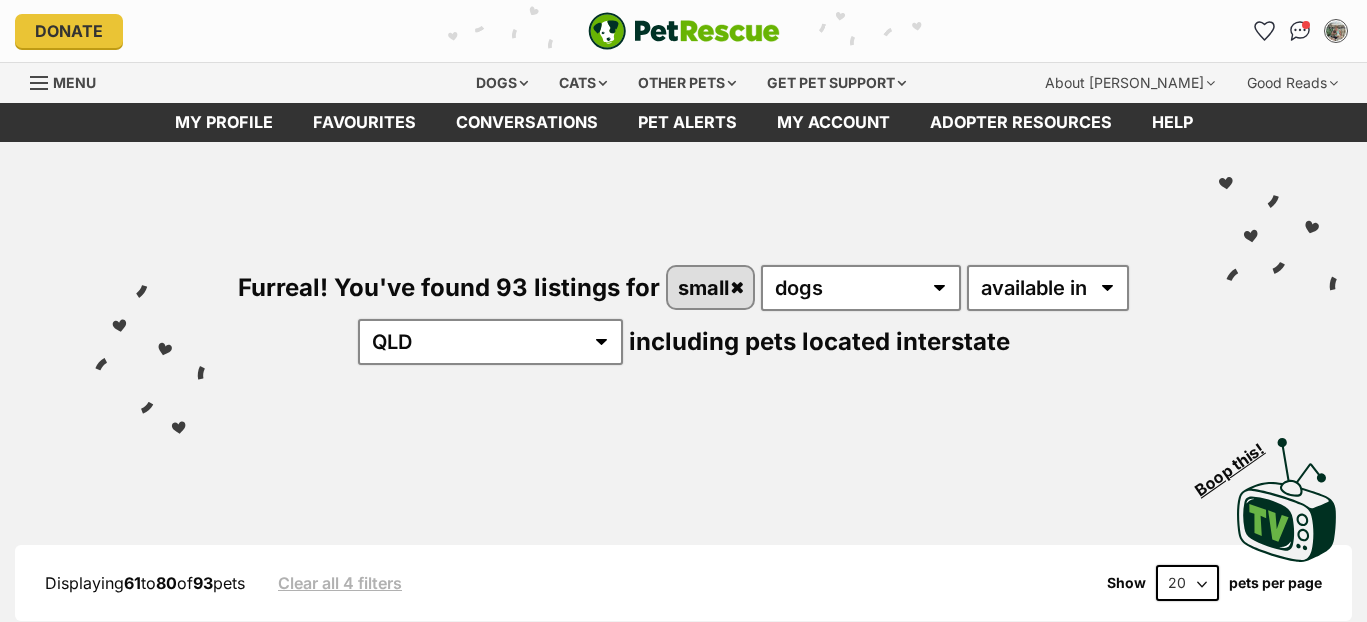 scroll, scrollTop: 0, scrollLeft: 0, axis: both 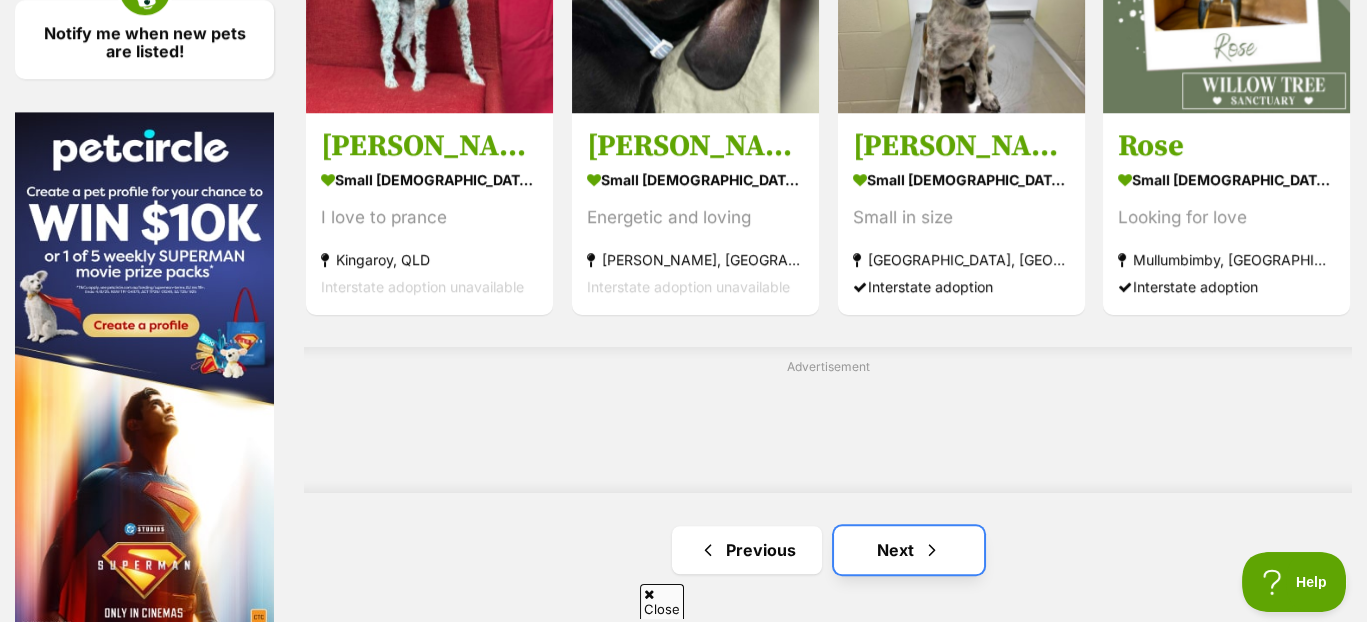 click on "Next" at bounding box center (909, 550) 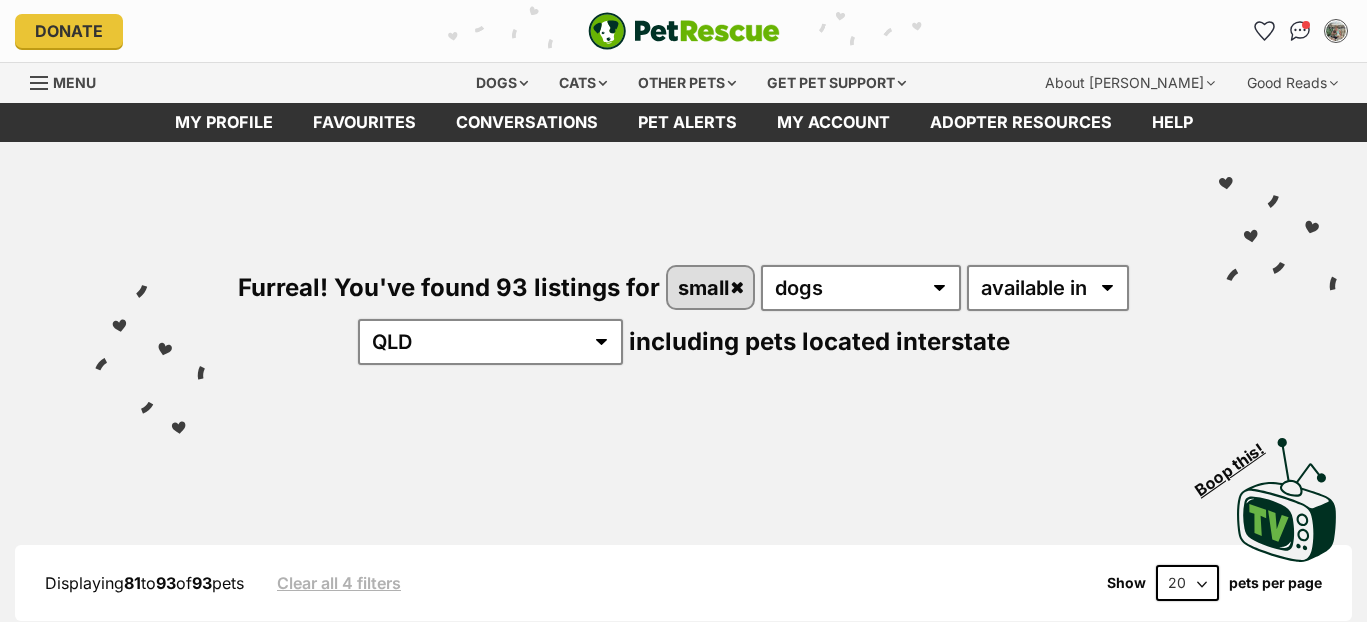 scroll, scrollTop: 0, scrollLeft: 0, axis: both 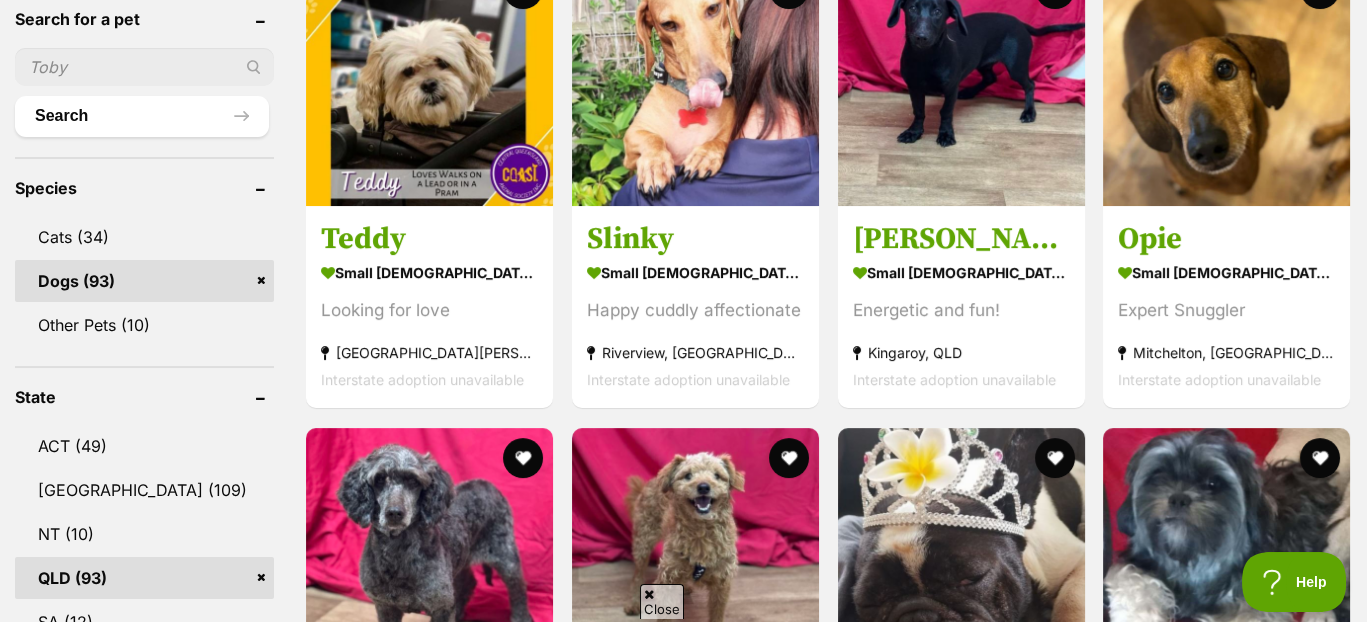 click at bounding box center [144, 67] 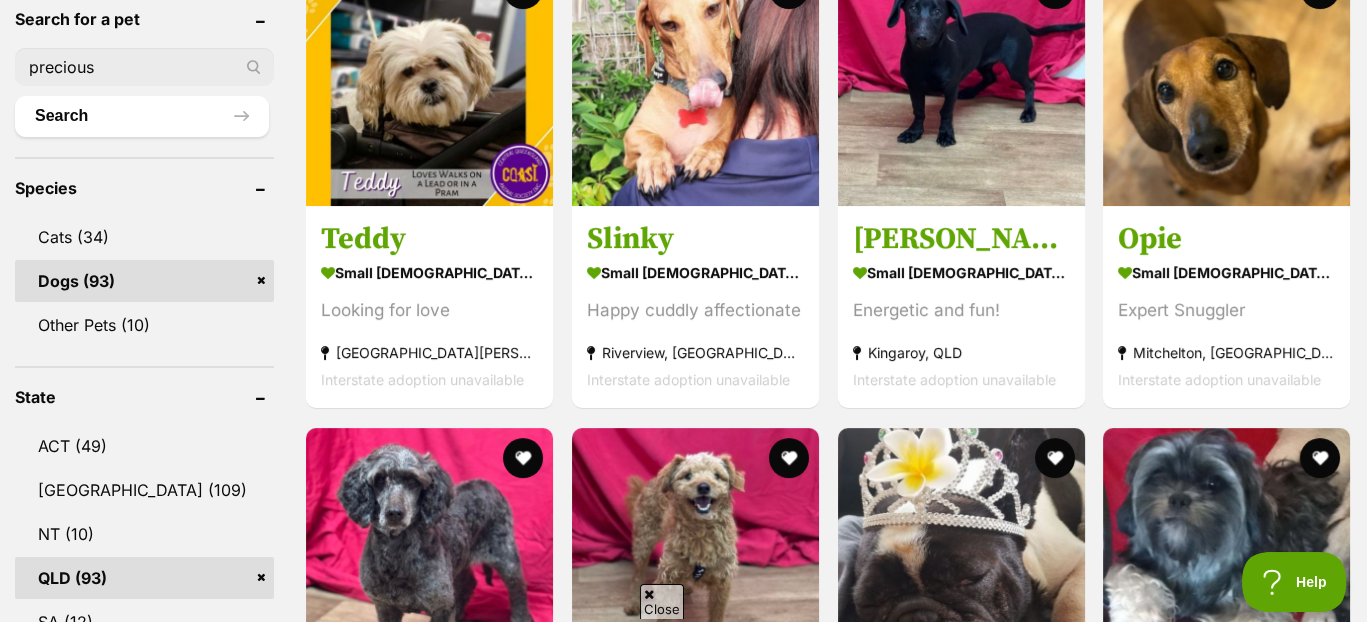 click on "precious" at bounding box center (144, 67) 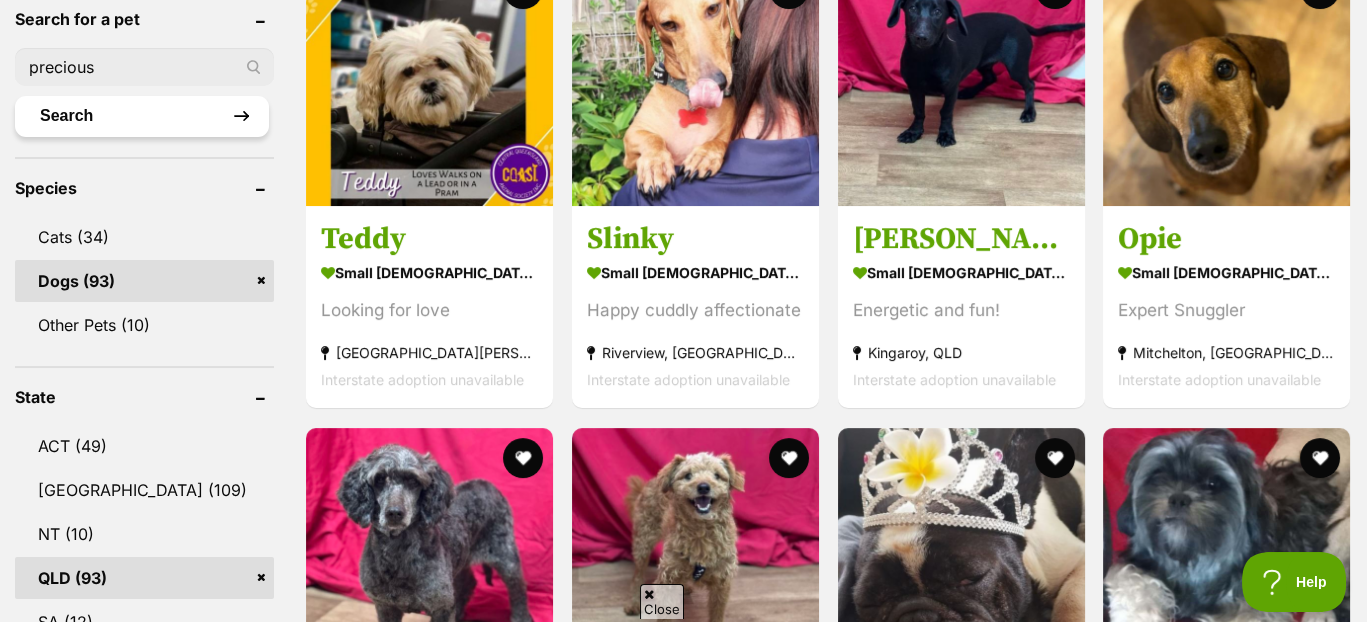 click on "Search" at bounding box center (142, 116) 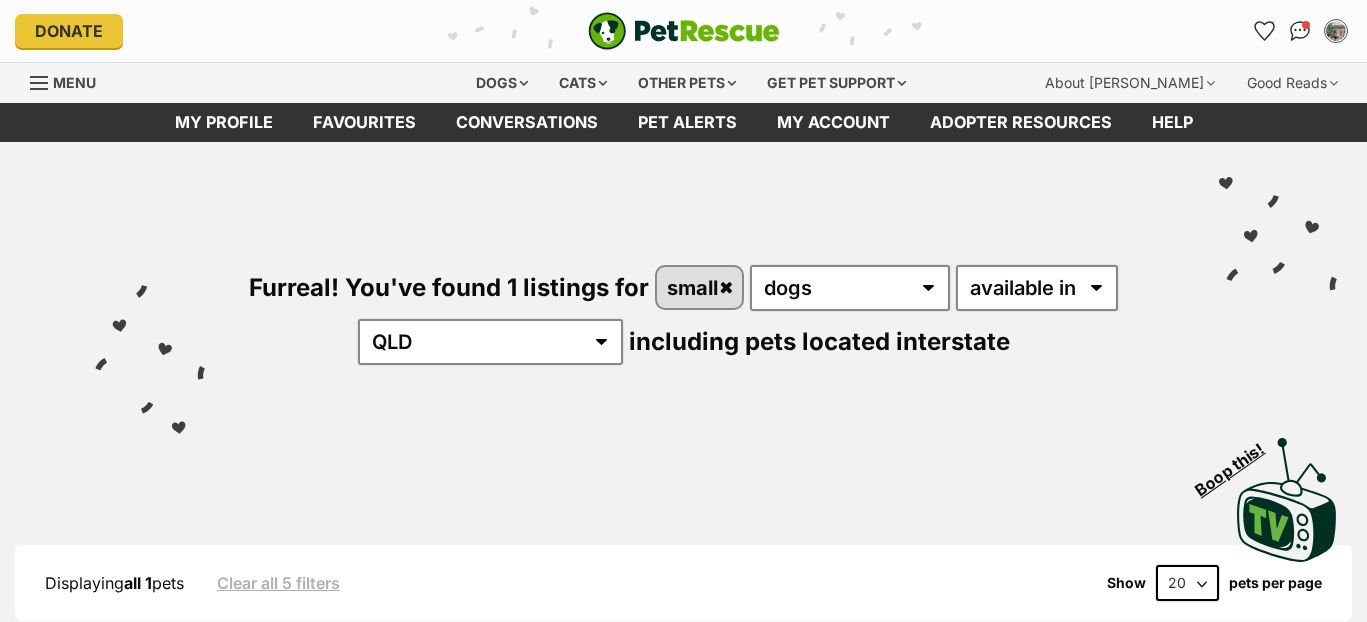 scroll, scrollTop: 0, scrollLeft: 0, axis: both 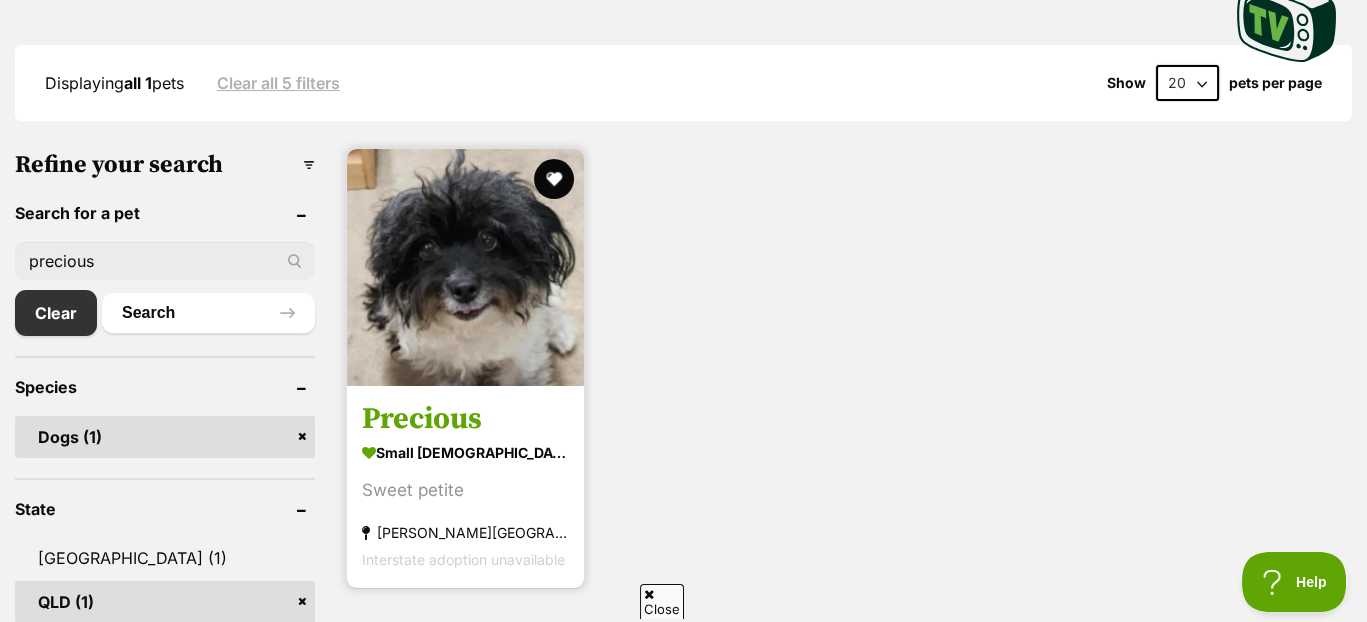 click on "small female Dog" at bounding box center [465, 452] 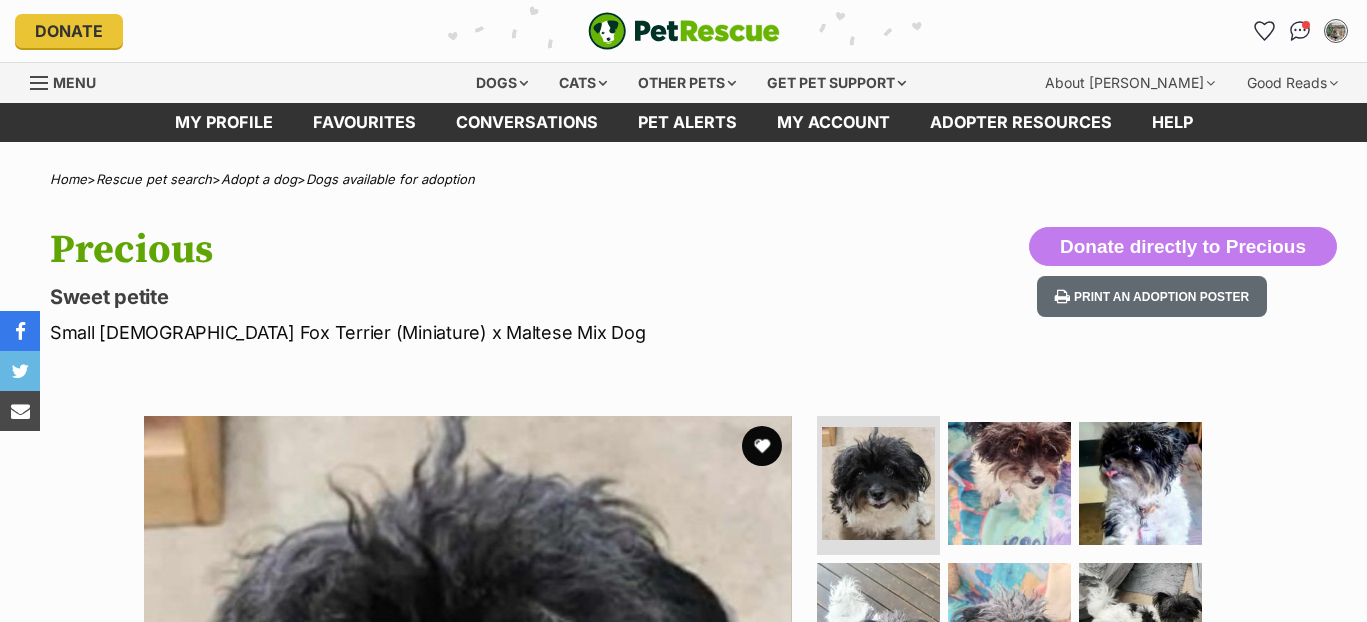scroll, scrollTop: 0, scrollLeft: 0, axis: both 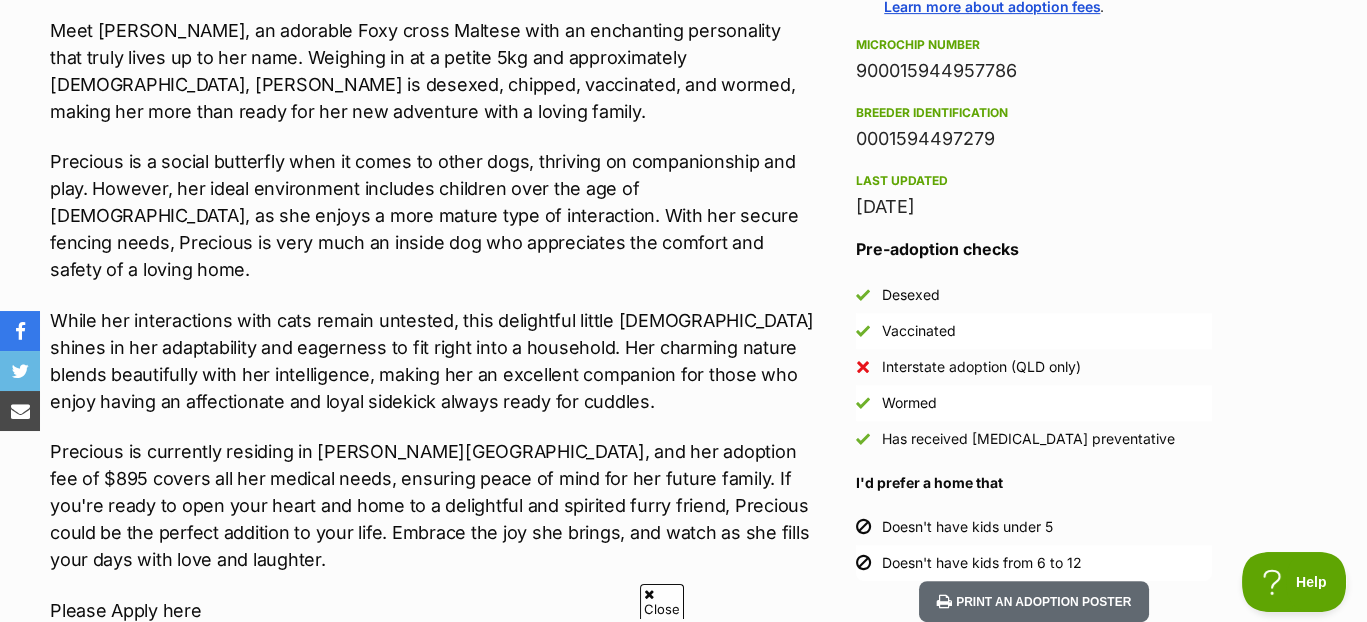 click on "Donate to Precious
Donate to Precious  at Best Friends Rescue via Shout
Advertisement
Adoption information
I've been adopted!
This pet is no longer available
On Hold
Enquire about Precious
Find available pets like this!
Rescue group
Best Friends Rescue
PetRescue ID
1131247
Location
Stafford Heights, QLD
Age
5 years
Adoption fee
$895.00
100% of the adoption fee goes directly to Best Friends Rescue, the organisation providing their care.
Learn more about adoption fees .
Microchip number
900015944957786
Breeder identification
0001594497279
Last updated
09 Jul, 2025
Pre-adoption checks
Desexed
Vaccinated
Interstate adoption (QLD only)
Wormed
Has received heartworm preventative
I'd prefer a home that
Doesn't have kids under 5" at bounding box center [683, 1122] 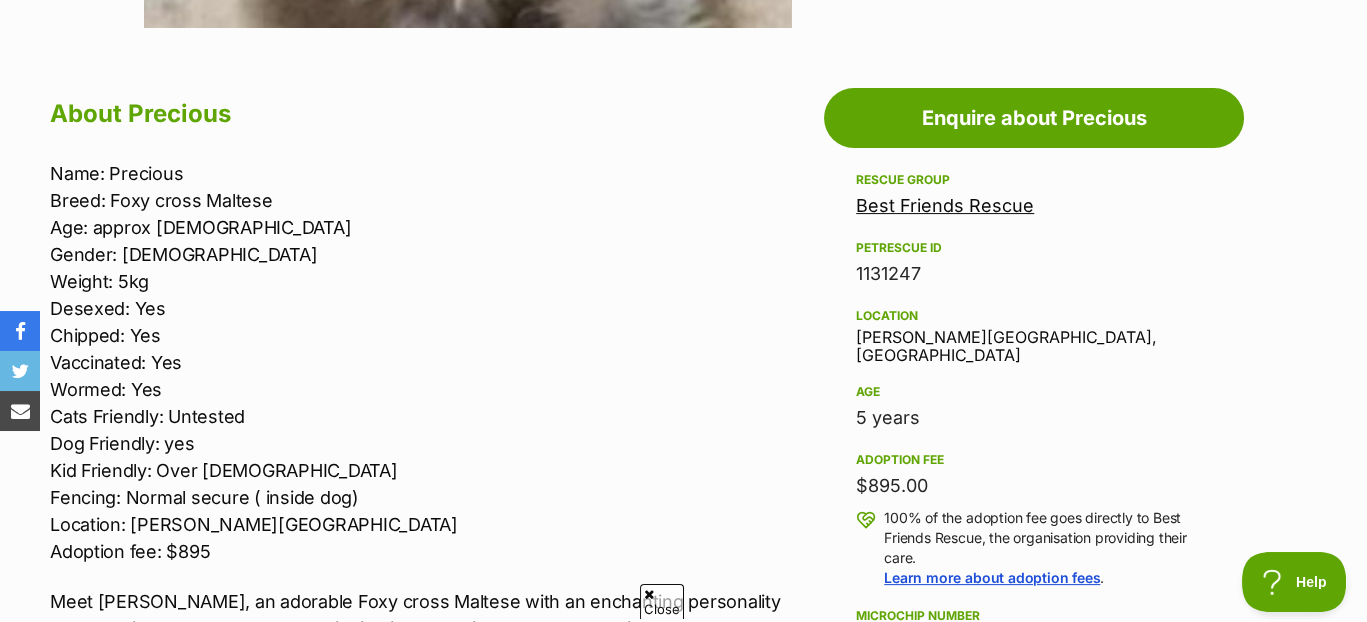 scroll, scrollTop: 1035, scrollLeft: 0, axis: vertical 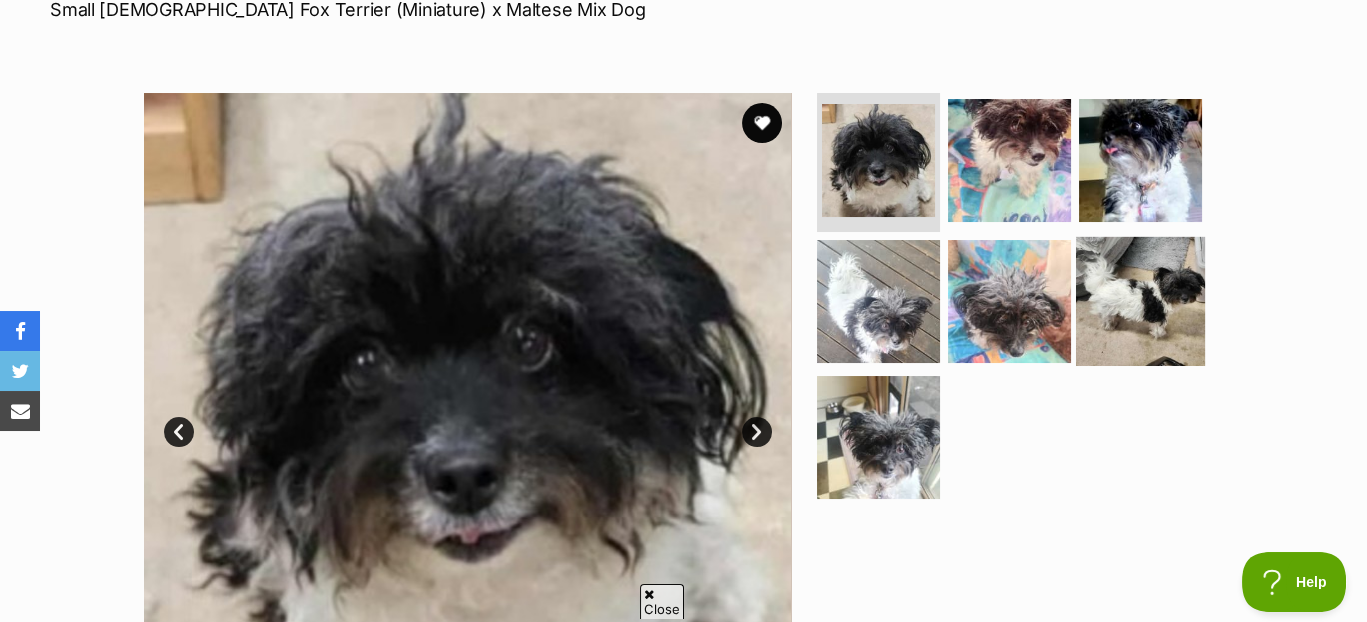 click at bounding box center (1140, 301) 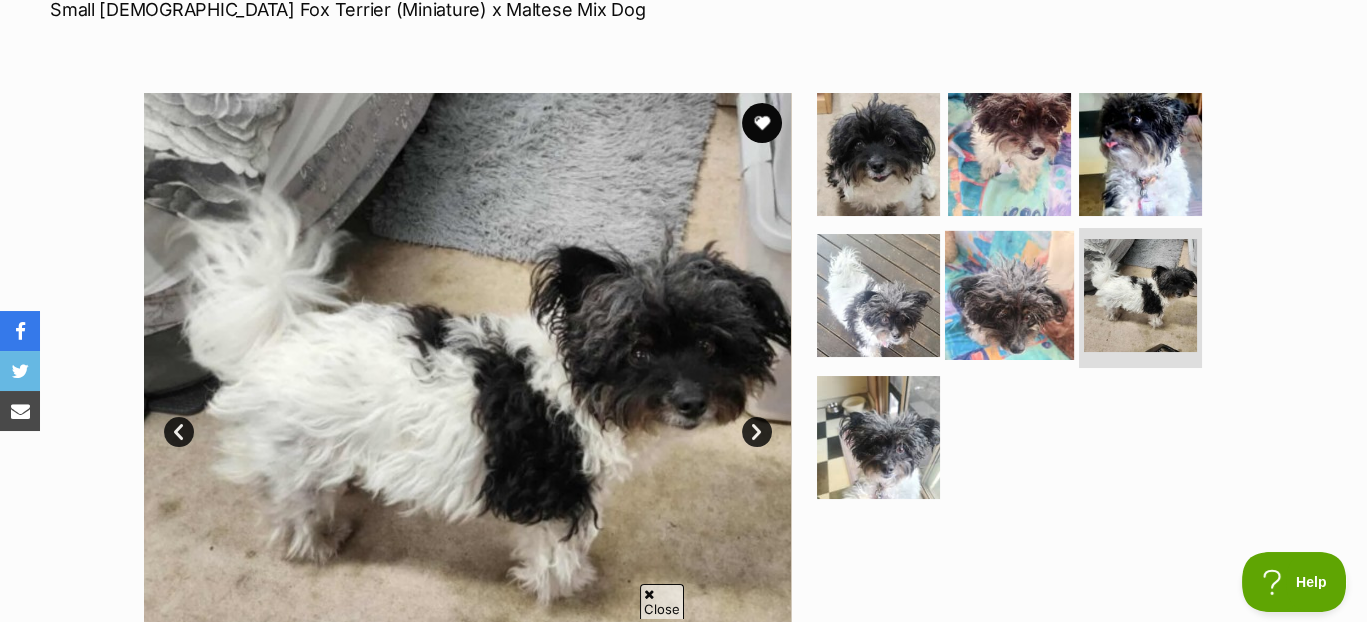 click at bounding box center (1009, 295) 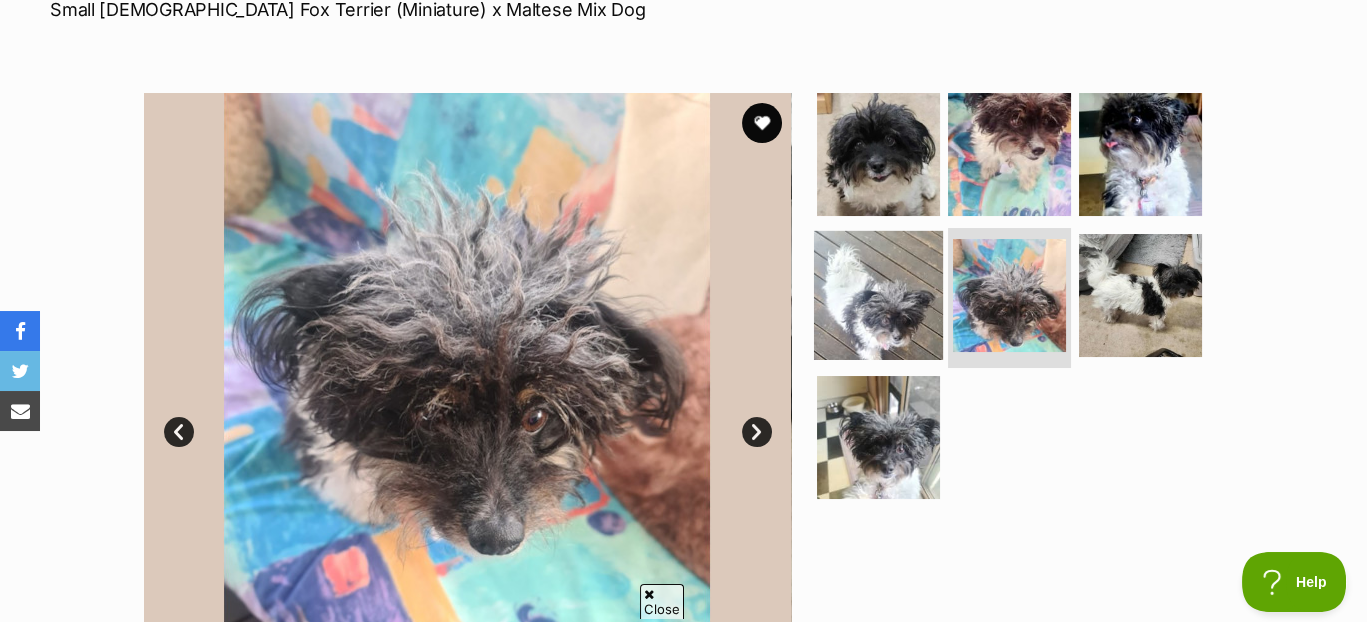 click at bounding box center (878, 295) 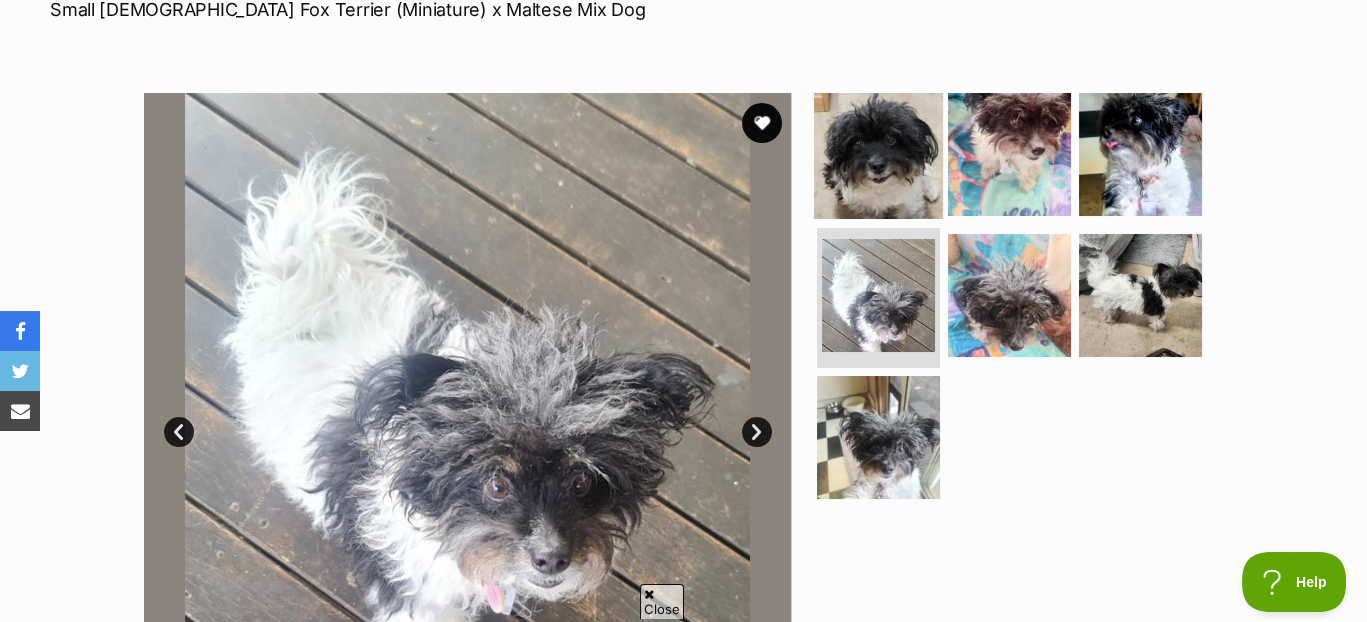 click at bounding box center [878, 153] 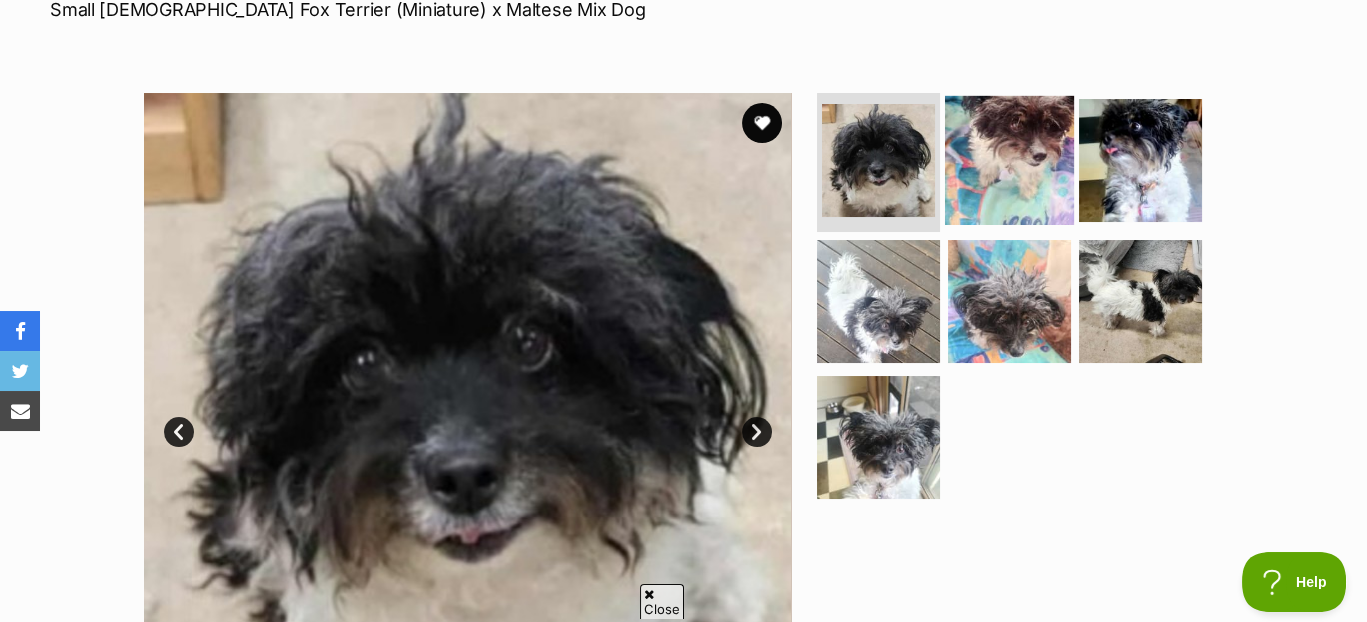 click at bounding box center [1009, 159] 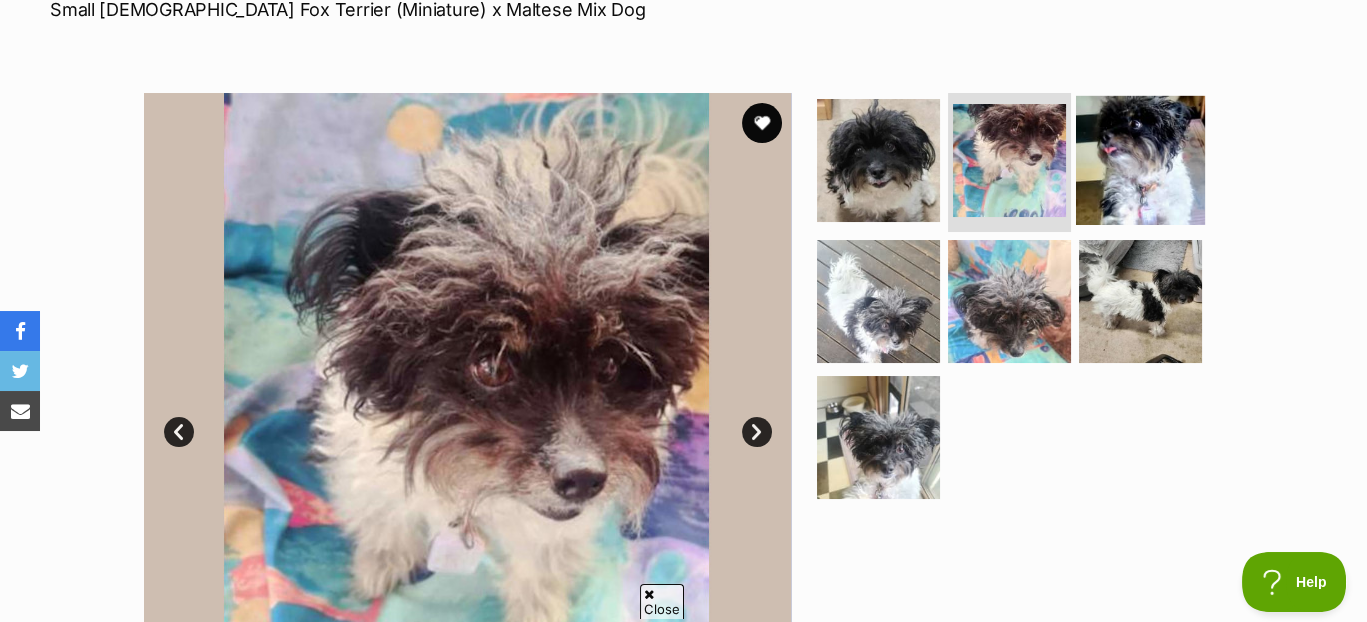 click at bounding box center (1140, 159) 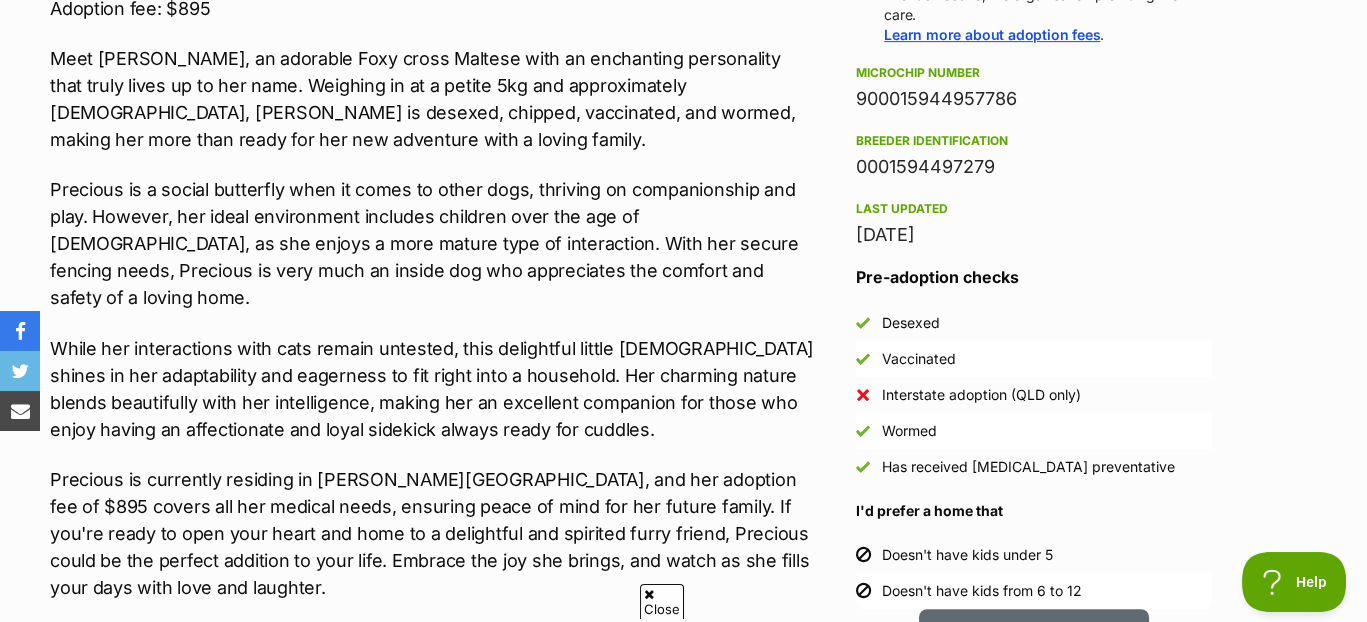 scroll, scrollTop: 1575, scrollLeft: 0, axis: vertical 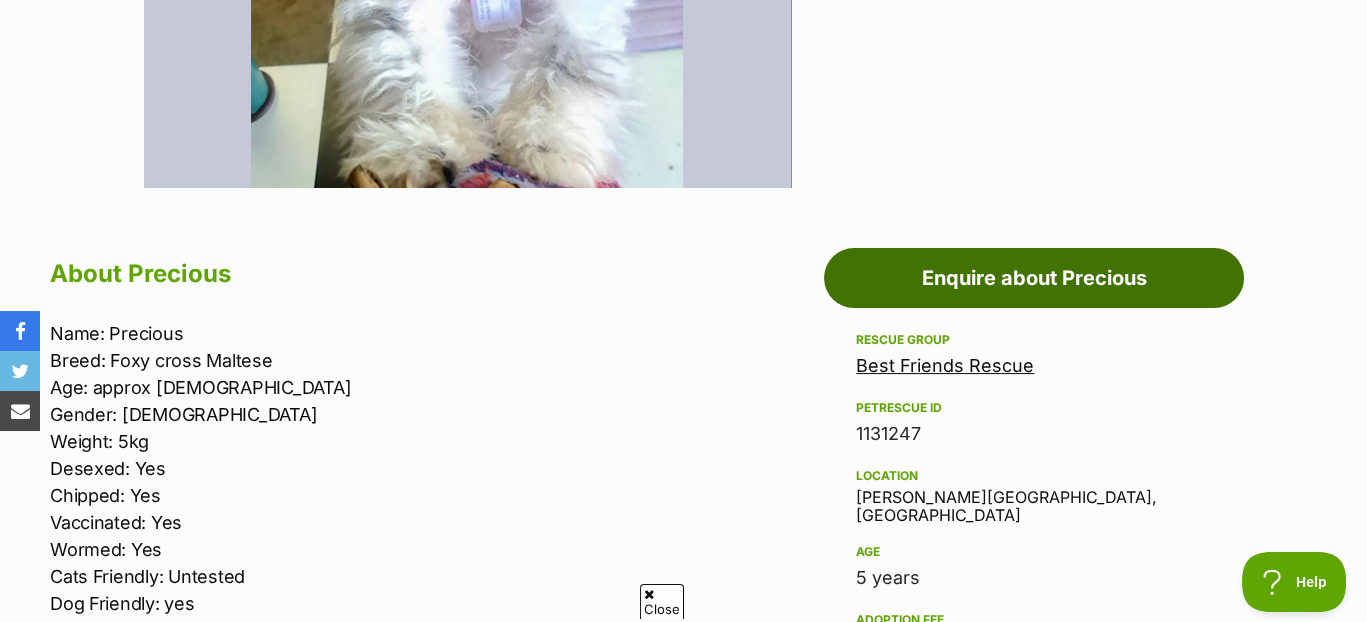 click on "Enquire about Precious" at bounding box center (1034, 278) 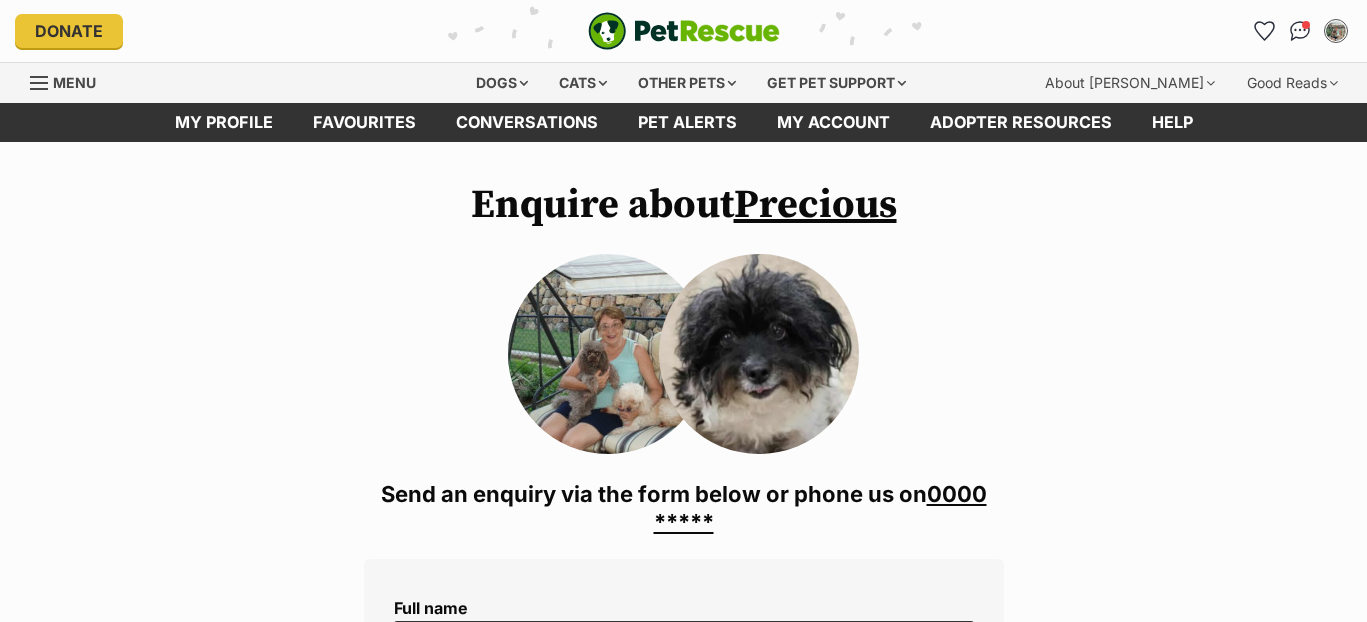 scroll, scrollTop: 0, scrollLeft: 0, axis: both 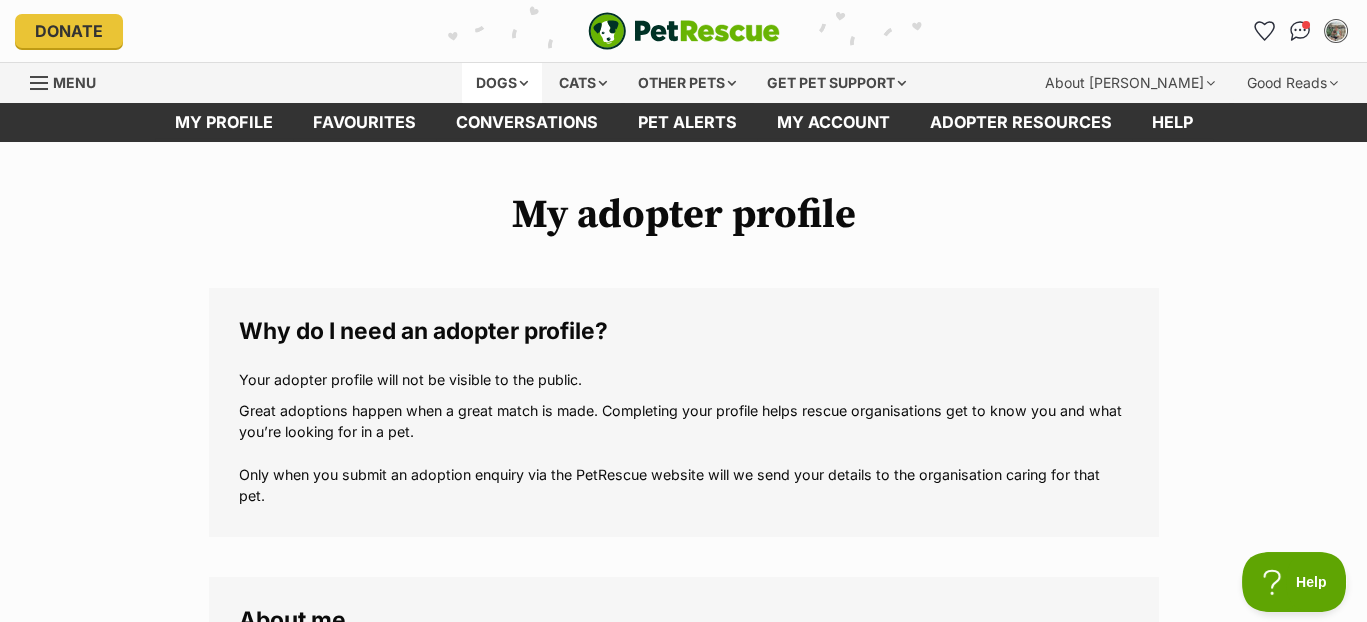 click on "Dogs" at bounding box center (502, 83) 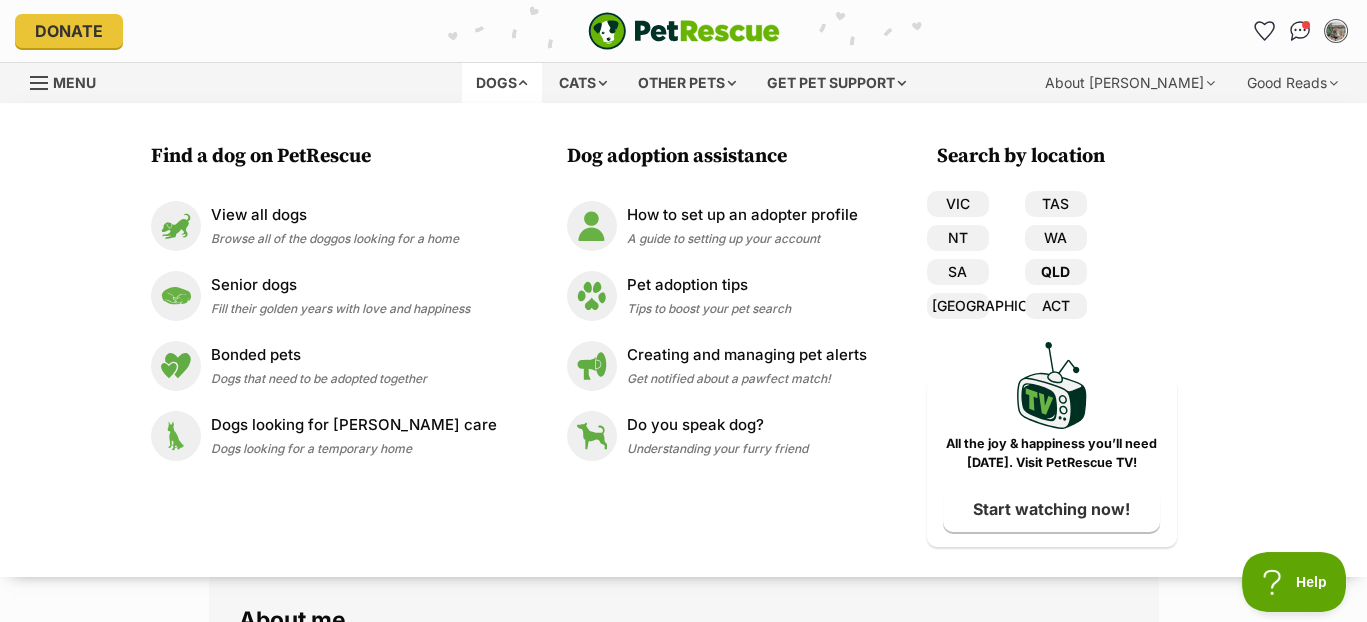 click on "QLD" at bounding box center [1056, 272] 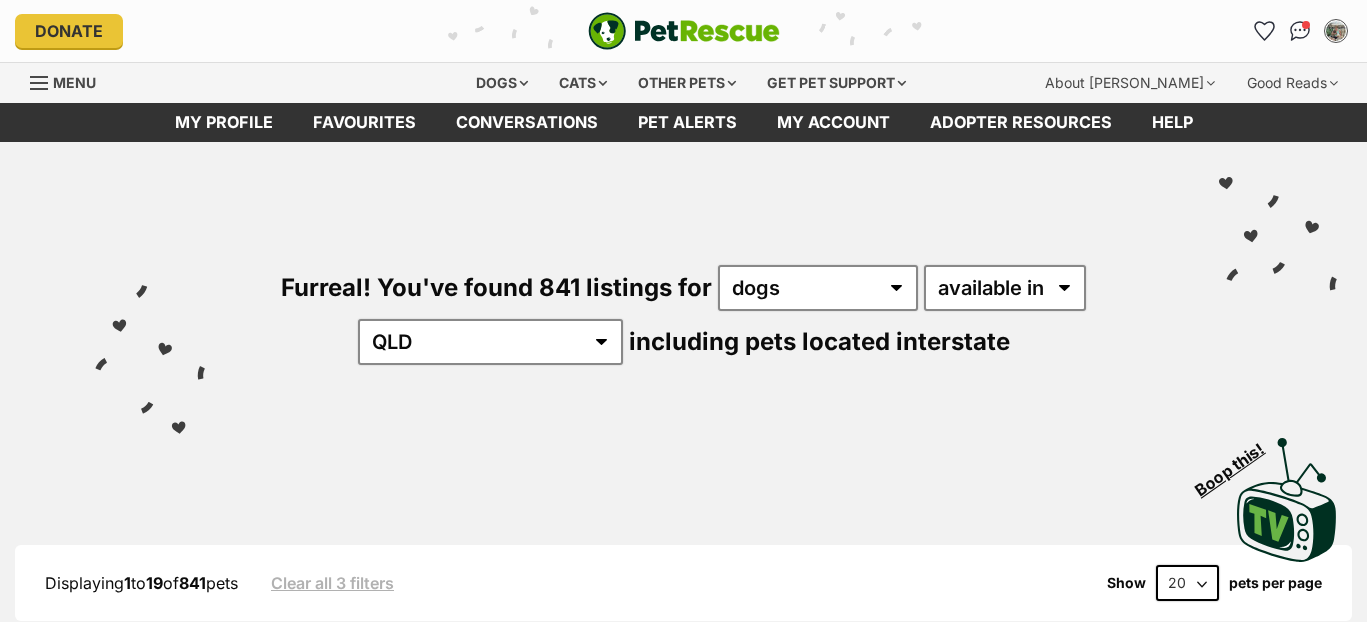 scroll, scrollTop: 0, scrollLeft: 0, axis: both 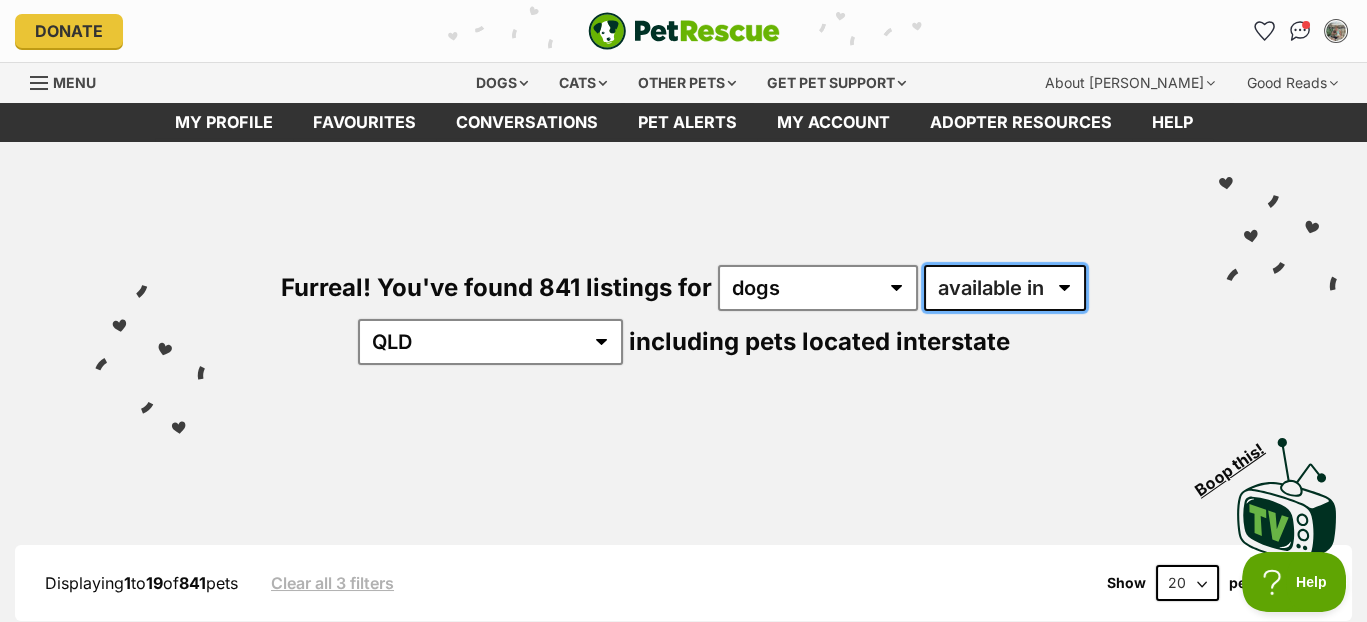 click on "available in
located in" at bounding box center (1005, 288) 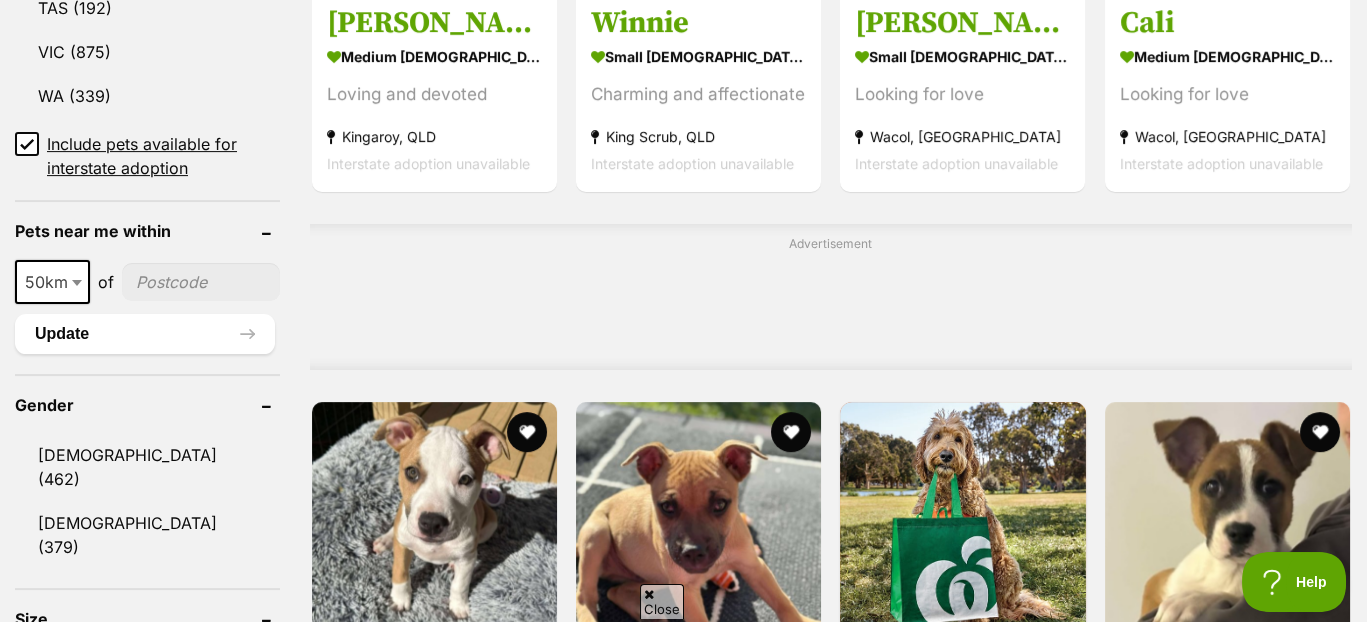 scroll, scrollTop: 1372, scrollLeft: 0, axis: vertical 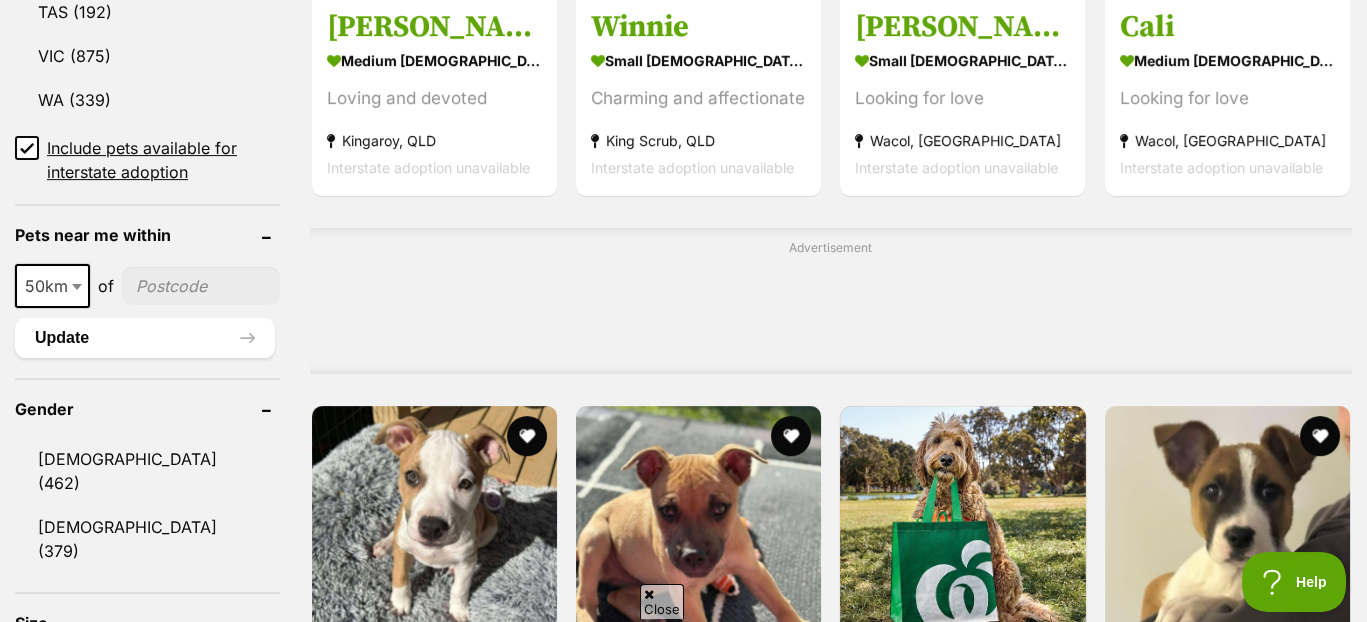 click on "Displaying  1  to  19  of  841  pets
Clear all 3 filters
Show 20 40 60 pets per page
Visit PetRescue TV (external site)
Boop this!
Refine your search
Search for a pet
Search
Species
Cats (1,289)
Dogs (841)
Other Pets (67)
State
ACT (567)
NSW (1,178)
NT (224)
QLD (841)
SA (265)
TAS (192)
VIC (875)
WA (339)
Include pets available for interstate adoption
Pets near me within
10km
25km
50km
100km
250km
50km
of
Update
Gender
Male (462)
Female (379)
Size
Small (94)
Medium (460)
Large (287)
Age
Puppy (197)
Adult (645)
Senior (25)
About my home
I have kids under 5 years old (640)" at bounding box center (683, 850) 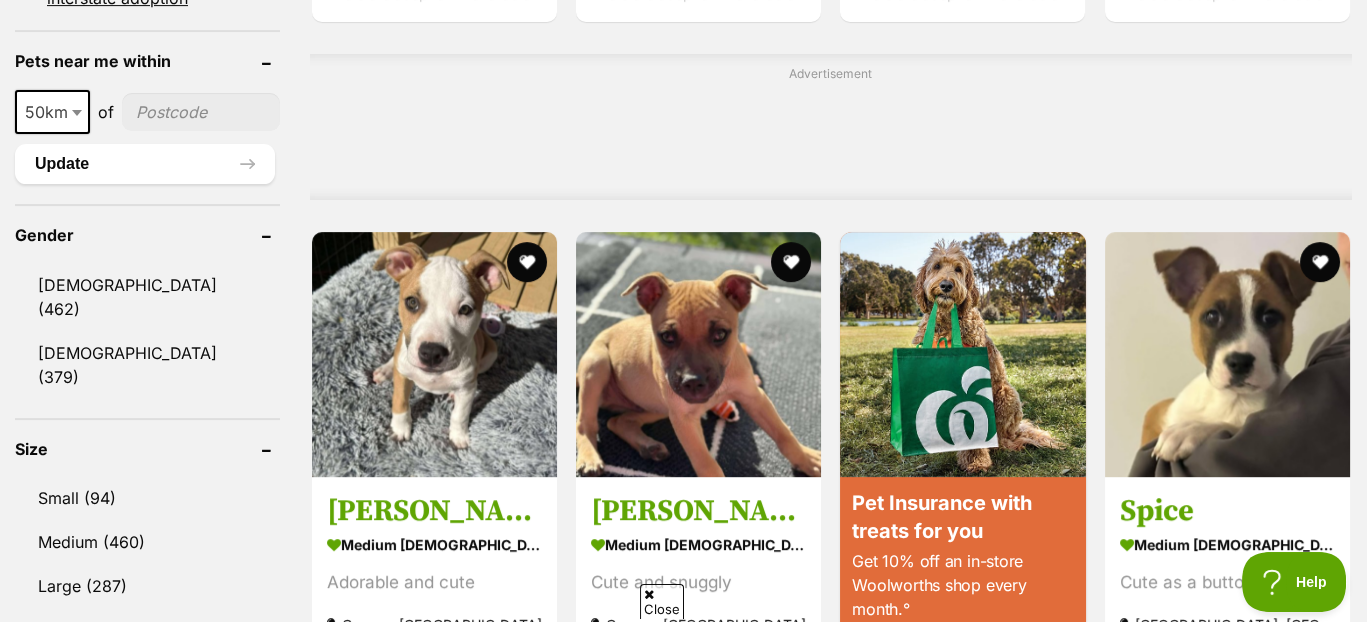 scroll, scrollTop: 1547, scrollLeft: 0, axis: vertical 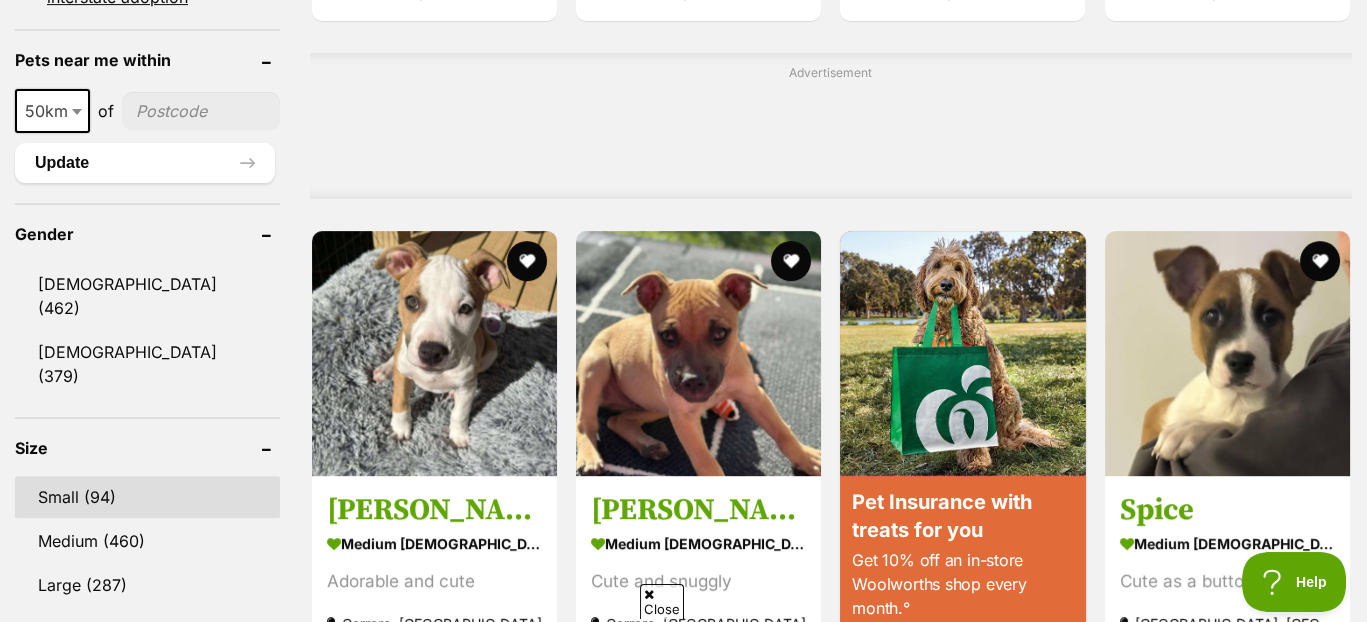 click on "Small (94)" at bounding box center (147, 497) 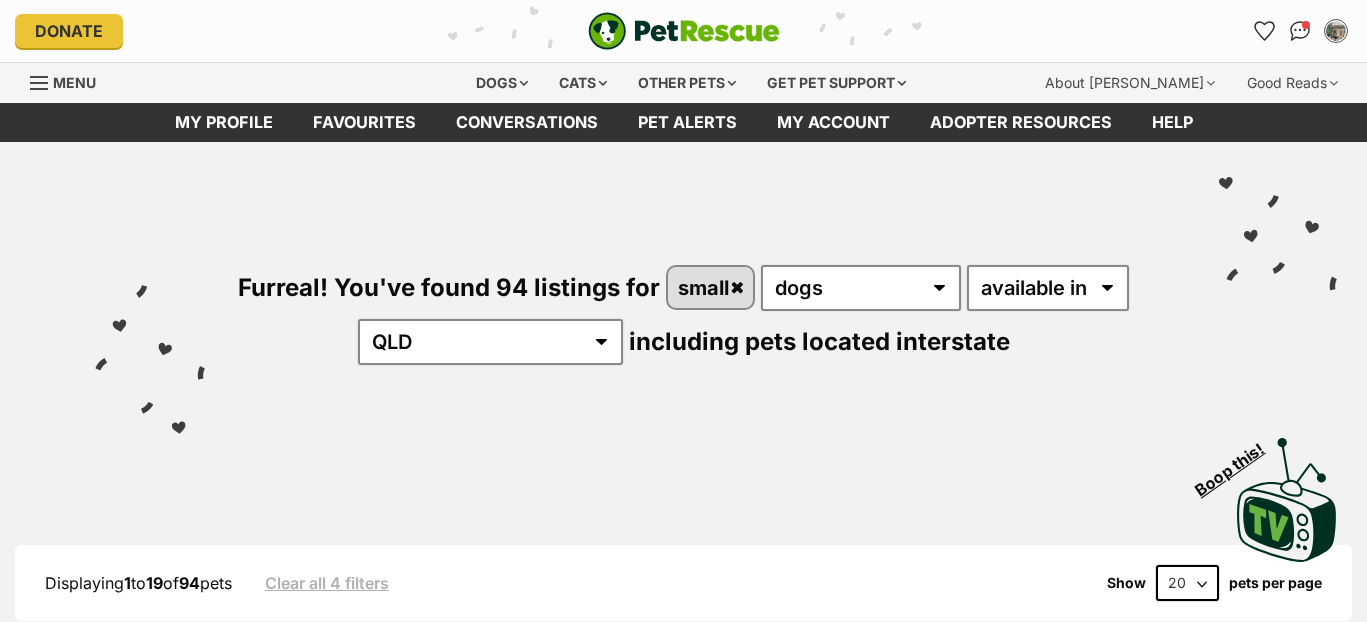 scroll, scrollTop: 0, scrollLeft: 0, axis: both 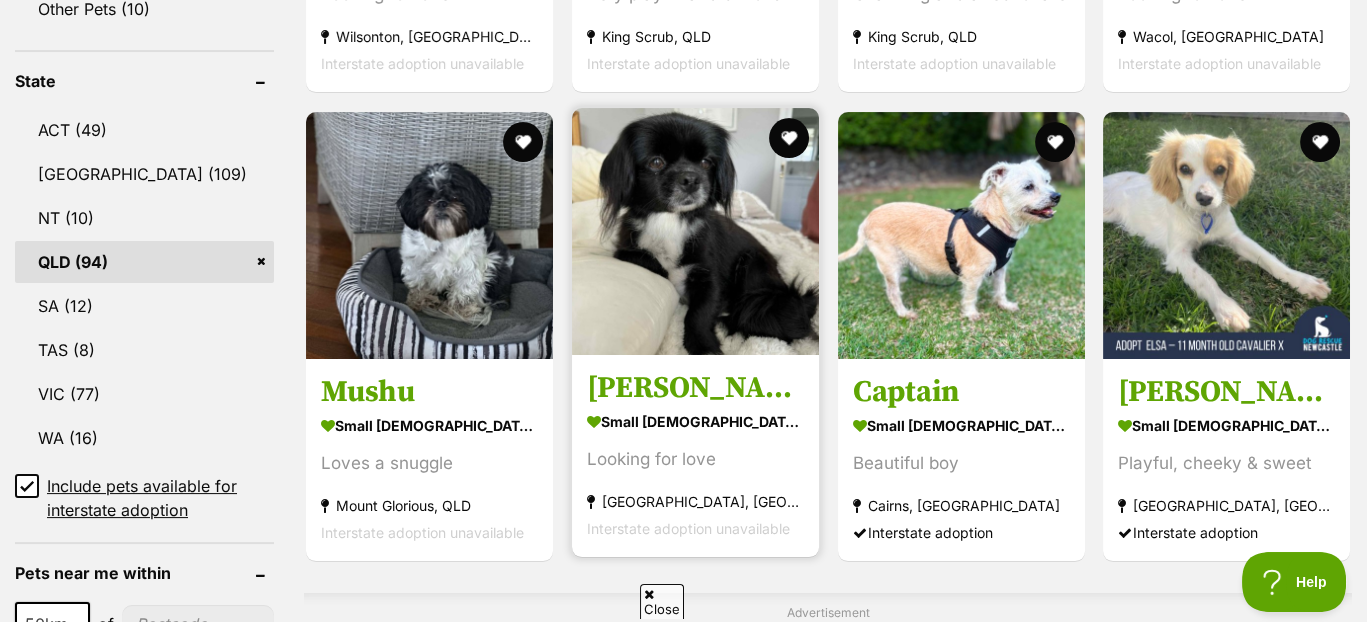 click on "[PERSON_NAME]" at bounding box center [695, 388] 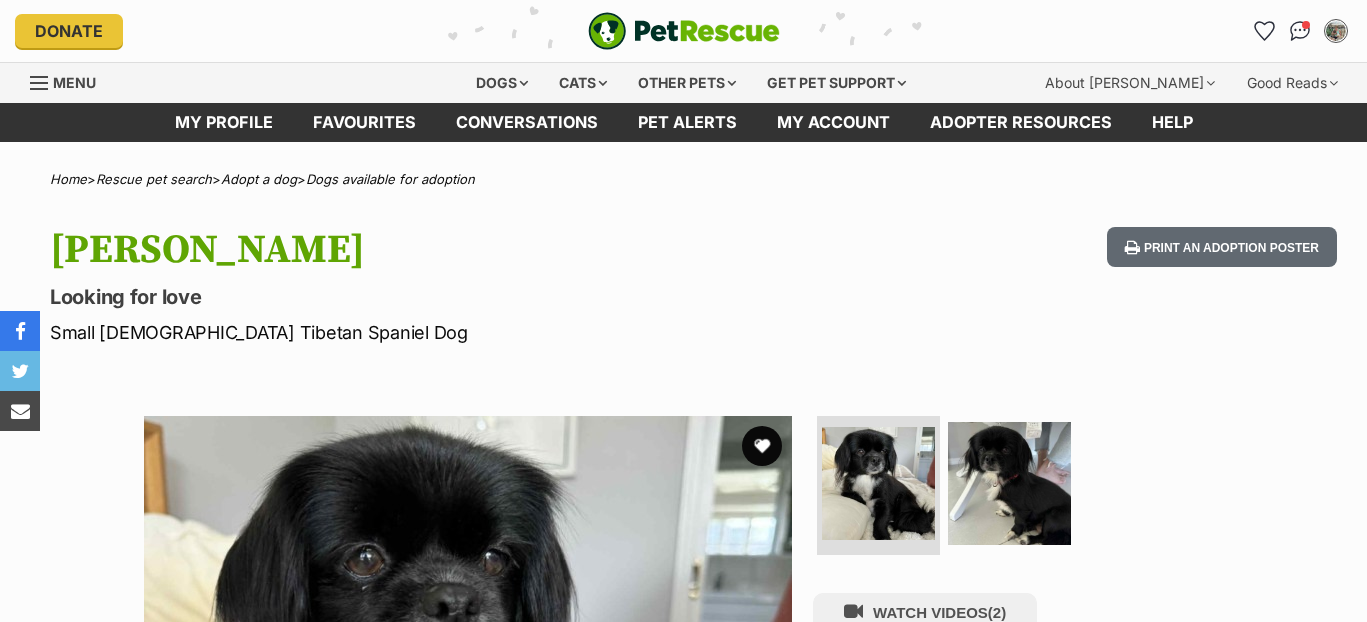 scroll, scrollTop: 0, scrollLeft: 0, axis: both 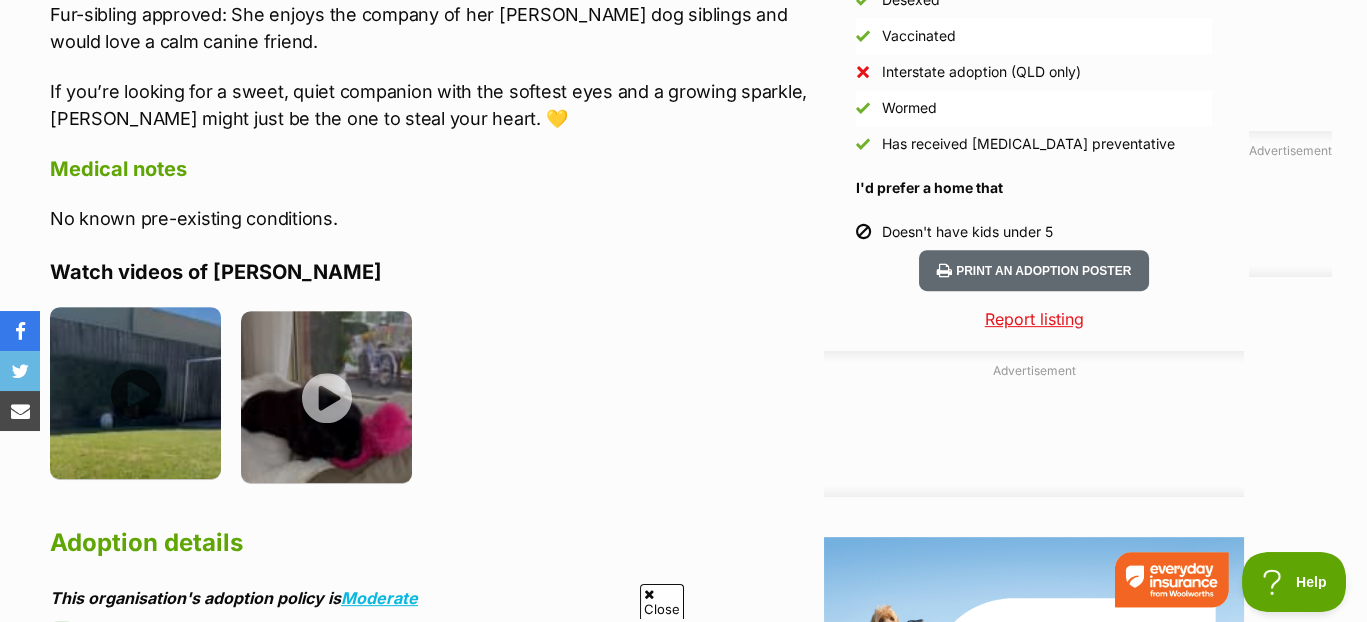 click at bounding box center [135, 392] 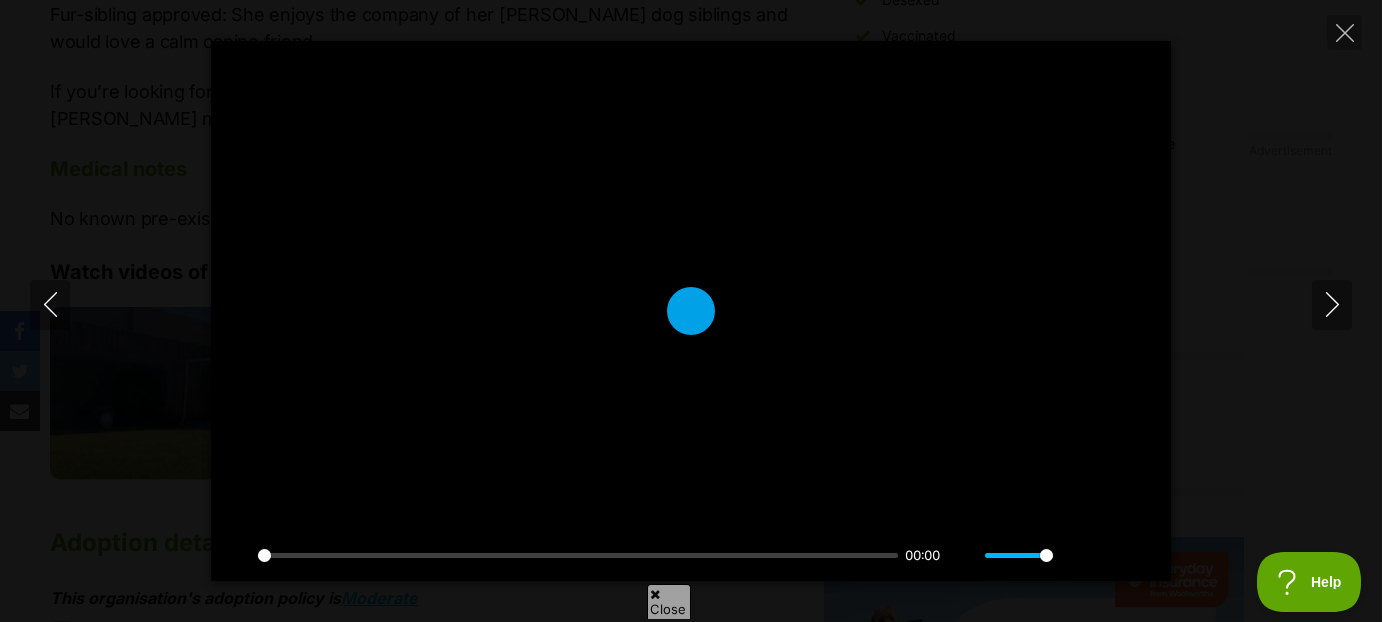 click on "Pause Play % buffered 00:00 00:00 Unmute Mute Disable captions Enable captions Settings Captions Disabled Quality undefined Speed Normal Captions Go back to previous menu Quality Go back to previous menu Speed Go back to previous menu 0.5× 0.75× Normal 1.25× 1.5× 1.75× 2× 4× PIP Exit fullscreen Enter fullscreen Play
Pause Play % buffered 00:00 00:00 Unmute Mute Disable captions Enable captions Settings Captions Disabled Quality undefined Speed Normal Captions Go back to previous menu Quality Go back to previous menu Speed Go back to previous menu 0.5× 0.75× Normal 1.25× 1.5× 1.75× 2× 4× PIP Exit fullscreen Enter fullscreen Play" at bounding box center (691, 311) 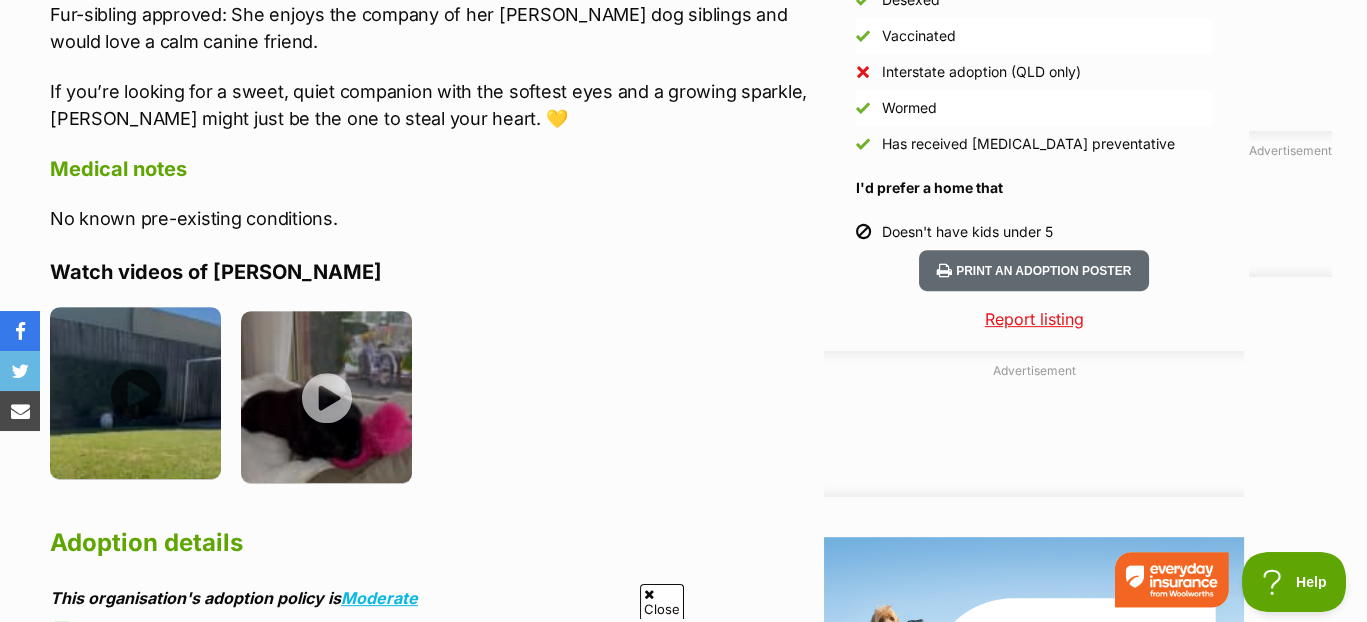 click at bounding box center [135, 392] 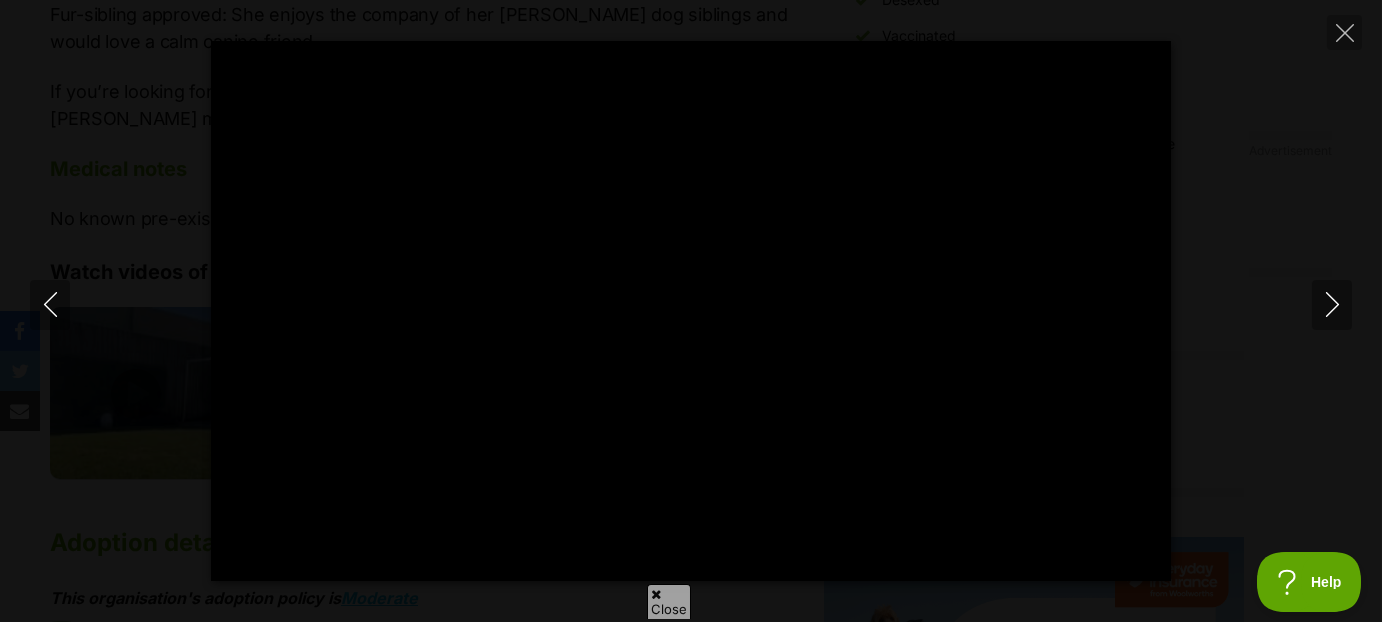 type on "100" 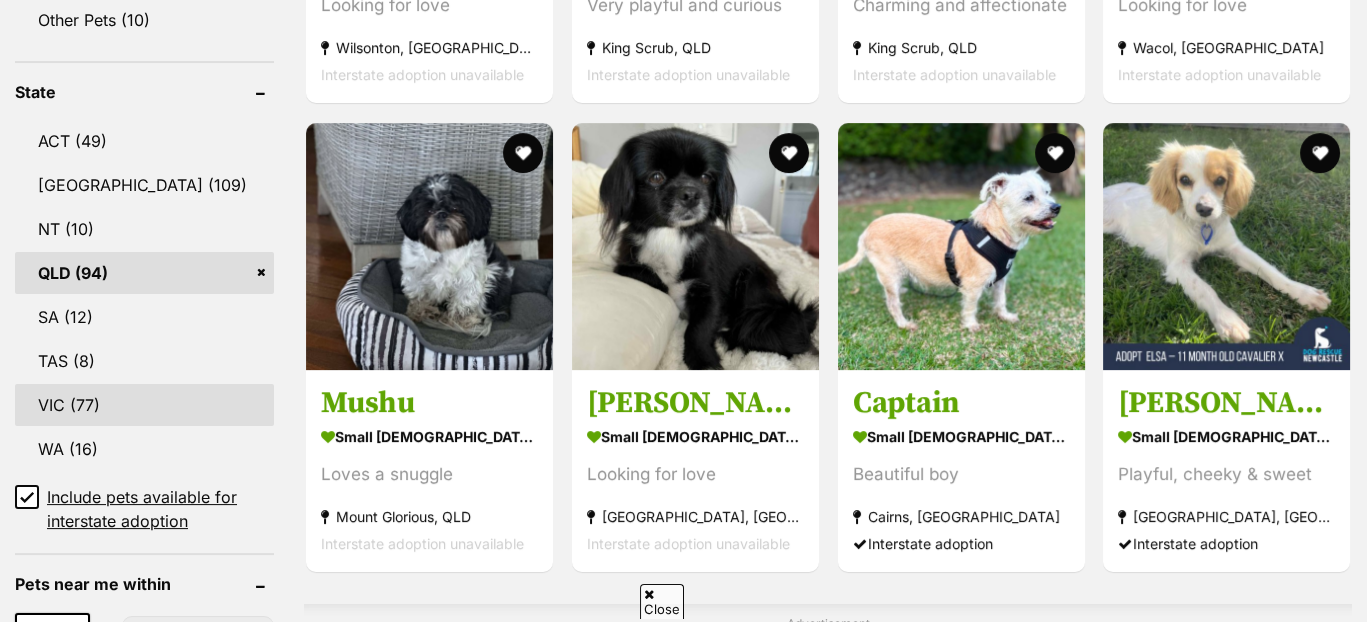 scroll, scrollTop: 999, scrollLeft: 0, axis: vertical 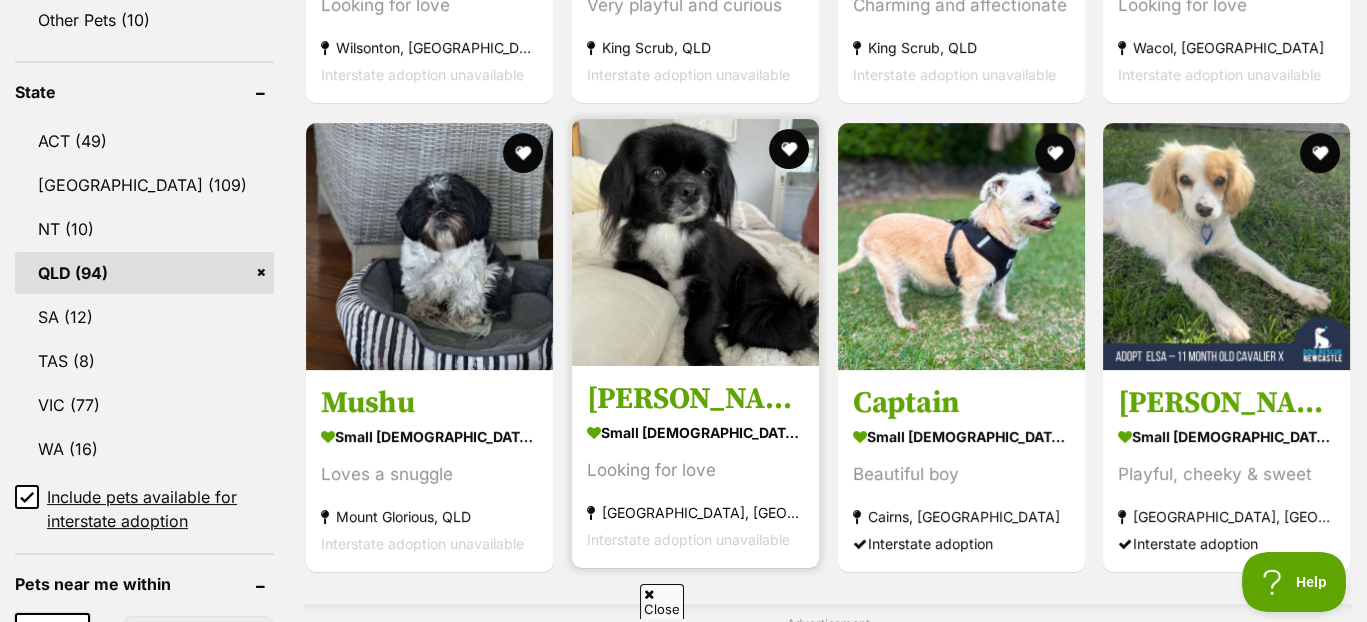 click at bounding box center [695, 242] 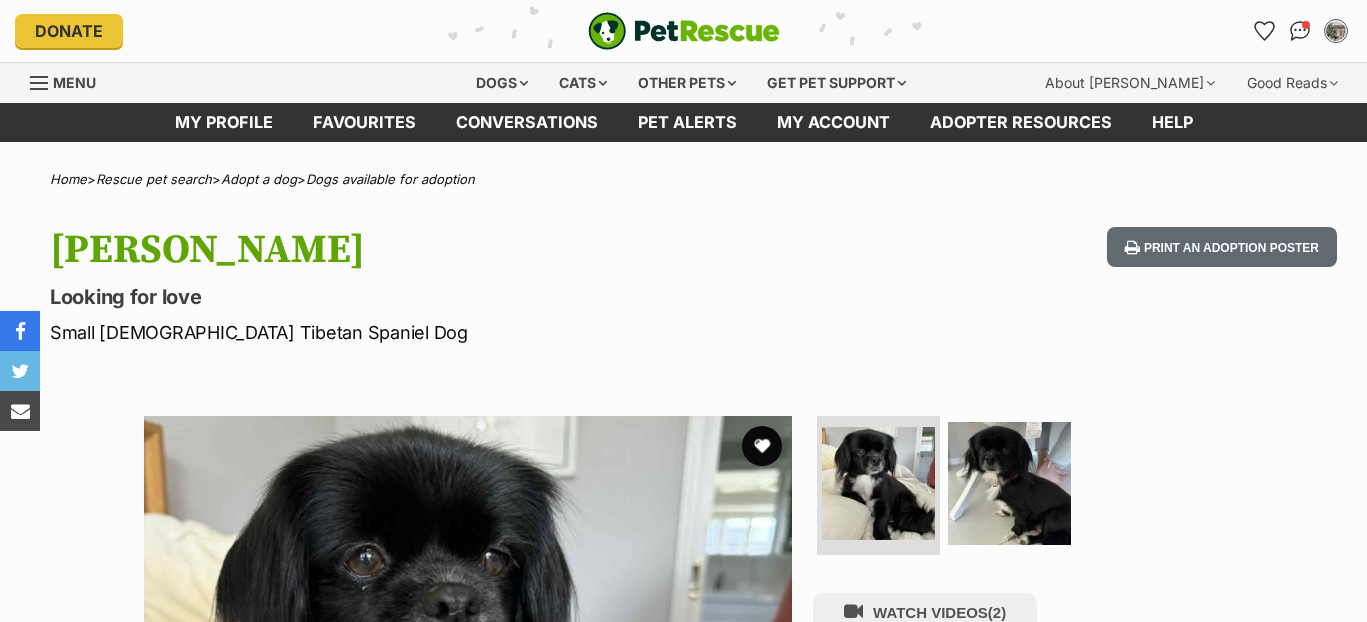 scroll, scrollTop: 0, scrollLeft: 0, axis: both 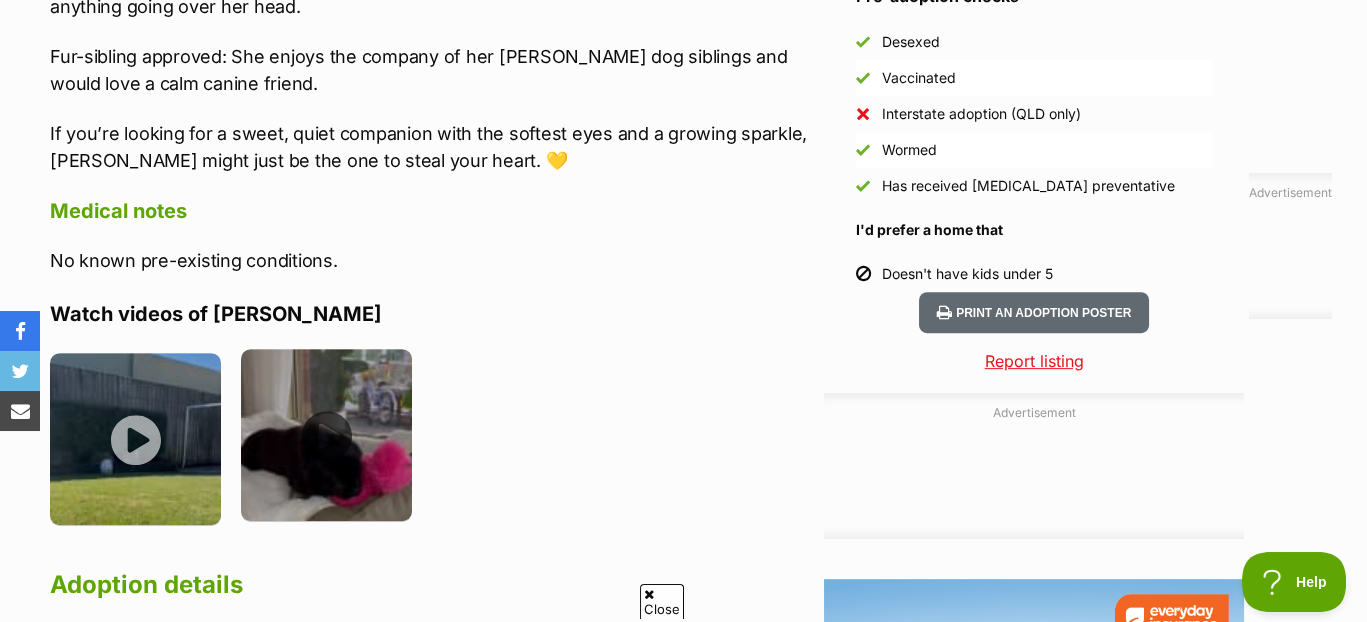click at bounding box center [326, 434] 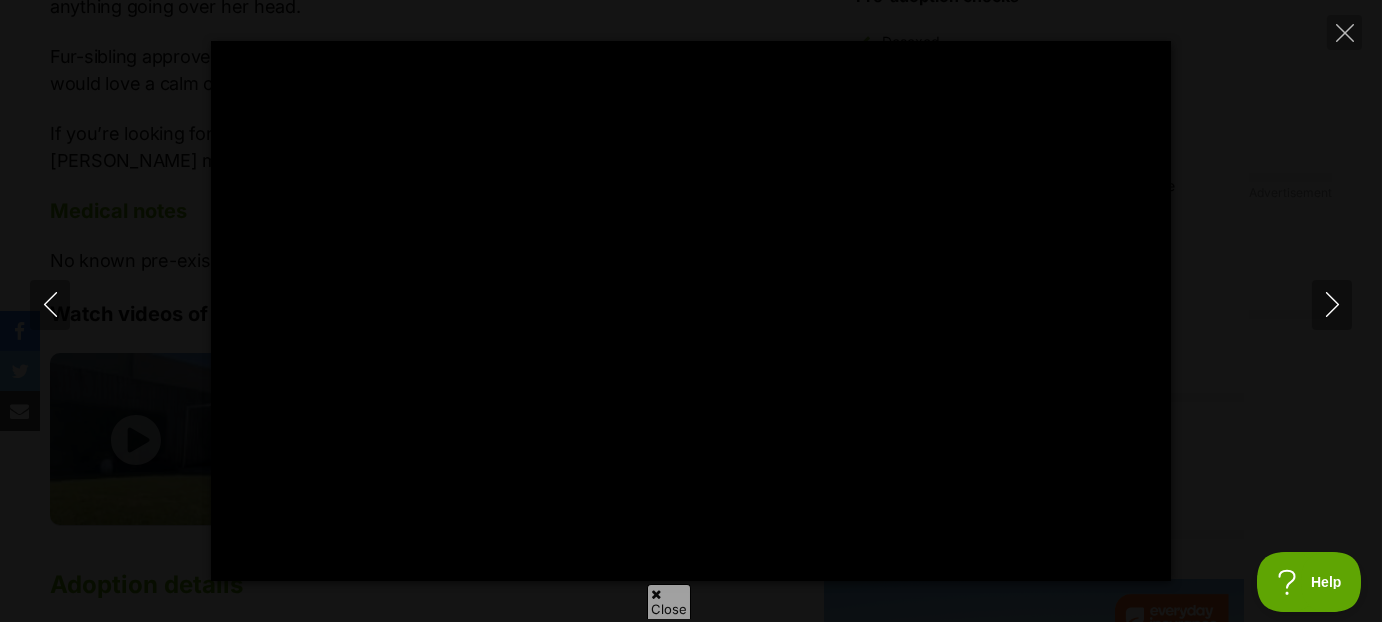 type on "100" 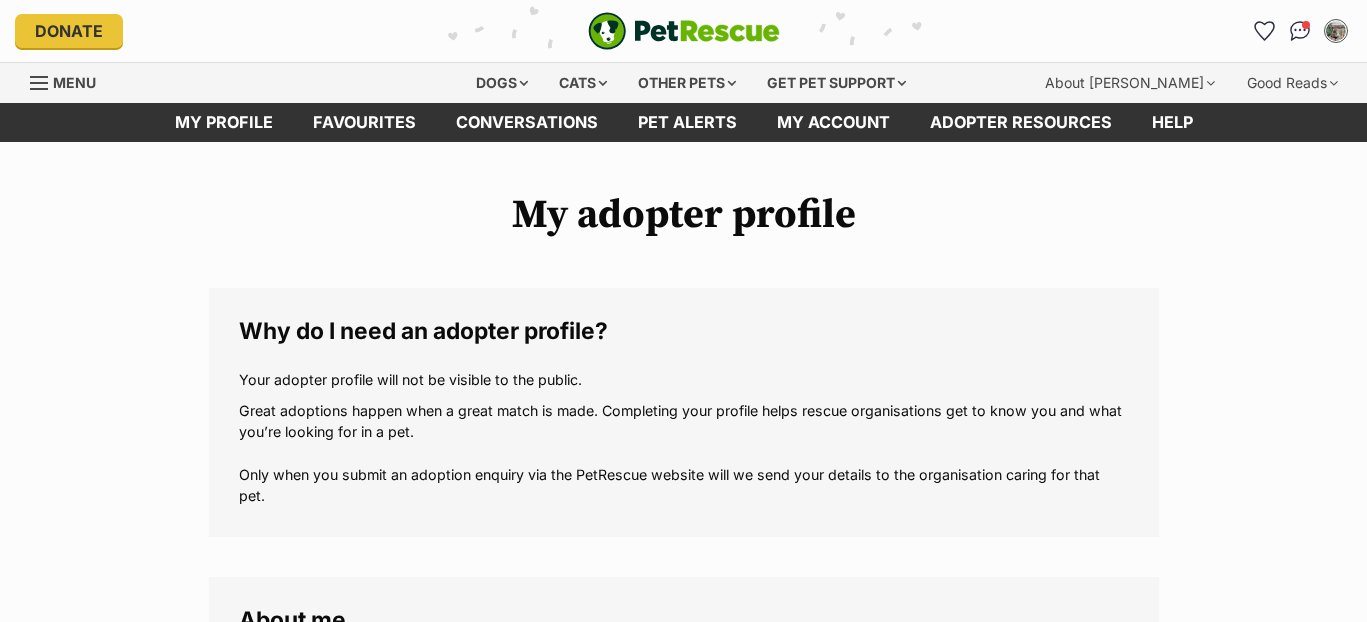 scroll, scrollTop: 0, scrollLeft: 0, axis: both 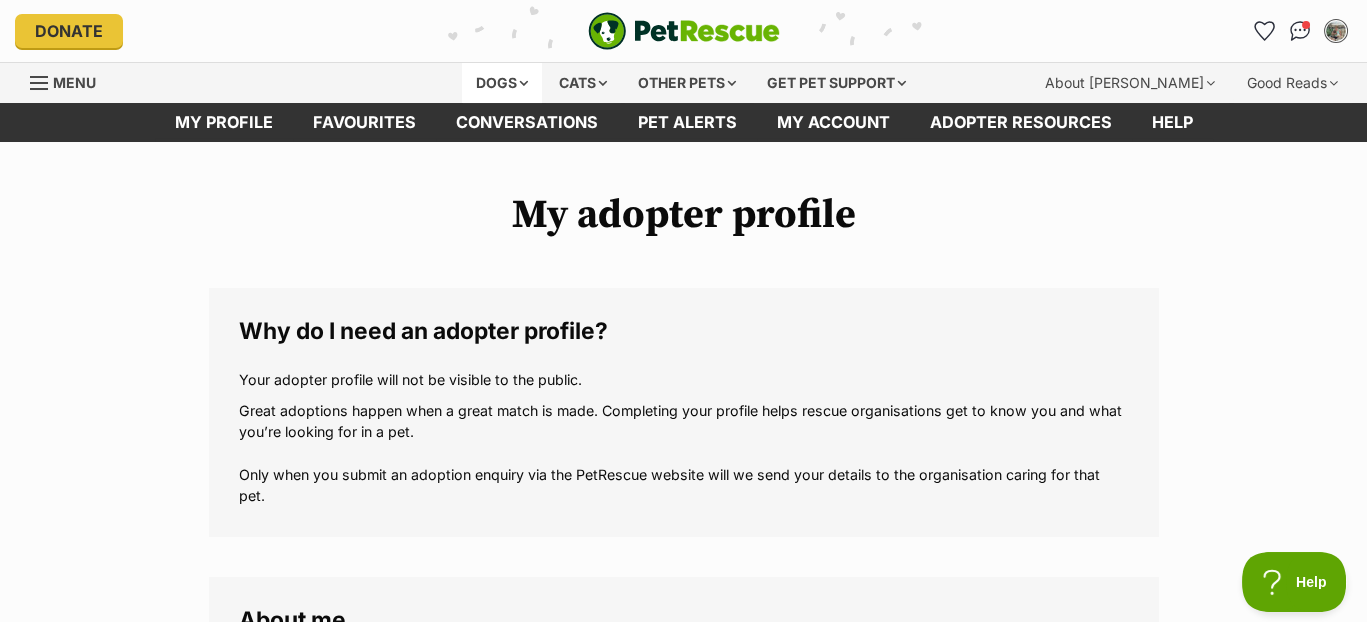 click on "Dogs" at bounding box center [502, 83] 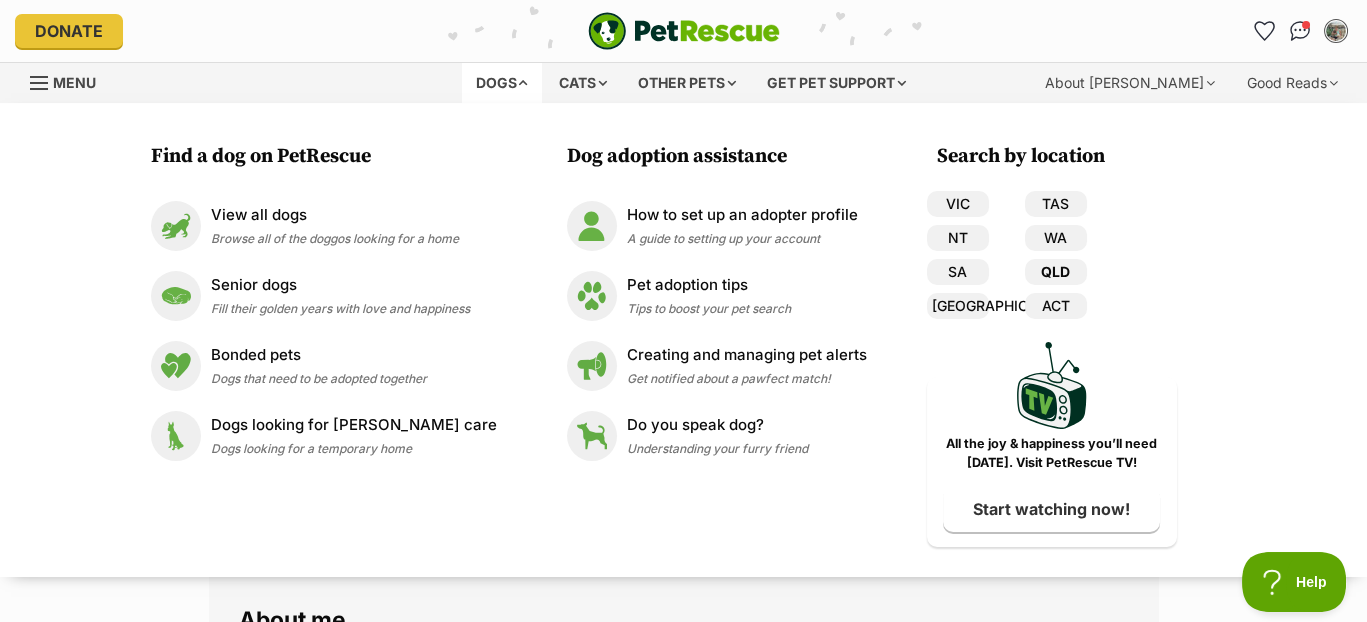 click on "QLD" at bounding box center [1056, 272] 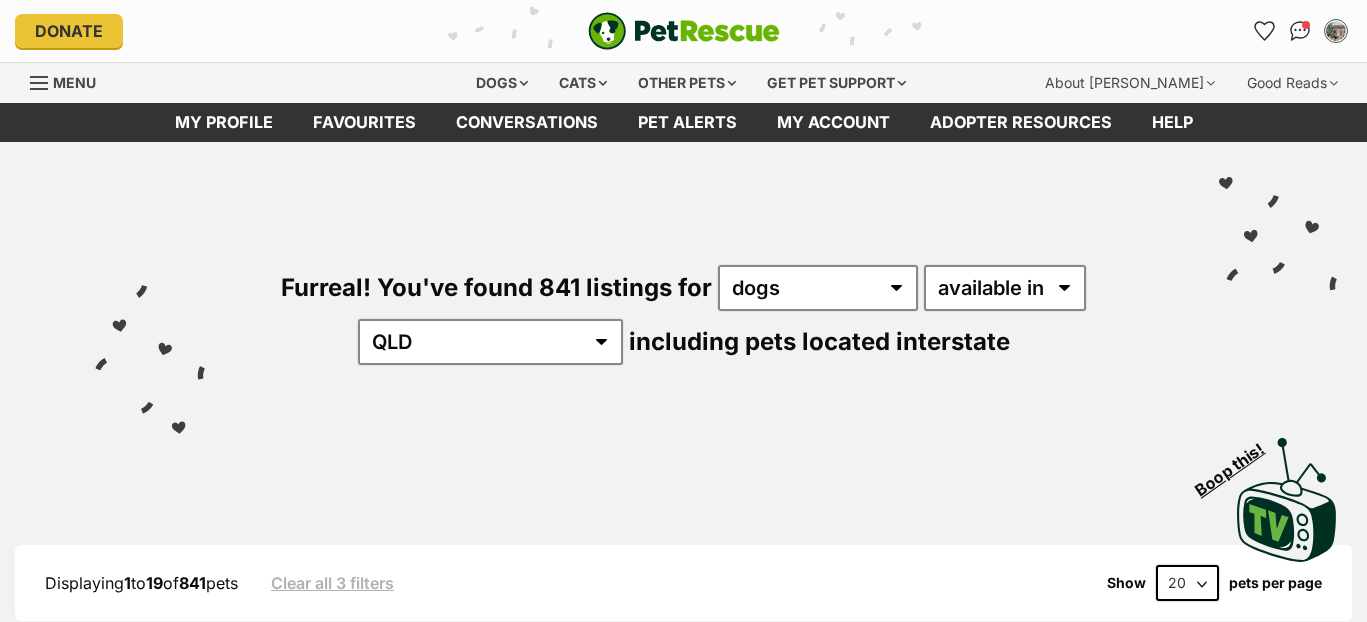 scroll, scrollTop: 0, scrollLeft: 0, axis: both 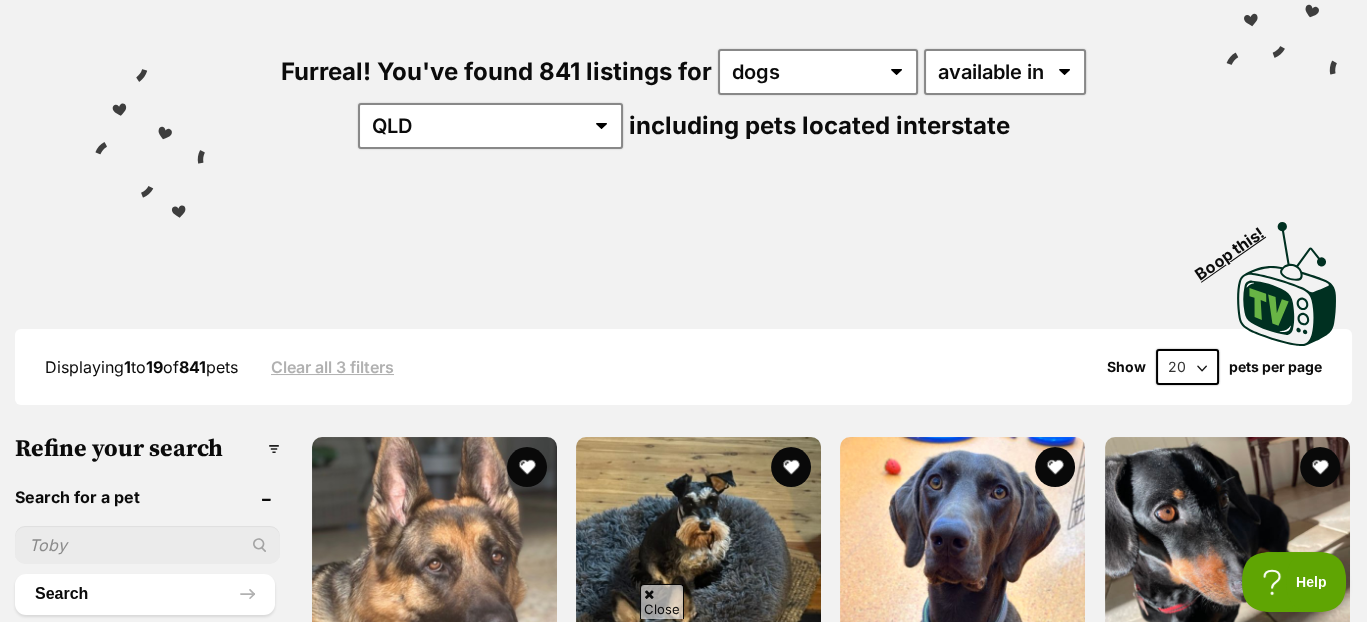 click at bounding box center (147, 545) 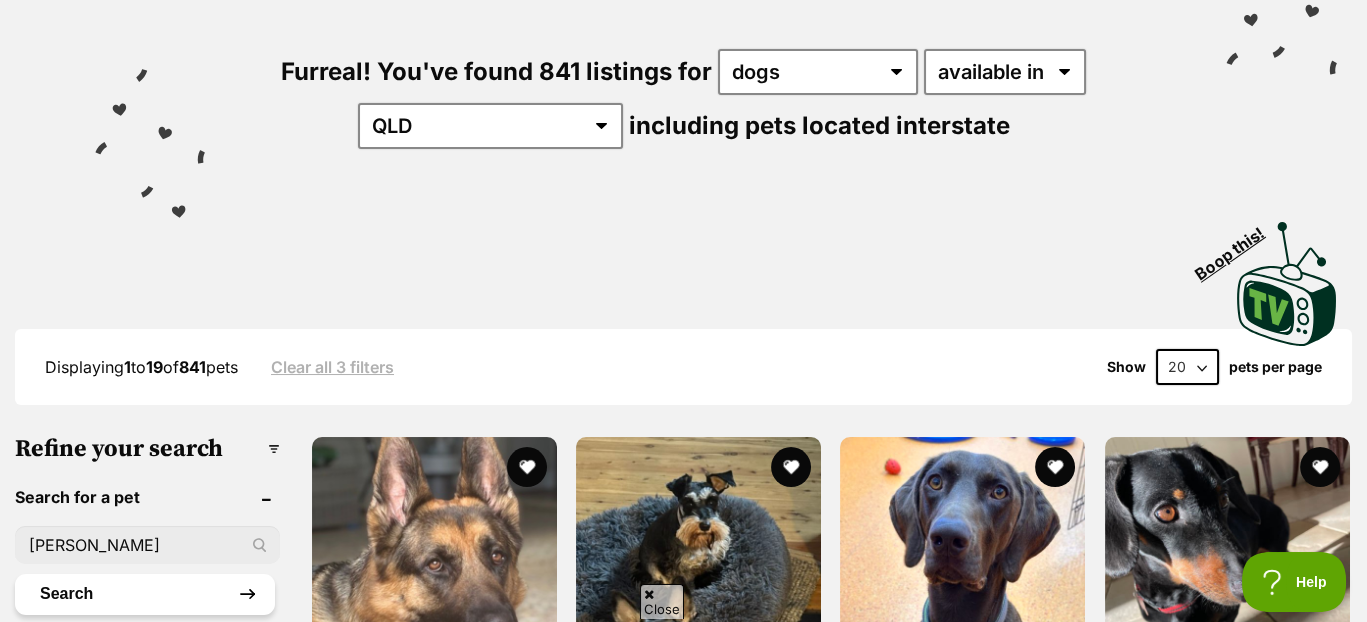 type on "[PERSON_NAME]" 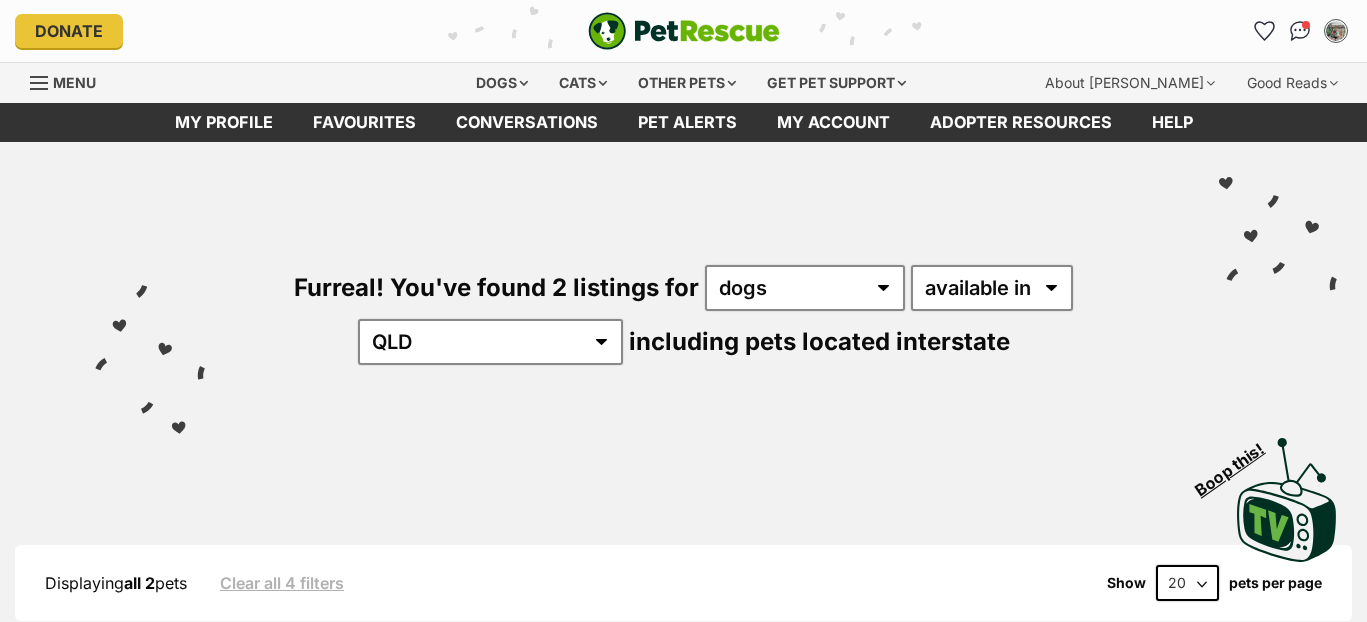 scroll, scrollTop: 0, scrollLeft: 0, axis: both 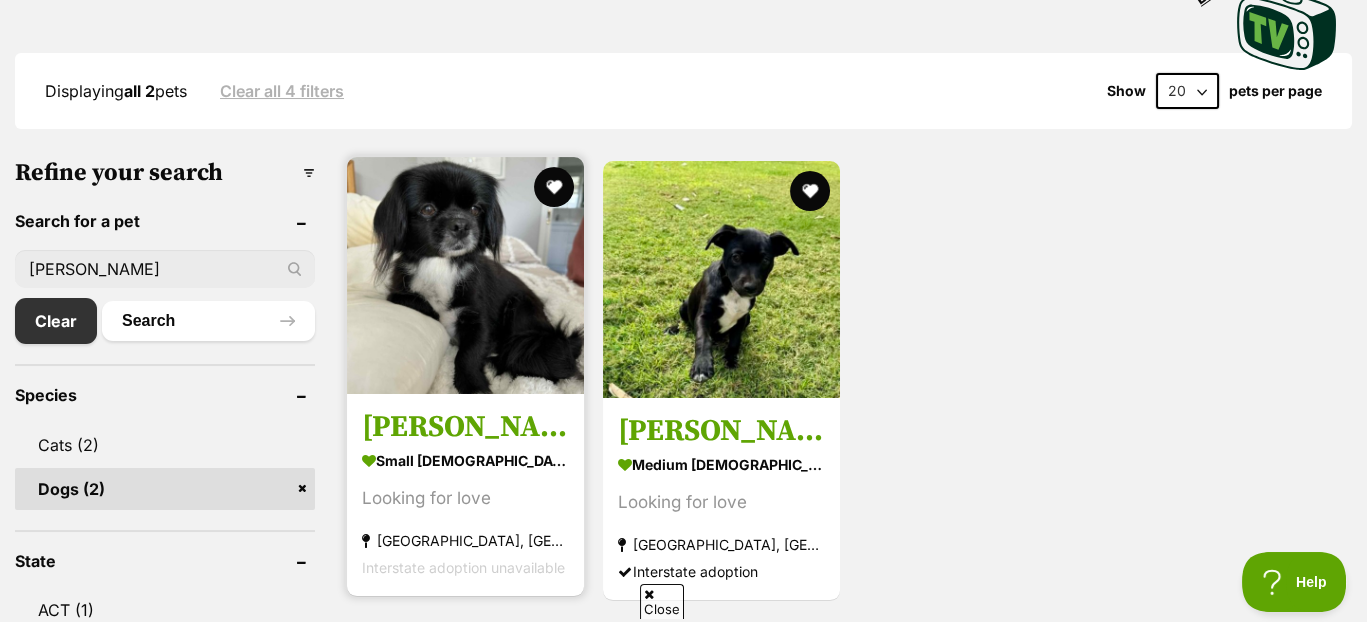 click on "small [DEMOGRAPHIC_DATA] Dog" at bounding box center [465, 460] 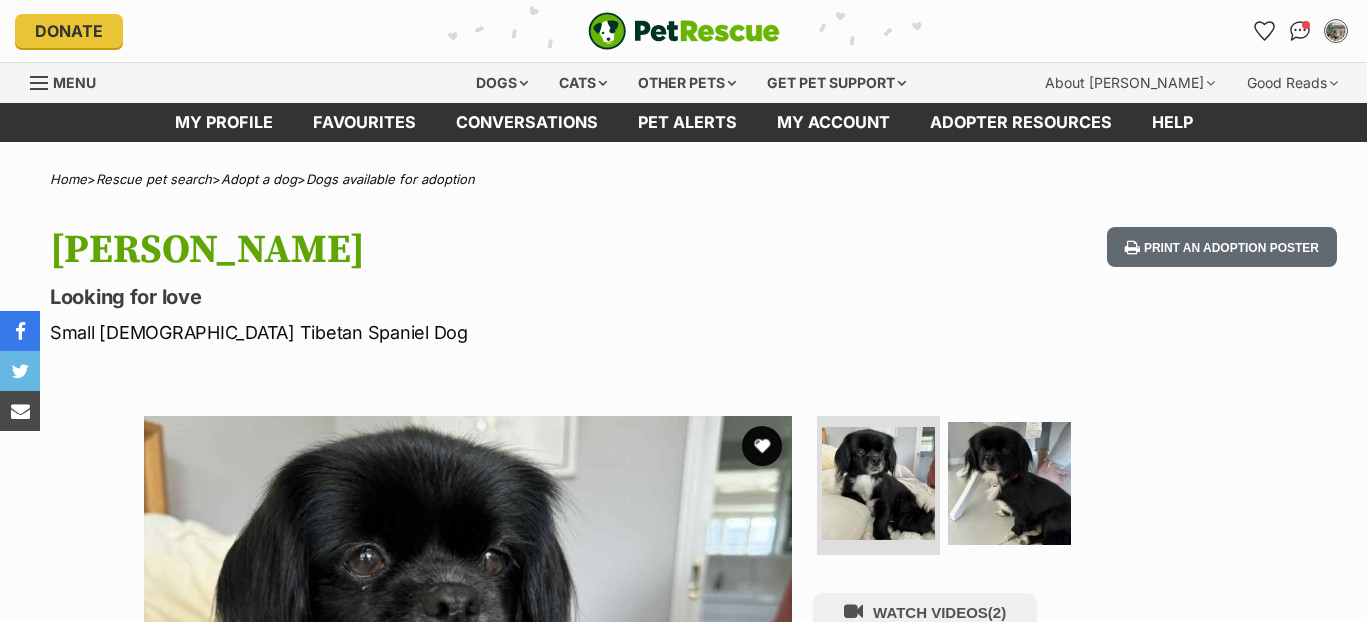 scroll, scrollTop: 0, scrollLeft: 0, axis: both 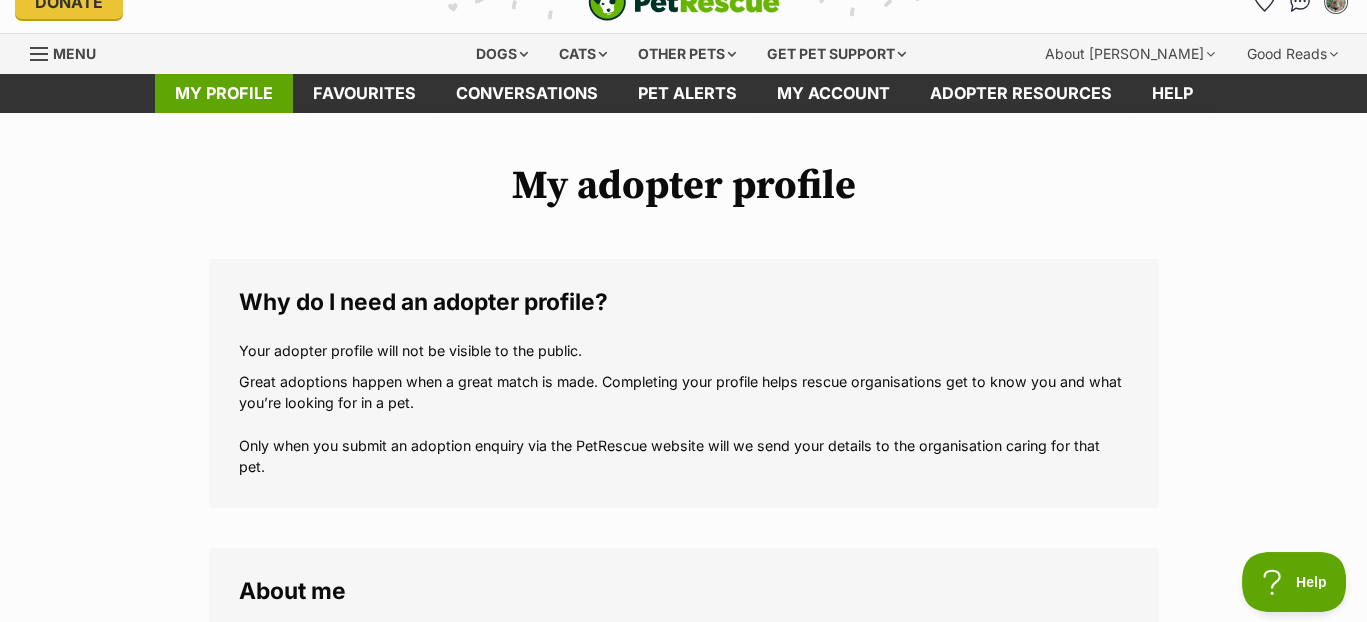 click on "My profile" at bounding box center (224, 93) 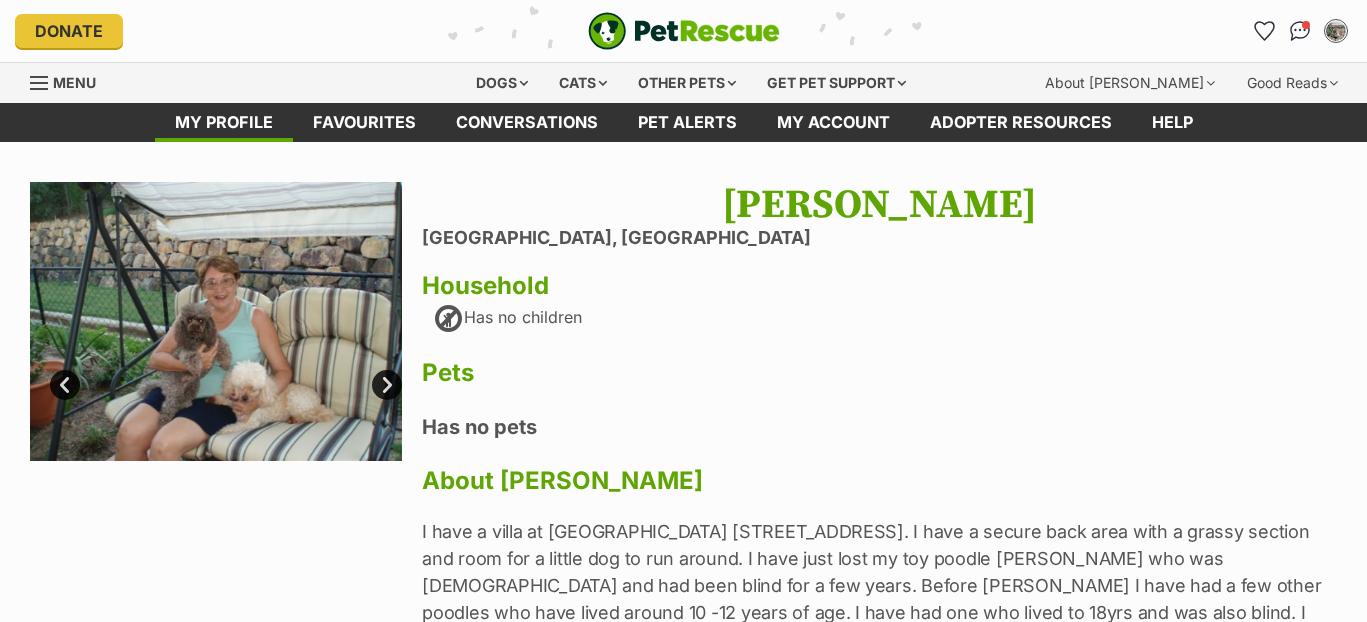 scroll, scrollTop: 0, scrollLeft: 0, axis: both 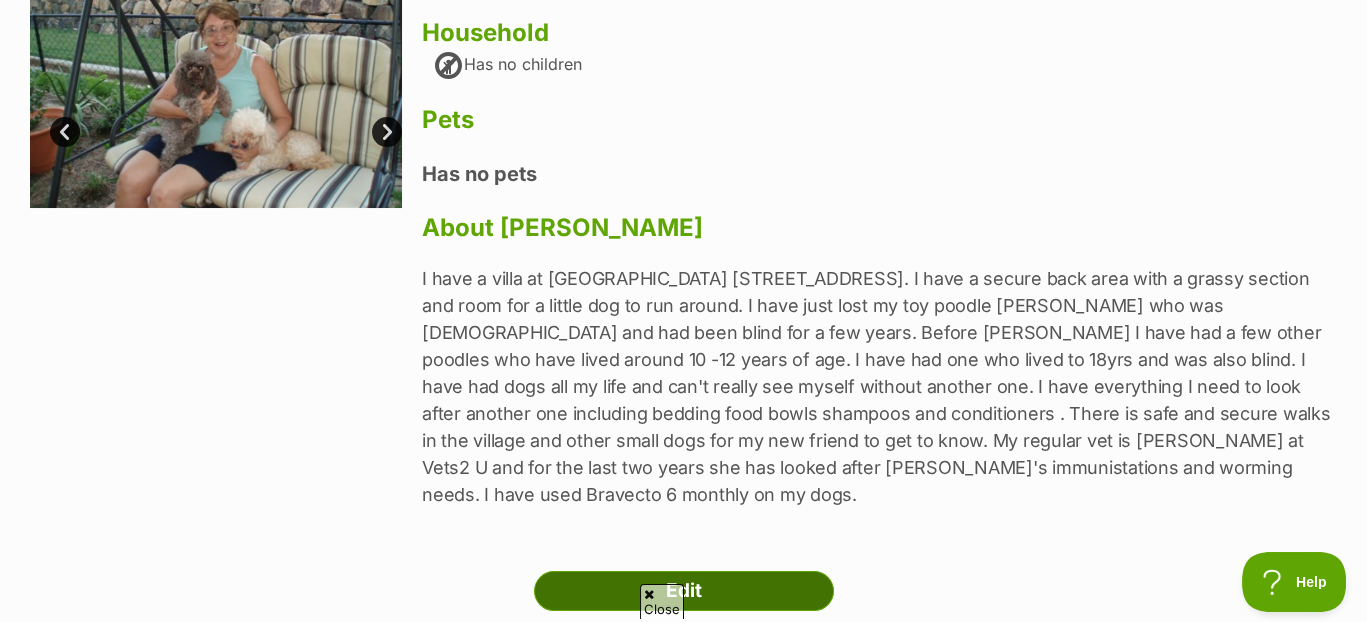 click on "Edit" at bounding box center [684, 591] 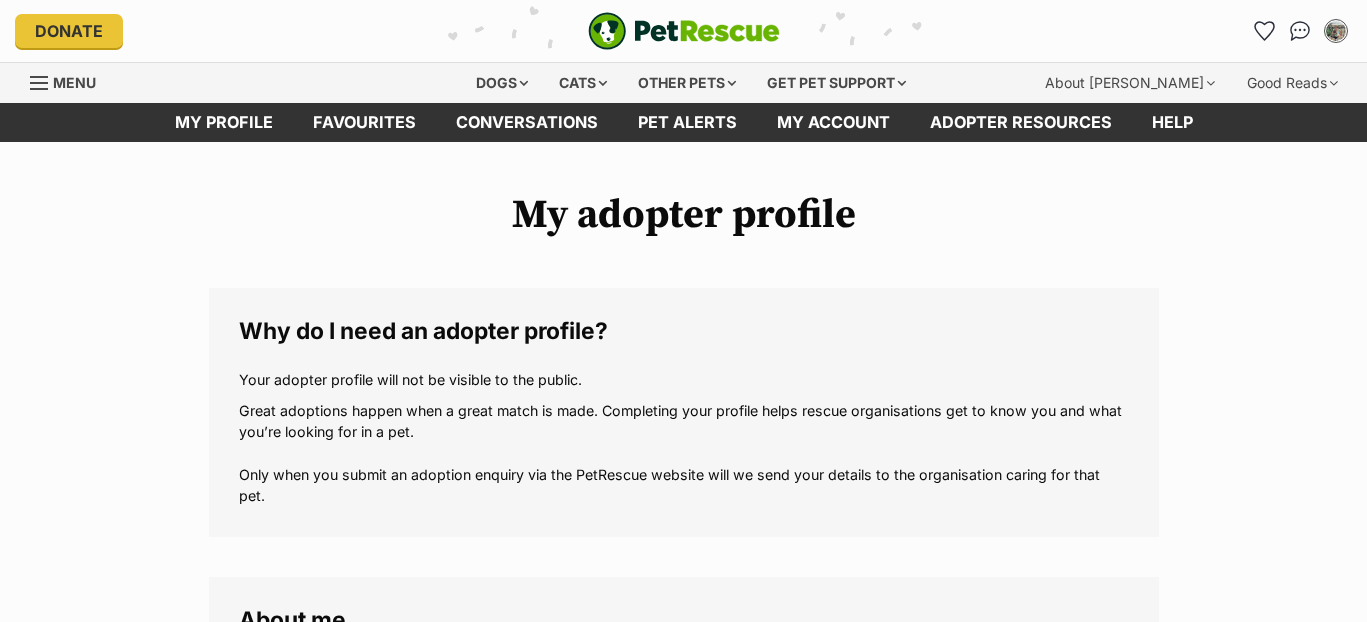 scroll, scrollTop: 0, scrollLeft: 0, axis: both 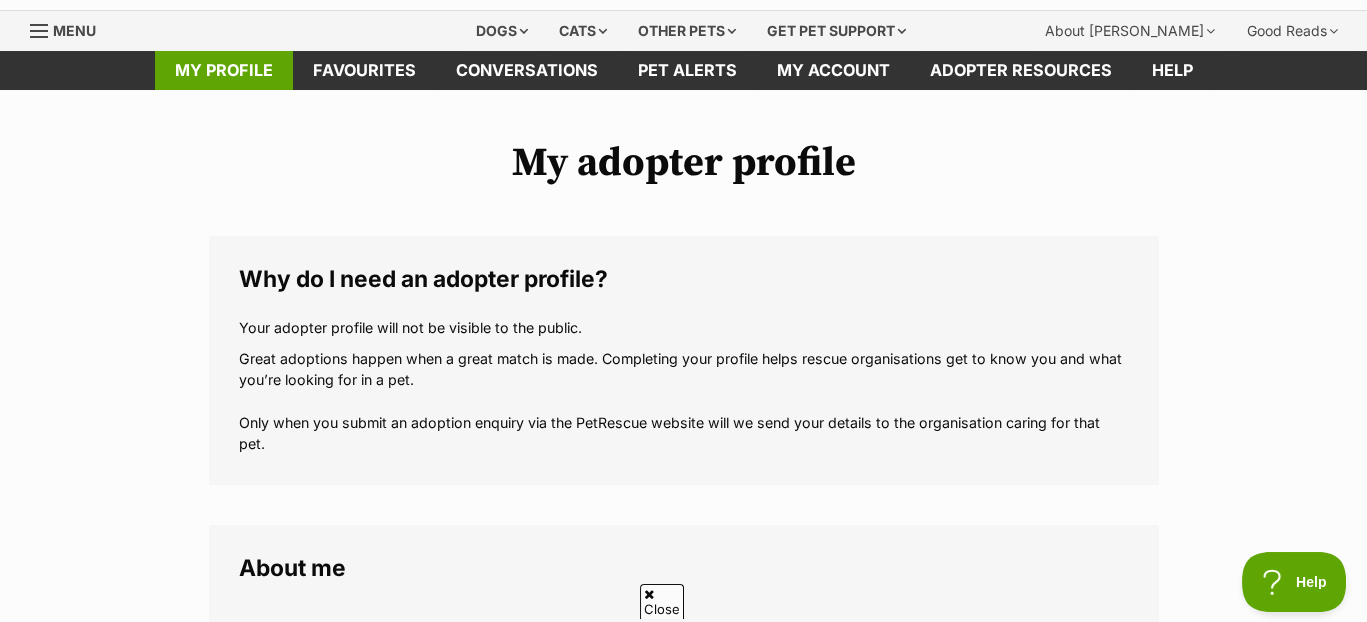 click on "My profile" at bounding box center (224, 70) 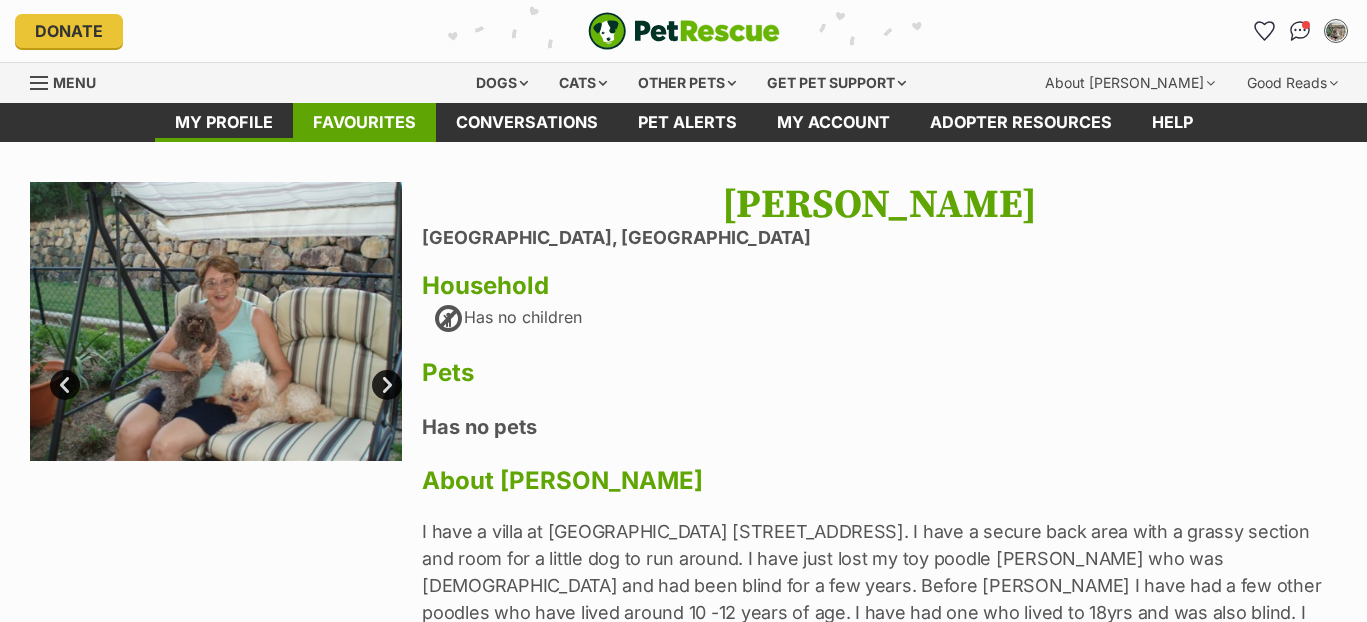 scroll, scrollTop: 0, scrollLeft: 0, axis: both 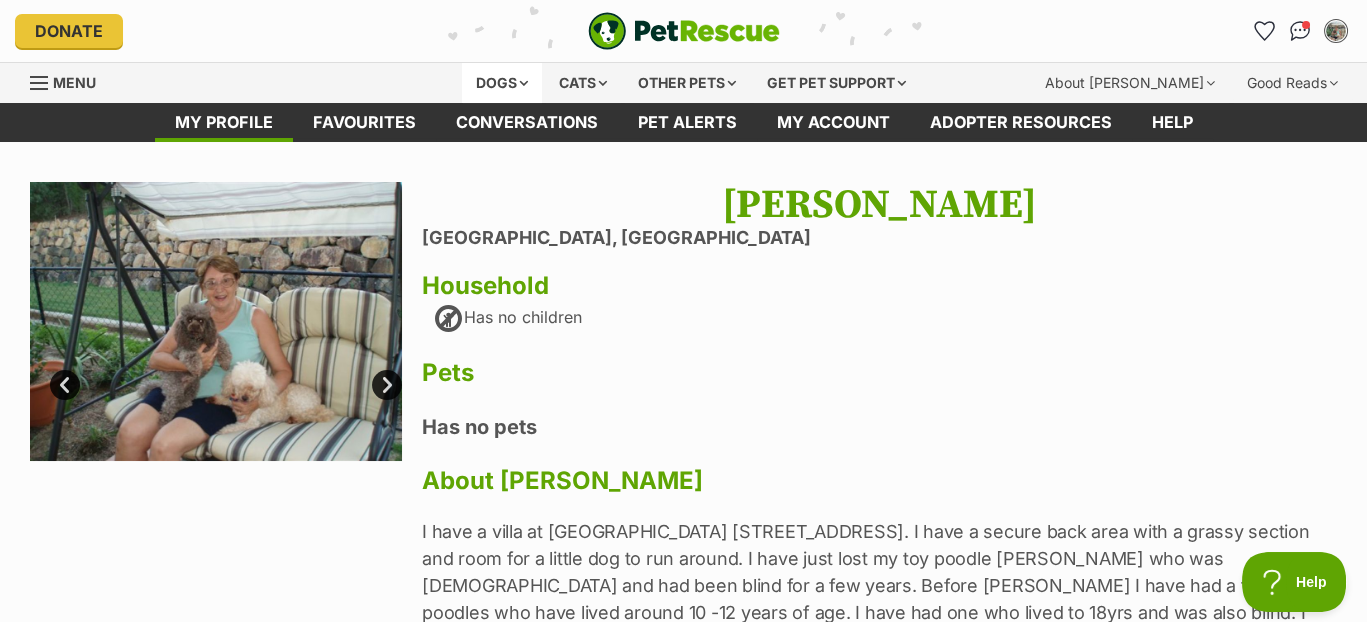 click on "Dogs" at bounding box center [502, 83] 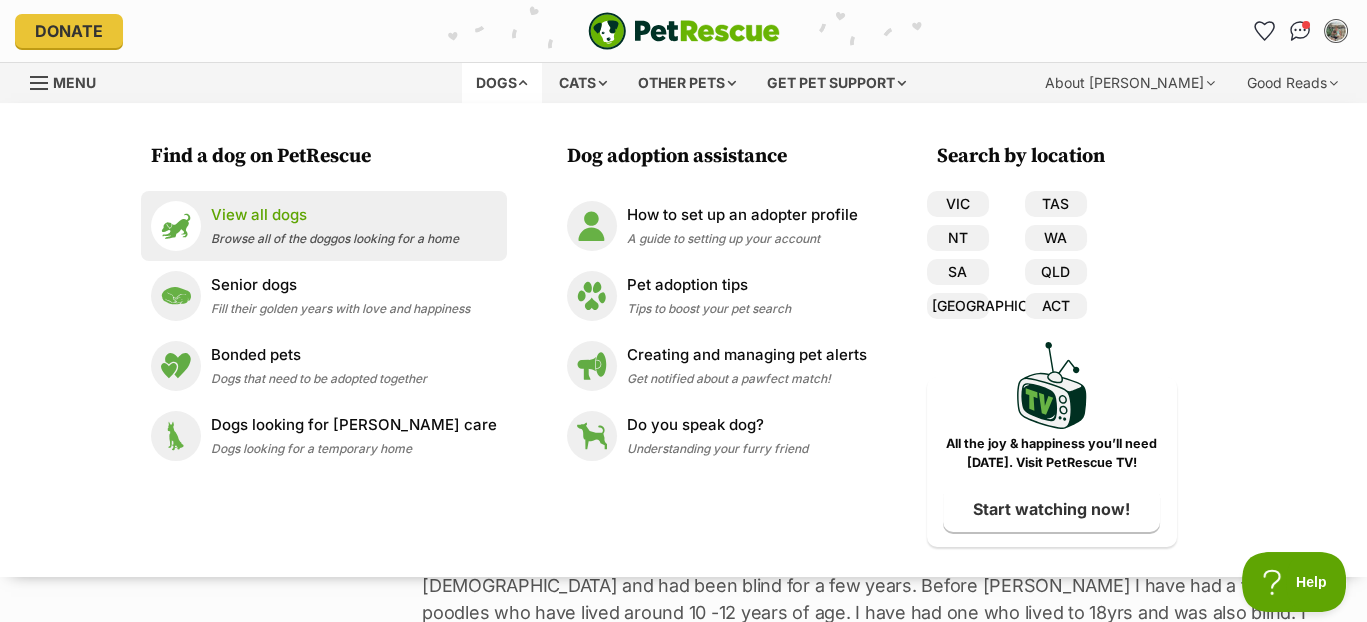 click on "Browse all of the doggos looking for a home" at bounding box center (335, 238) 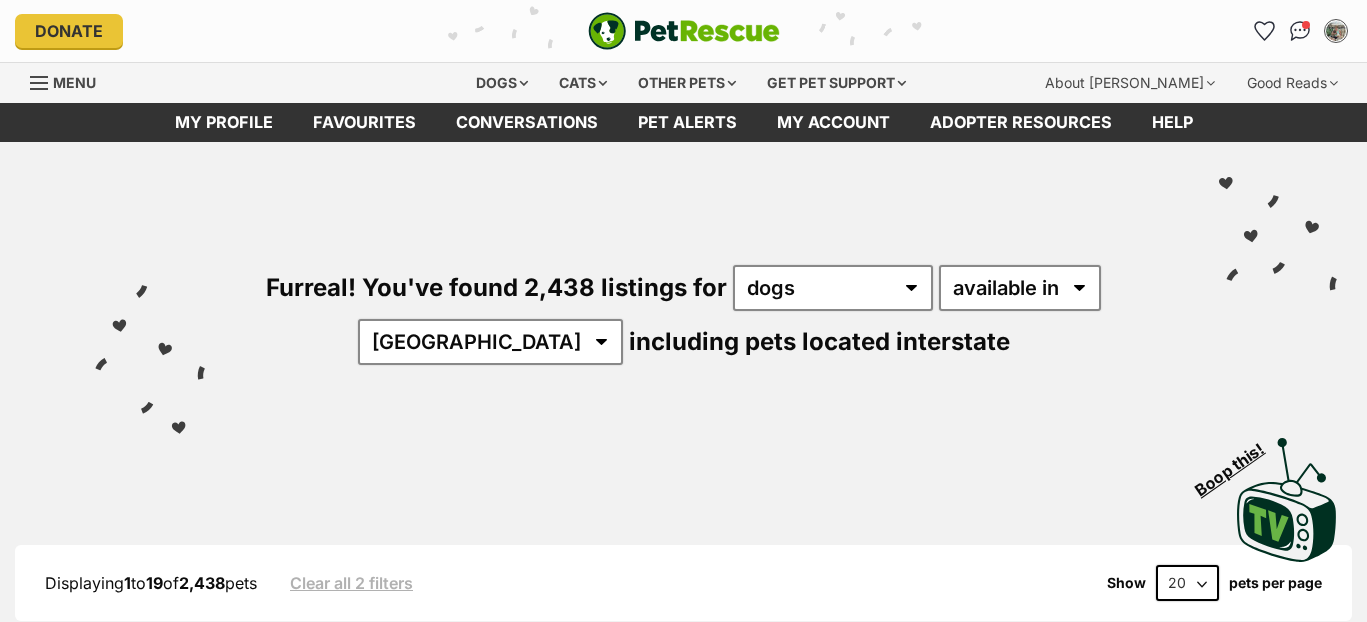 scroll, scrollTop: 0, scrollLeft: 0, axis: both 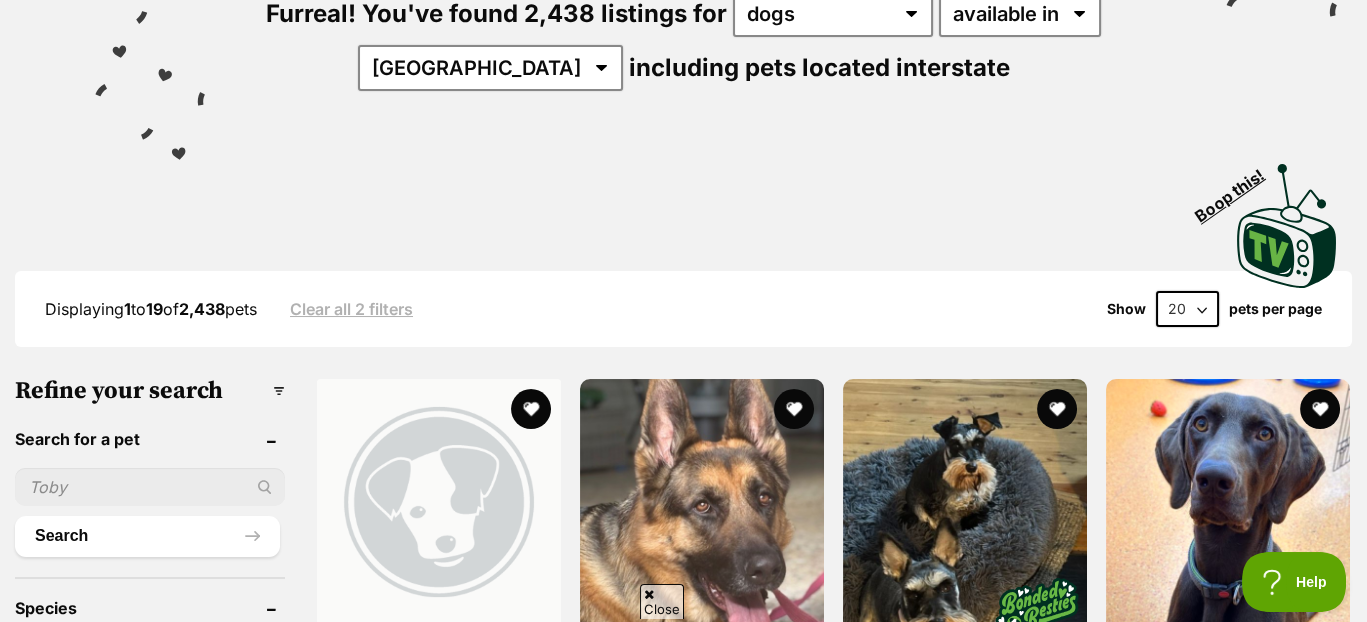 click at bounding box center [150, 487] 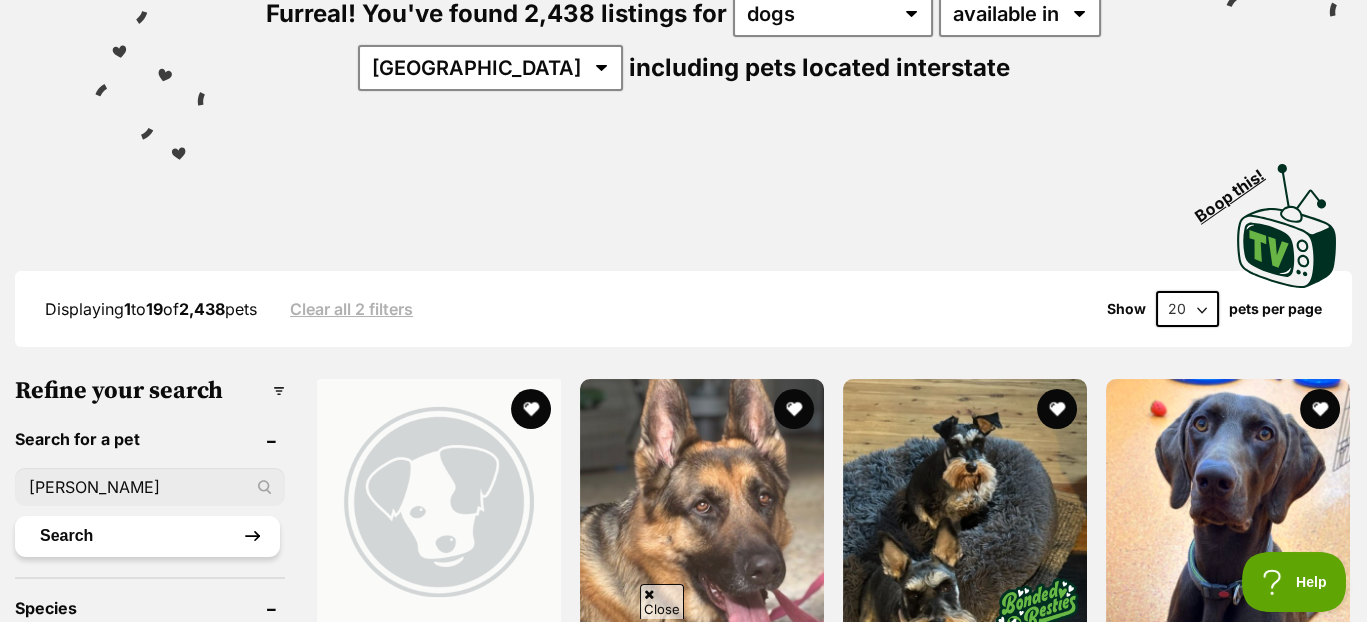 type on "[PERSON_NAME]" 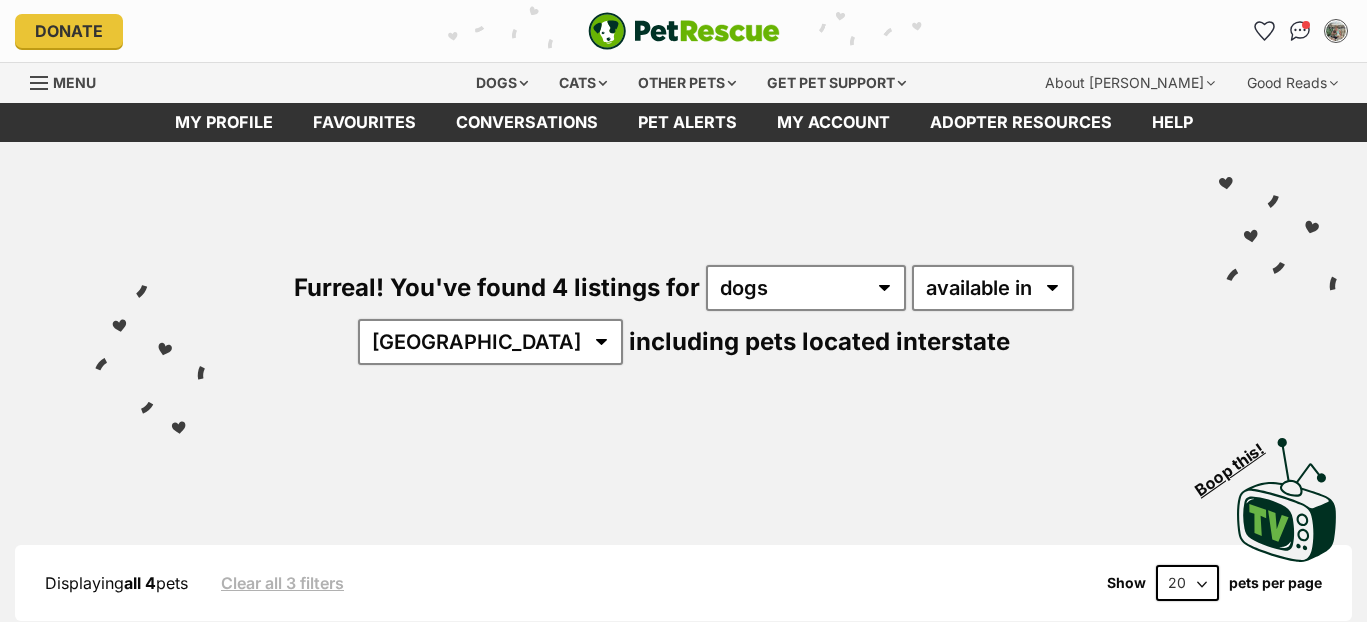 scroll, scrollTop: 0, scrollLeft: 0, axis: both 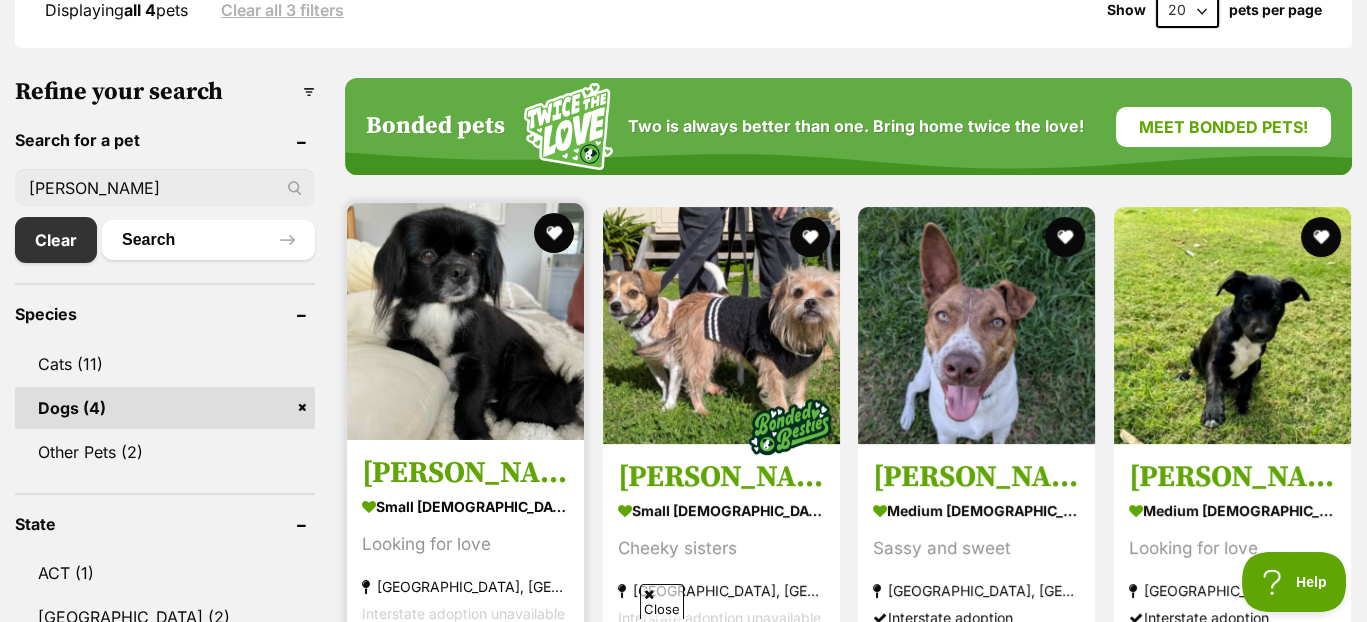 click at bounding box center [465, 321] 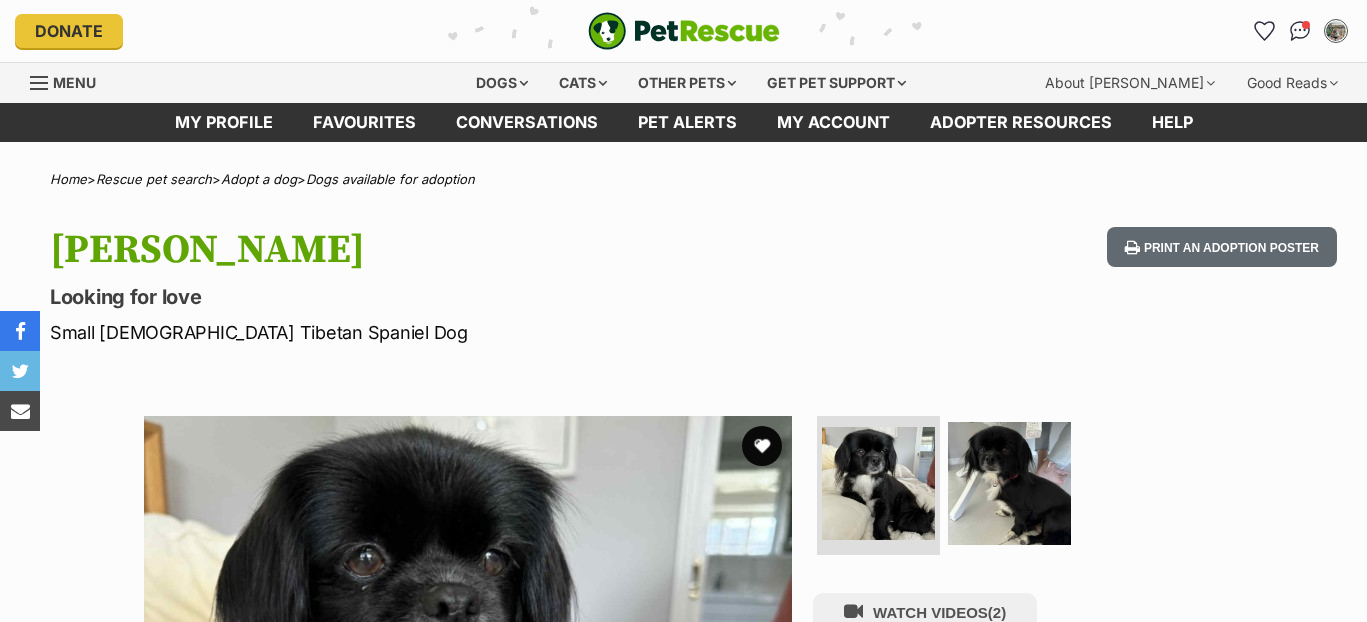 scroll, scrollTop: 0, scrollLeft: 0, axis: both 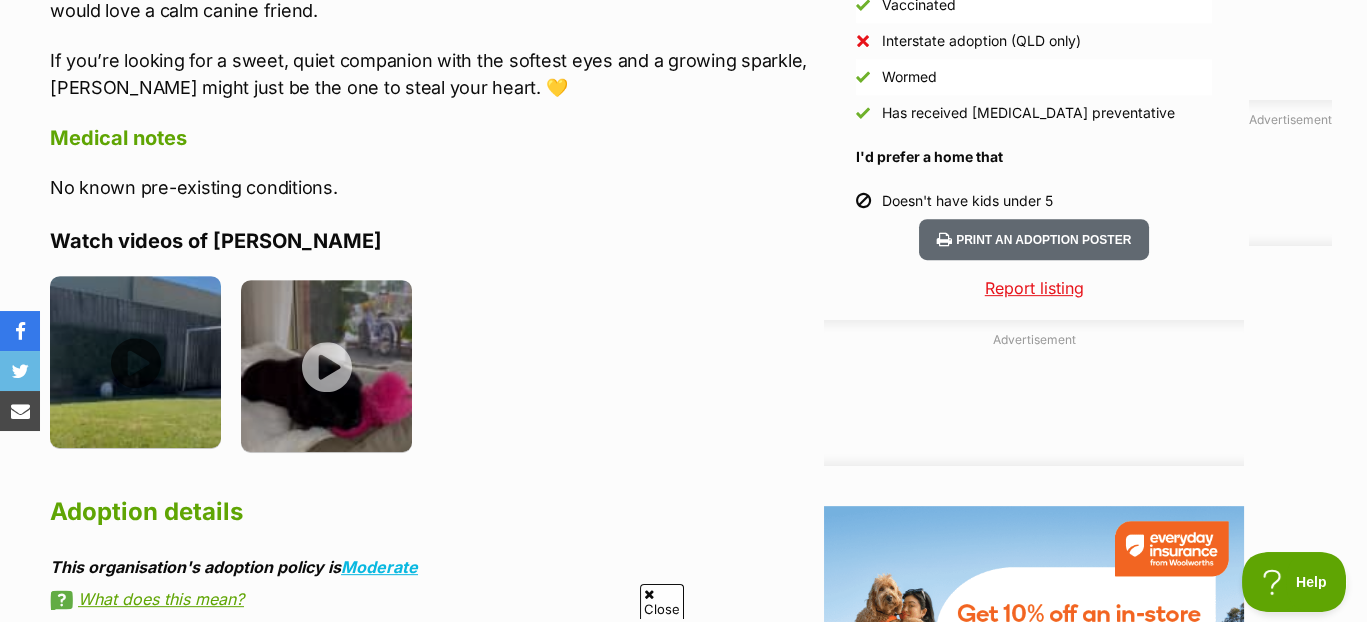 click at bounding box center [135, 361] 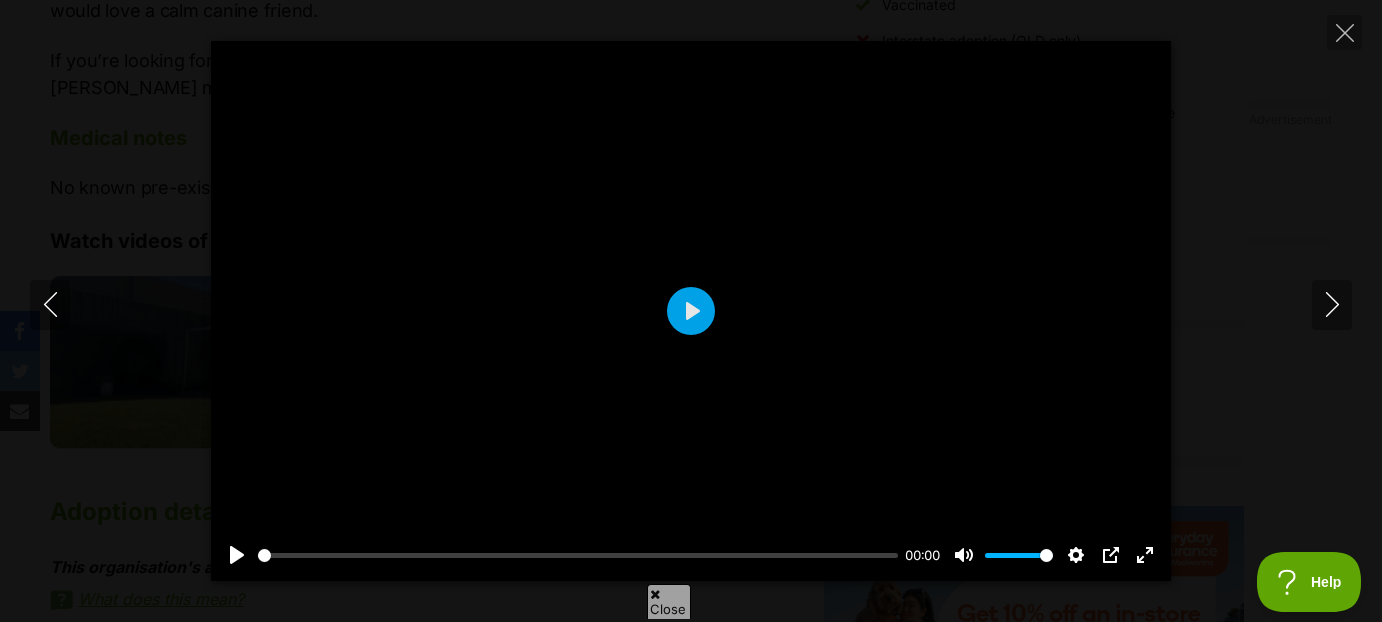 click on "Pause Play % buffered 00:00 00:00 Unmute Mute Disable captions Enable captions Settings Captions Disabled Quality undefined Speed Normal Captions Go back to previous menu Quality Go back to previous menu Speed Go back to previous menu 0.5× 0.75× Normal 1.25× 1.5× 1.75× 2× 4× PIP Exit fullscreen Enter fullscreen Play" at bounding box center [691, 311] 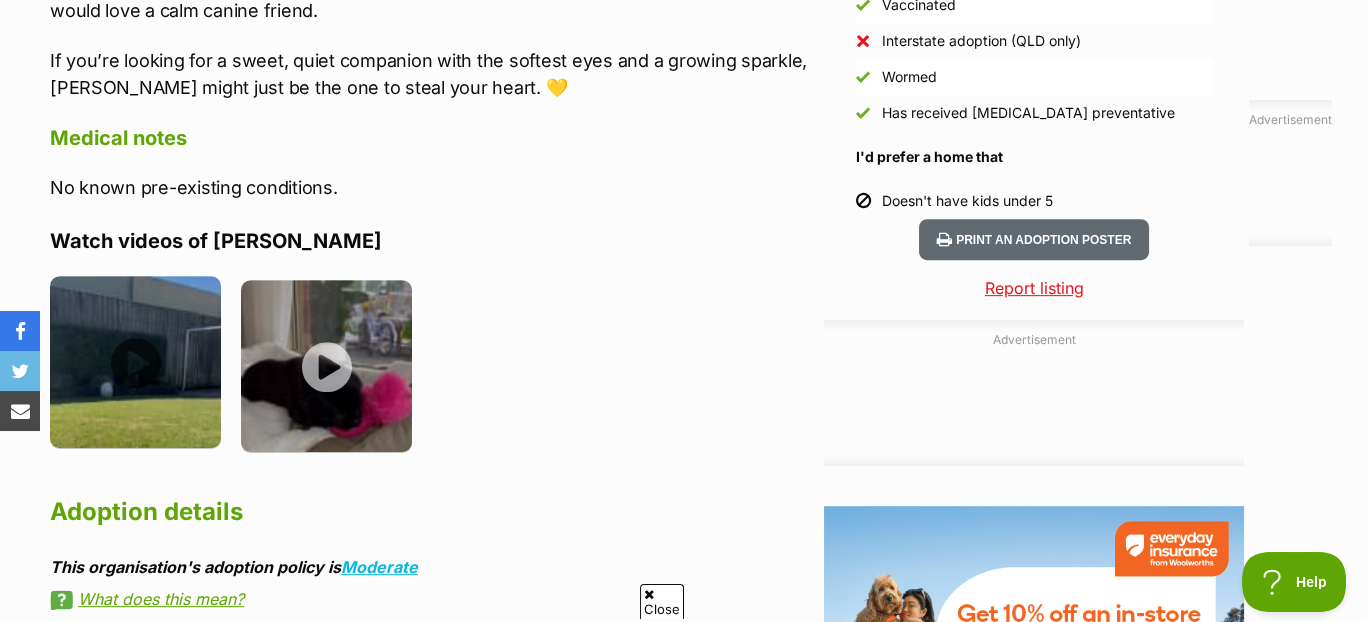 click at bounding box center [135, 361] 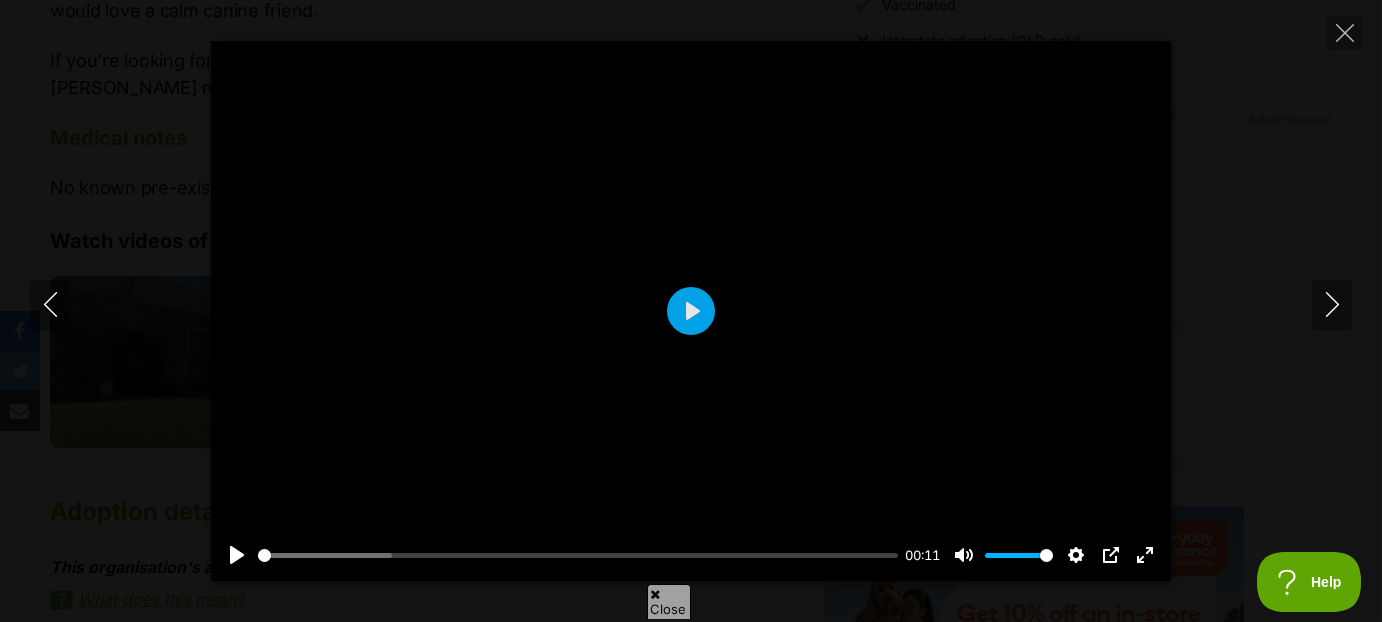 click on "Pause Play % buffered 00:00 00:11 Unmute Mute Disable captions Enable captions Settings Captions Disabled Quality undefined Speed Normal Captions Go back to previous menu Quality Go back to previous menu Speed Go back to previous menu 0.5× 0.75× Normal 1.25× 1.5× 1.75× 2× 4× PIP Exit fullscreen Enter fullscreen Play
Pause Play % buffered 00:00 00:09 Unmute Mute Disable captions Enable captions Settings Captions Disabled Quality undefined Speed Normal Captions Go back to previous menu Quality Go back to previous menu Speed Go back to previous menu 0.5× 0.75× Normal 1.25× 1.5× 1.75× 2× 4× PIP Exit fullscreen Enter fullscreen Play" at bounding box center [691, 311] 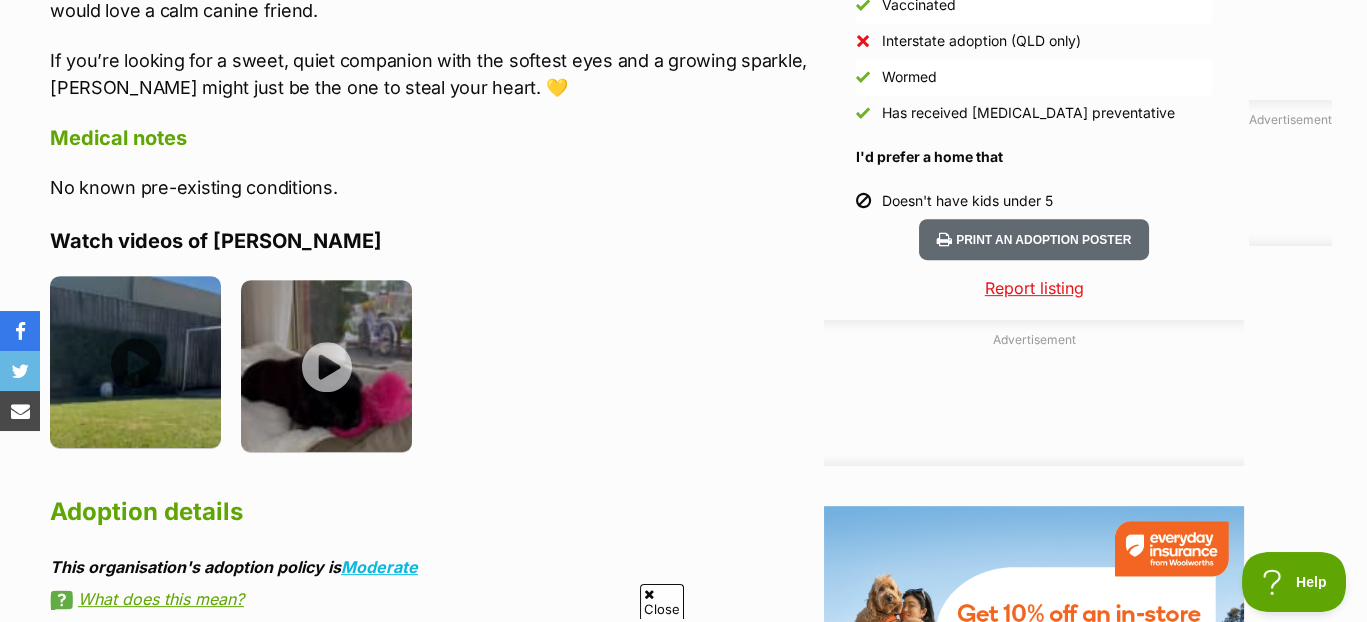 click at bounding box center [135, 361] 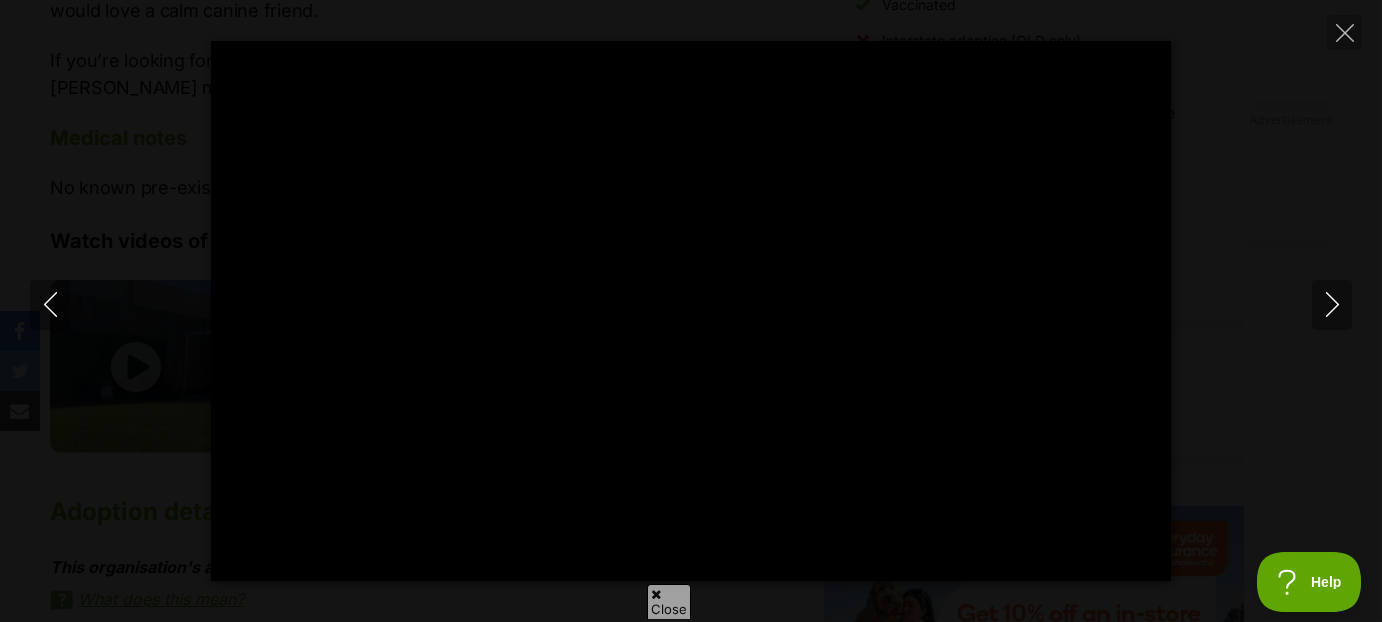 type on "100" 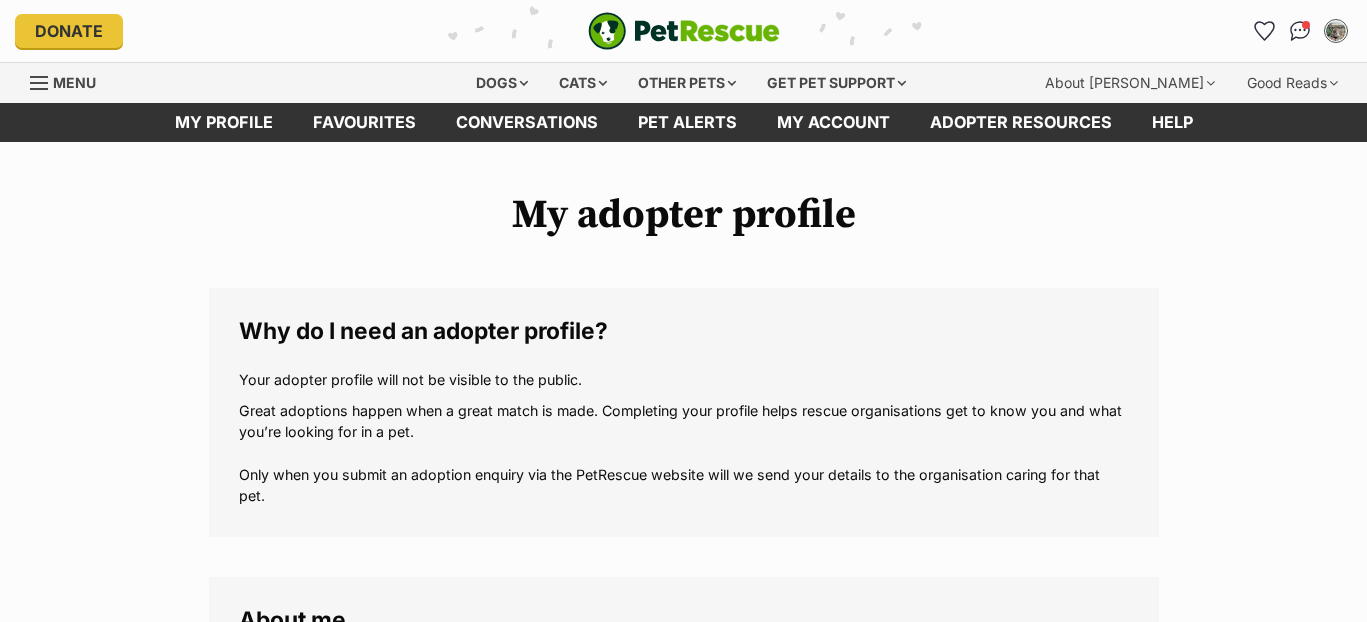 scroll, scrollTop: 29, scrollLeft: 0, axis: vertical 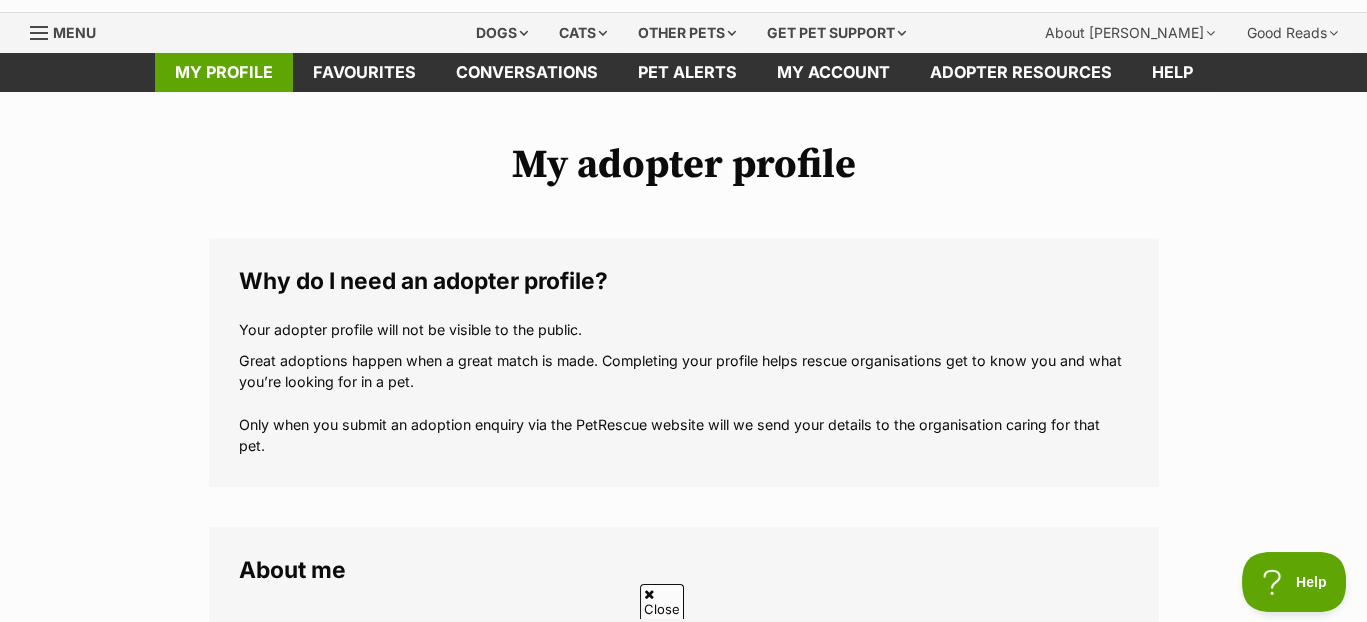 click on "My profile" at bounding box center [224, 72] 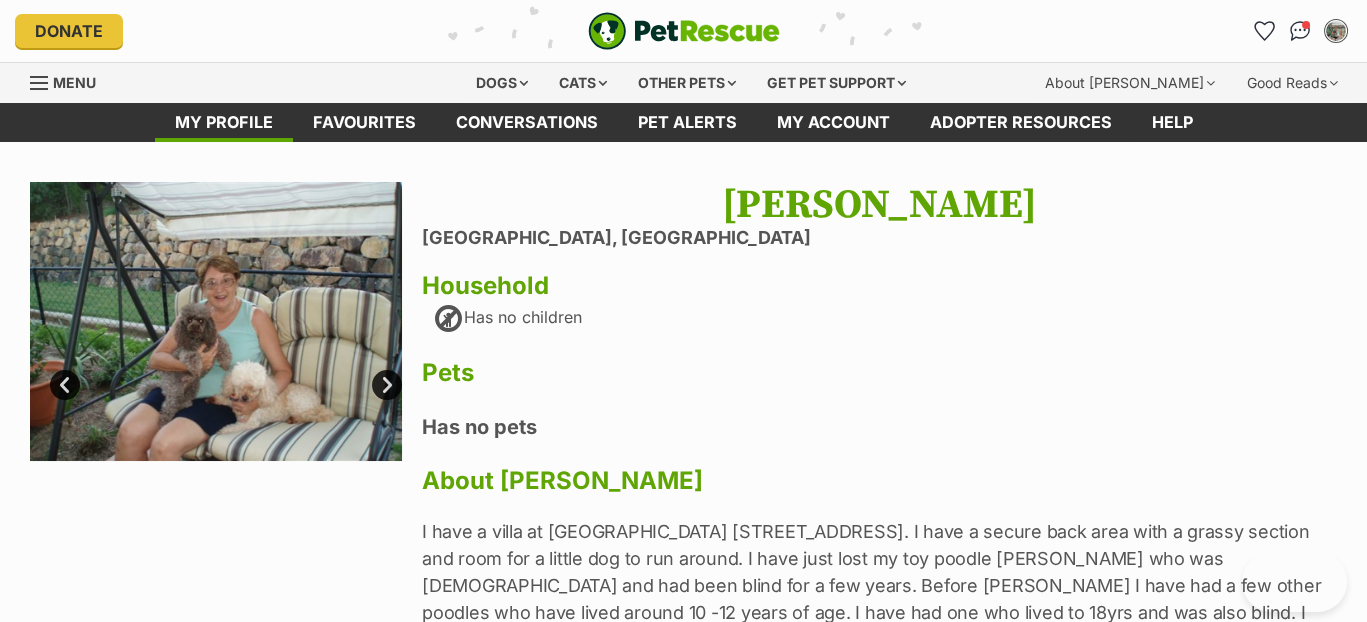 scroll, scrollTop: 33, scrollLeft: 0, axis: vertical 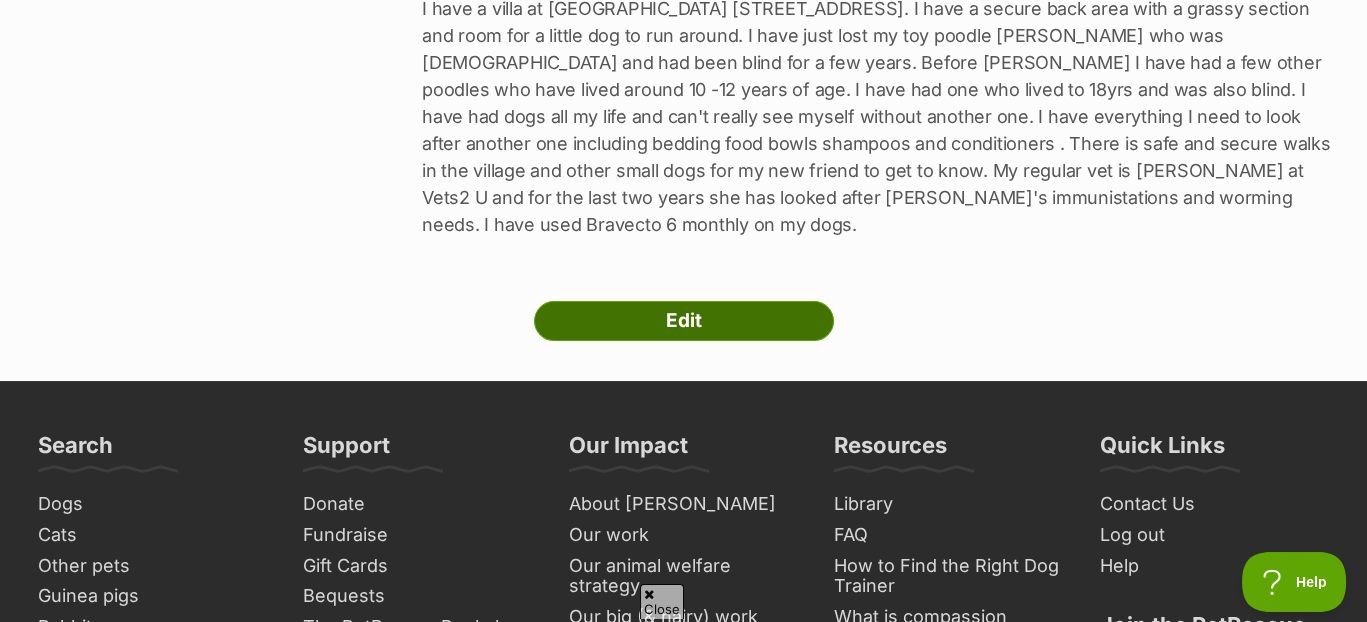 click on "Edit" at bounding box center [684, 321] 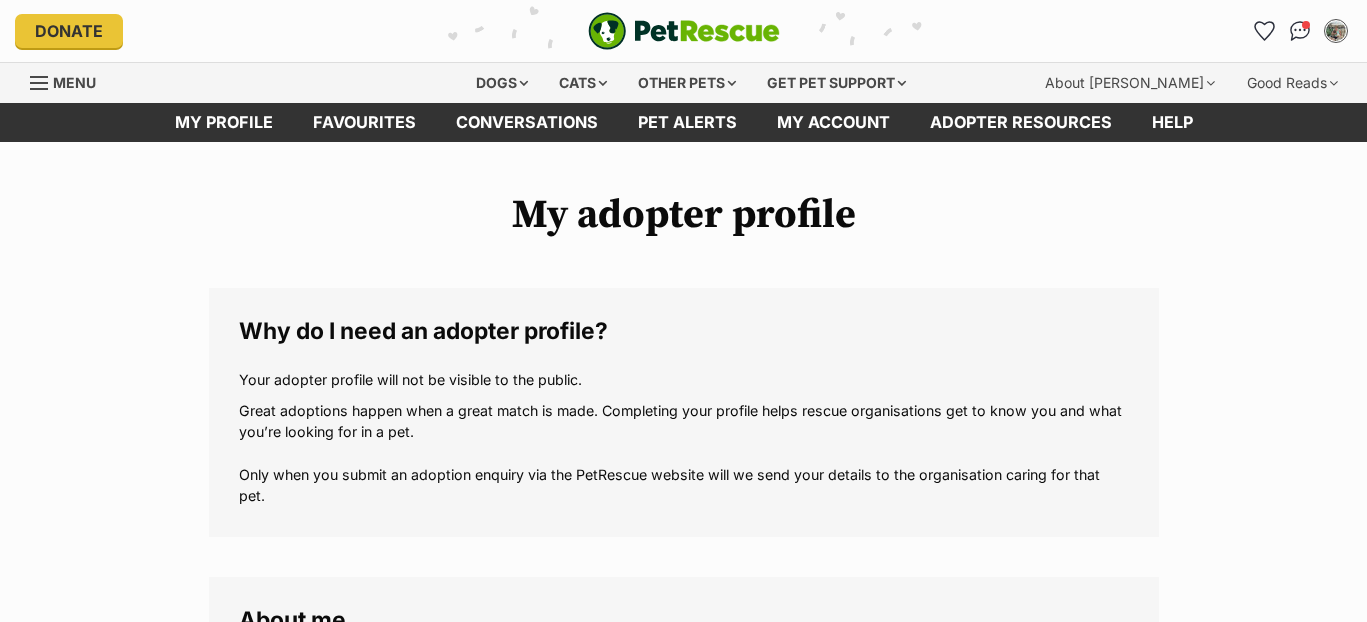 scroll, scrollTop: 0, scrollLeft: 0, axis: both 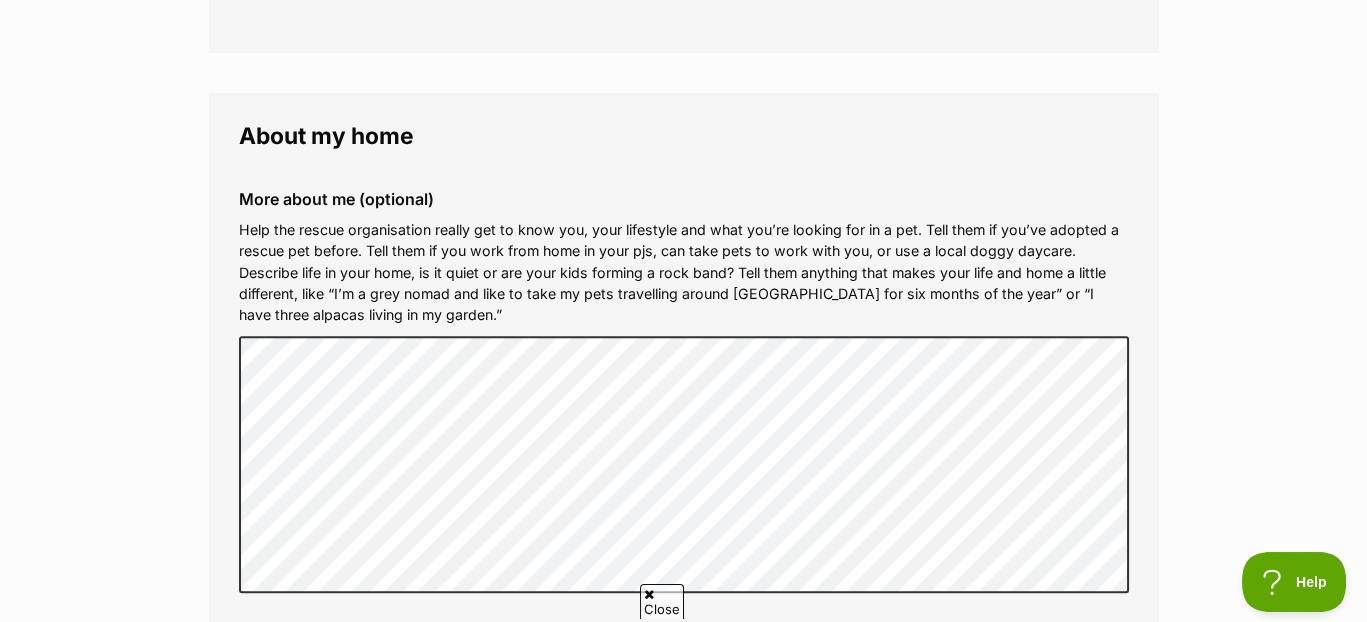 click at bounding box center [649, 594] 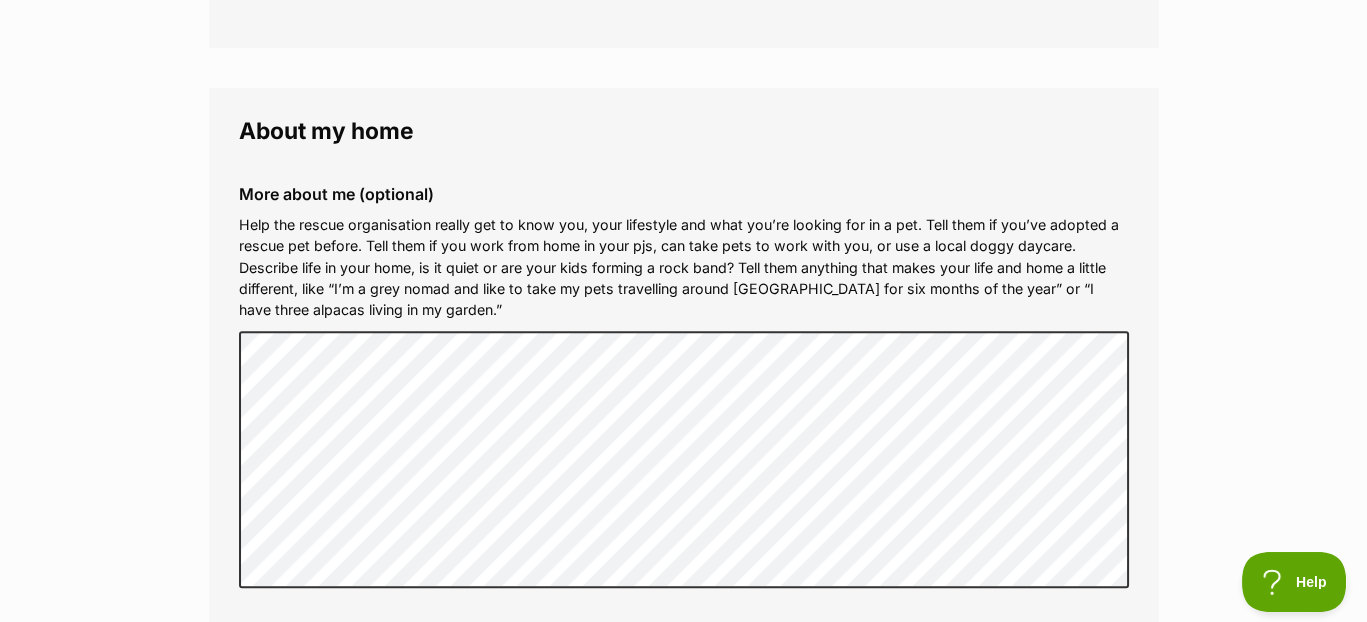 scroll, scrollTop: 2472, scrollLeft: 0, axis: vertical 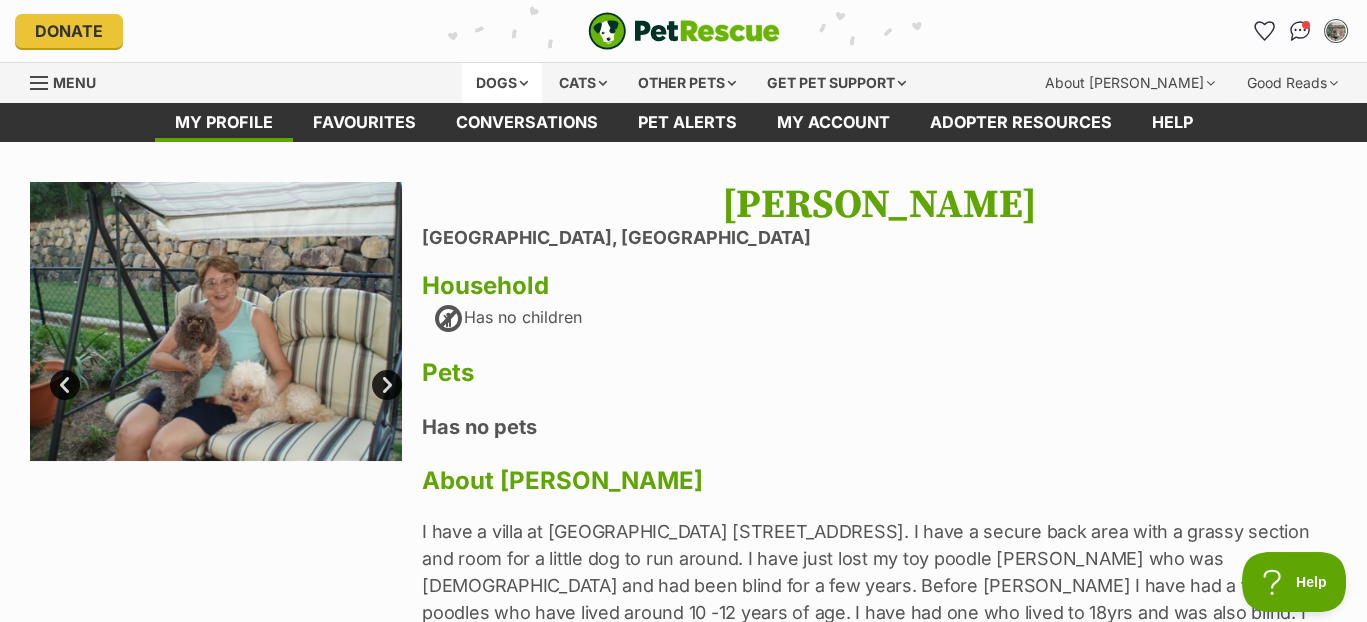 click on "Dogs" at bounding box center [502, 83] 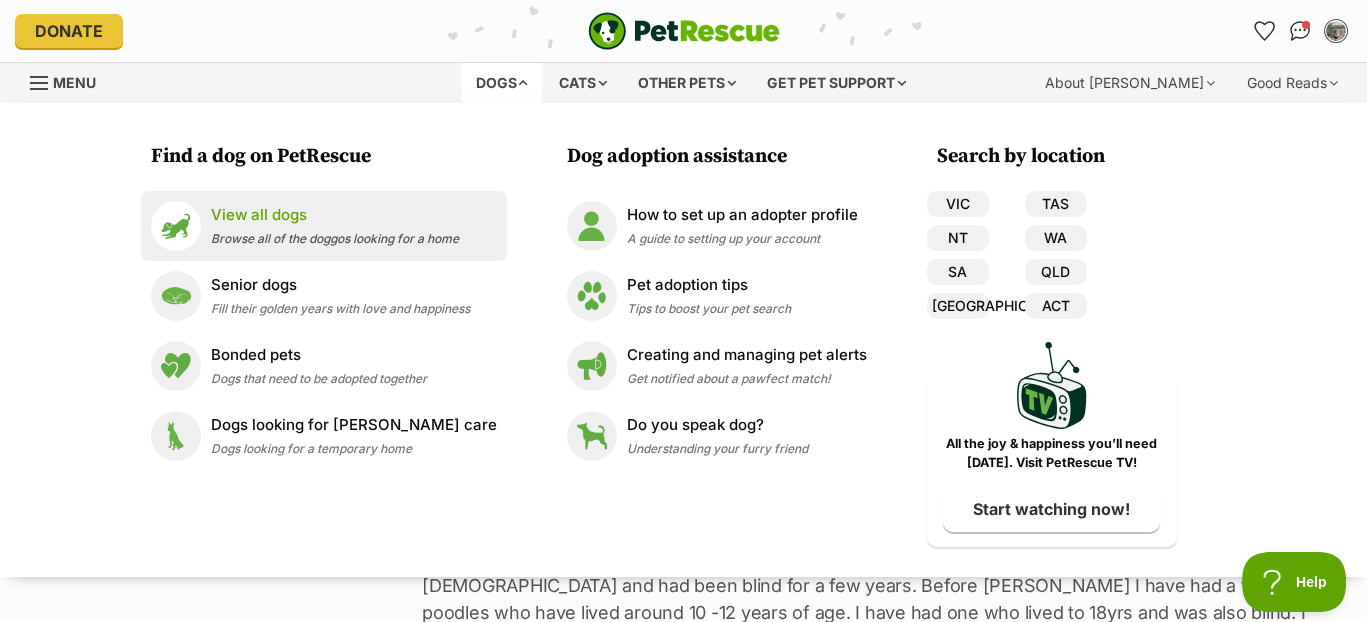 click on "View all dogs
Browse all of the doggos looking for a home" at bounding box center [335, 225] 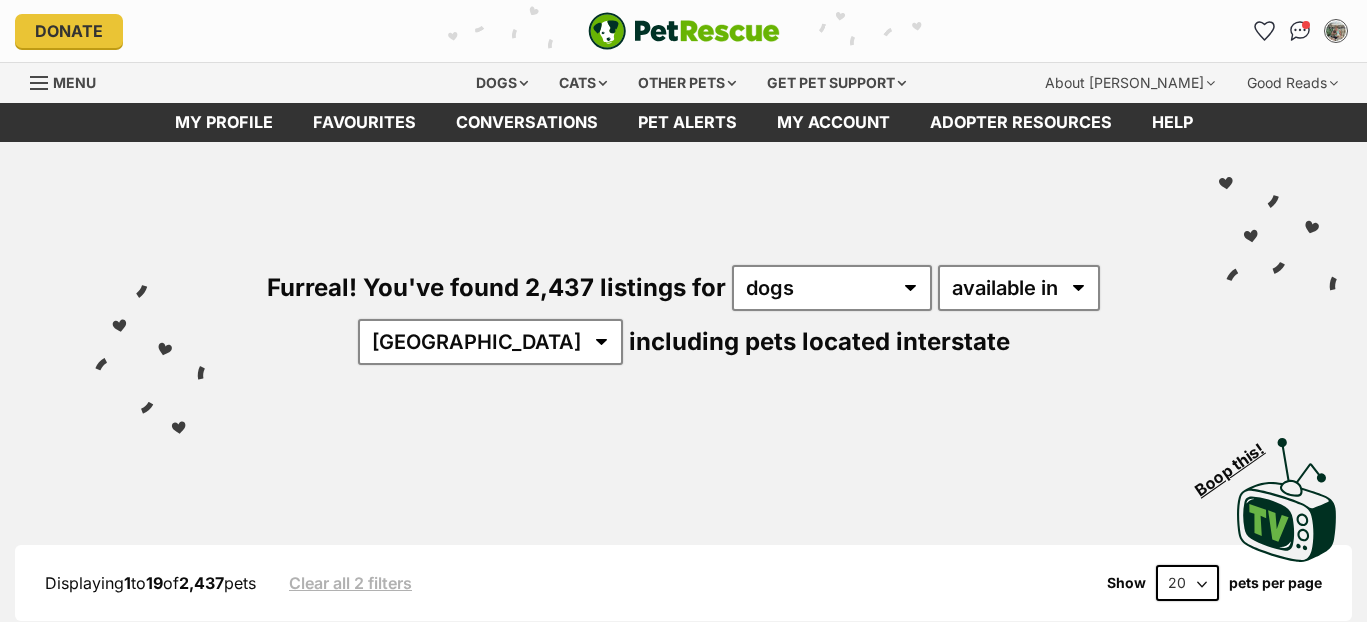 scroll, scrollTop: 0, scrollLeft: 0, axis: both 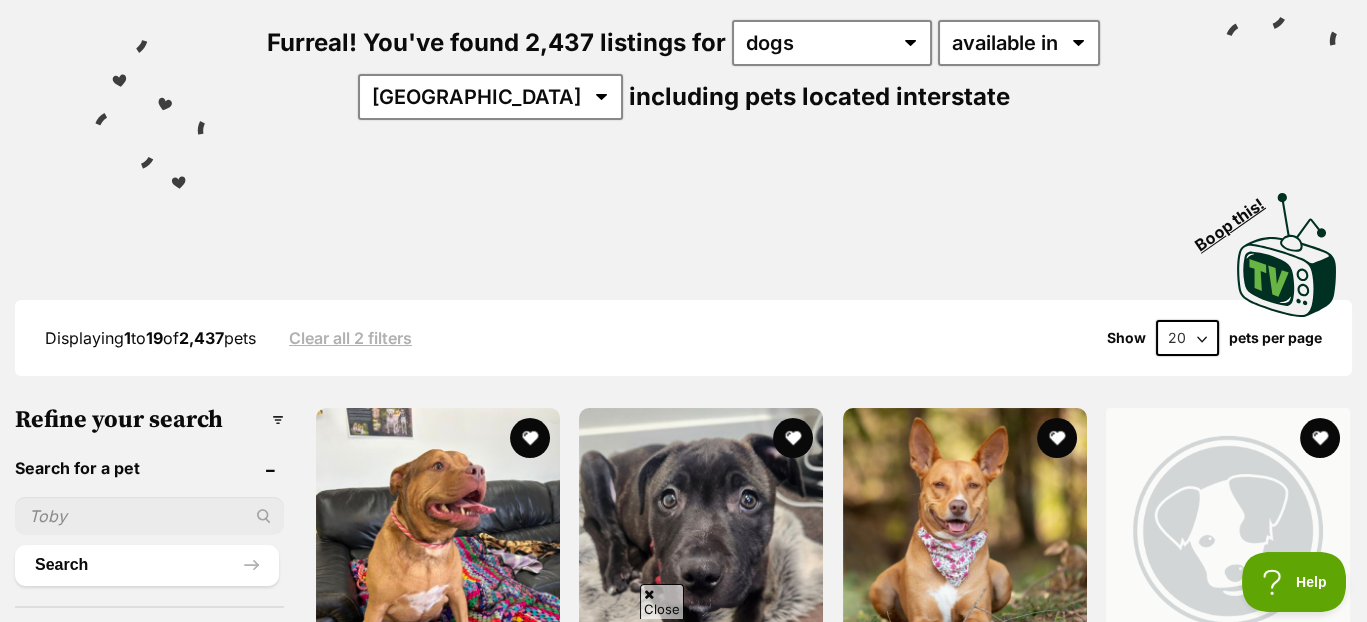 click at bounding box center [149, 516] 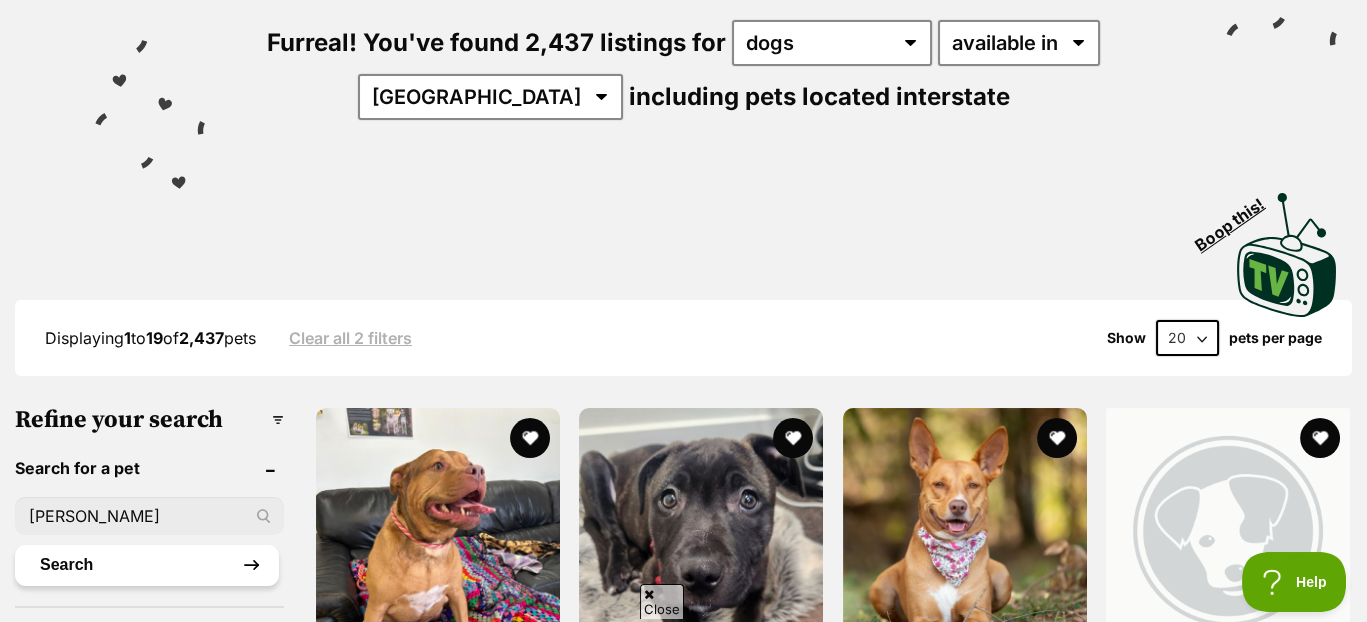 type on "Minnie" 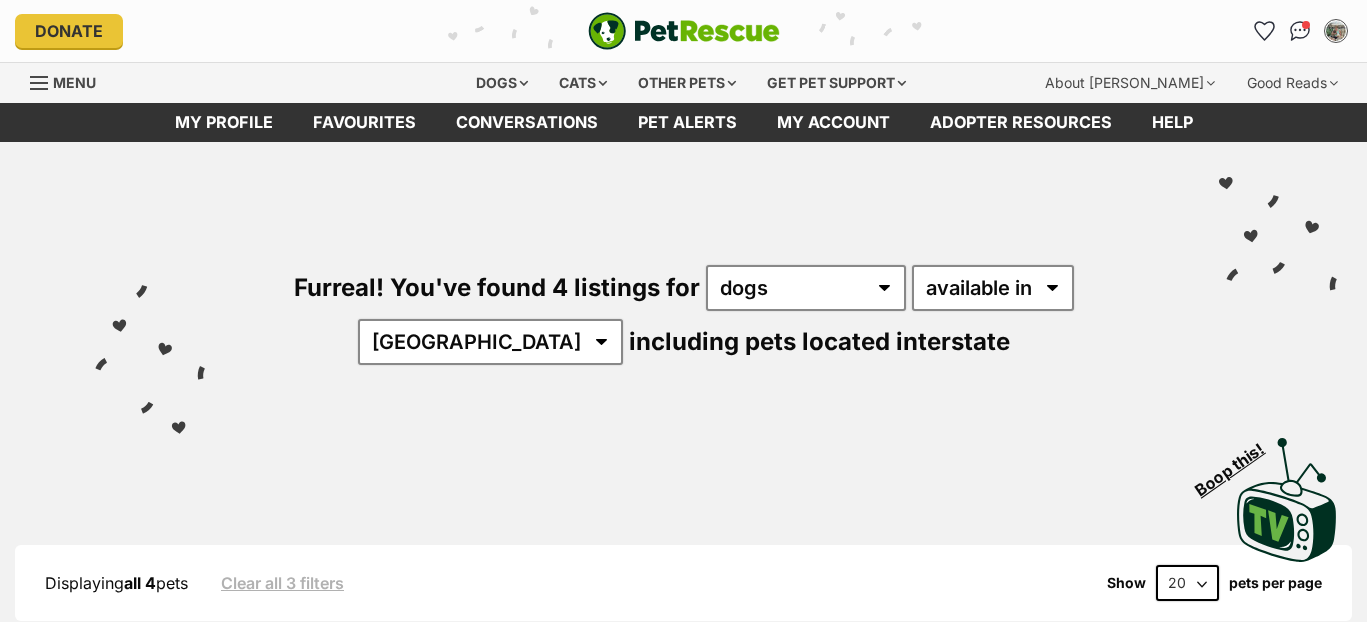 scroll, scrollTop: 0, scrollLeft: 0, axis: both 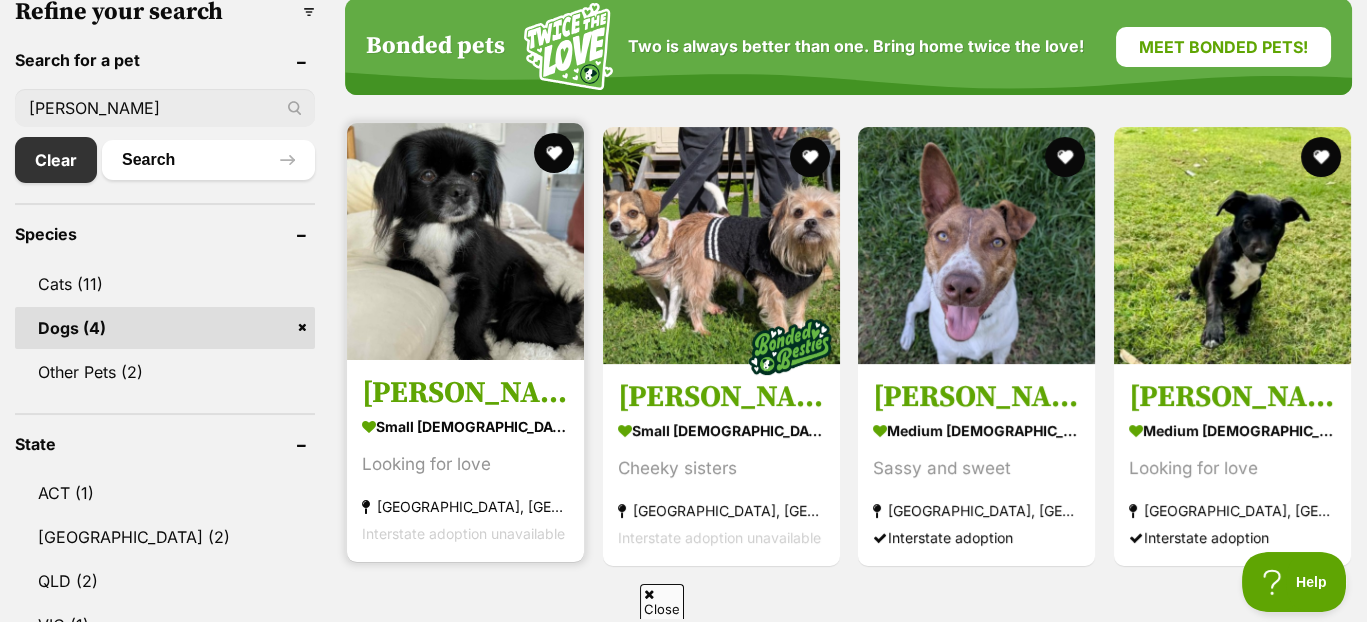 click at bounding box center [465, 241] 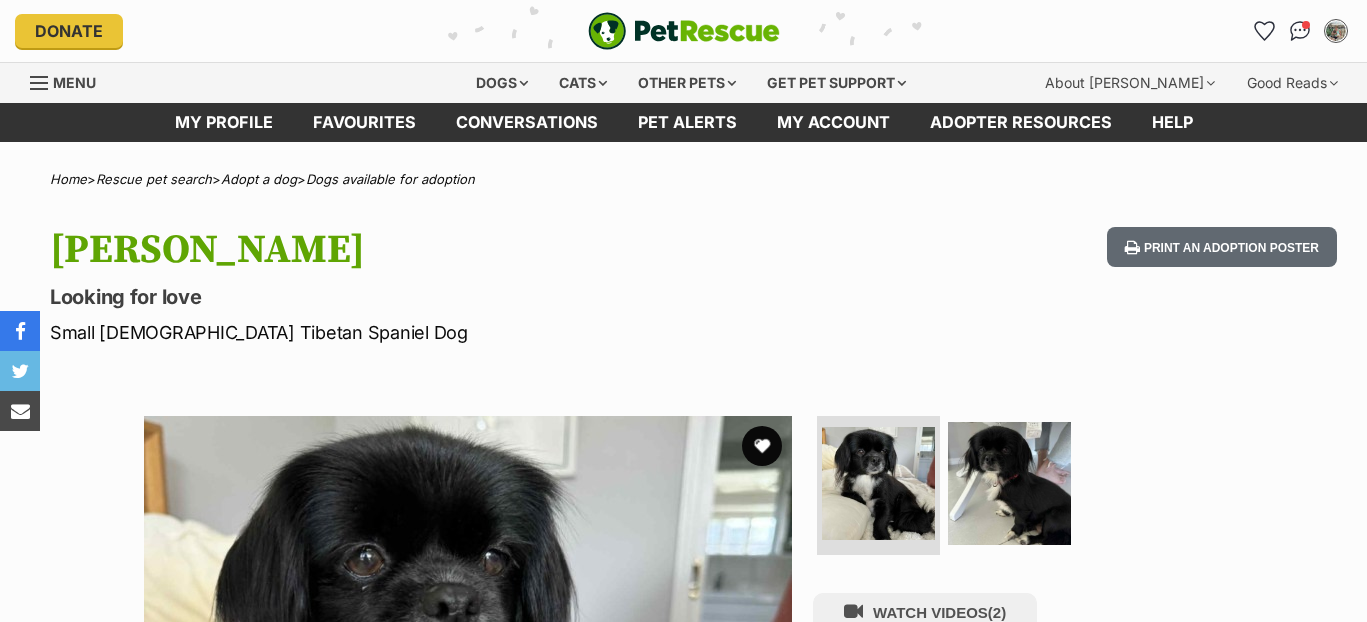scroll, scrollTop: 0, scrollLeft: 0, axis: both 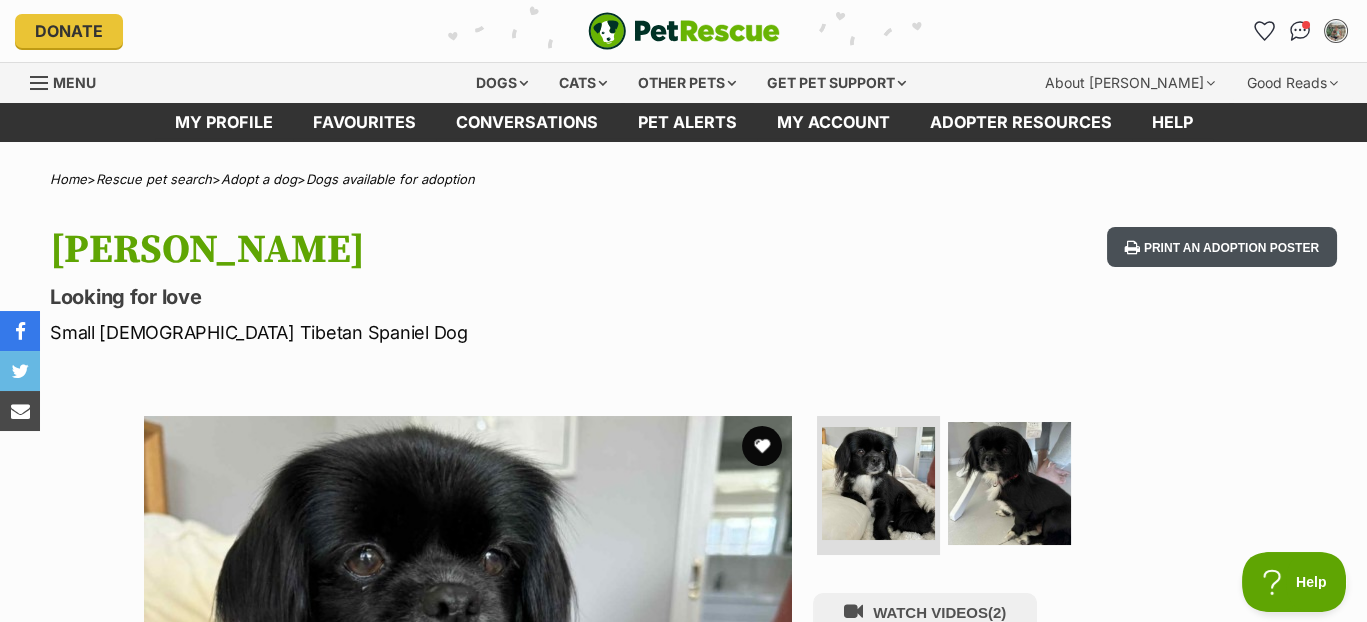 click on "Print an adoption poster" at bounding box center [1222, 247] 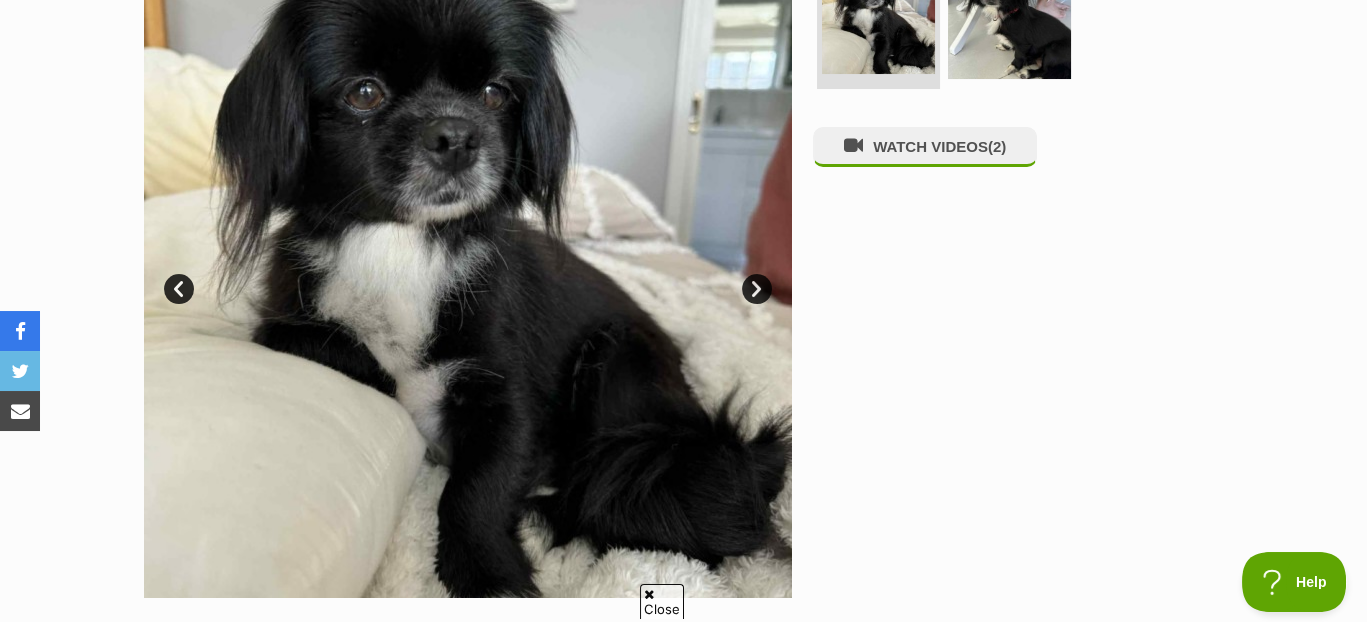scroll, scrollTop: 533, scrollLeft: 0, axis: vertical 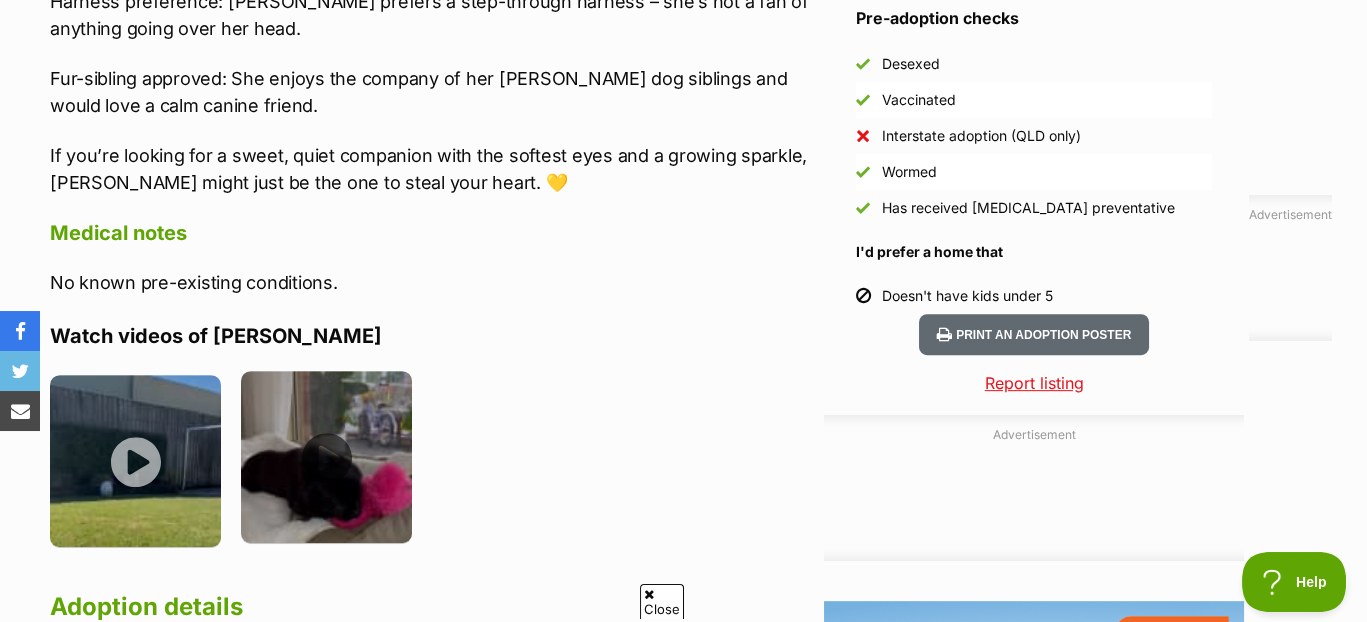 click at bounding box center [326, 456] 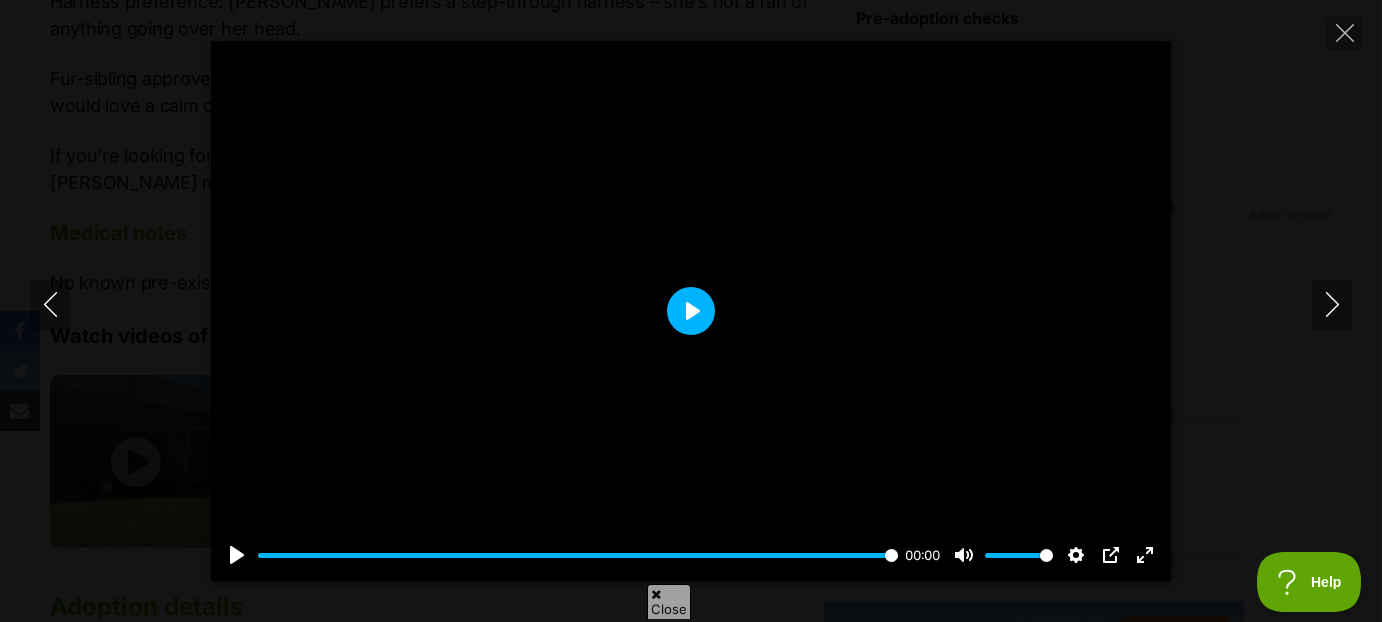 click on "Play" at bounding box center [691, 311] 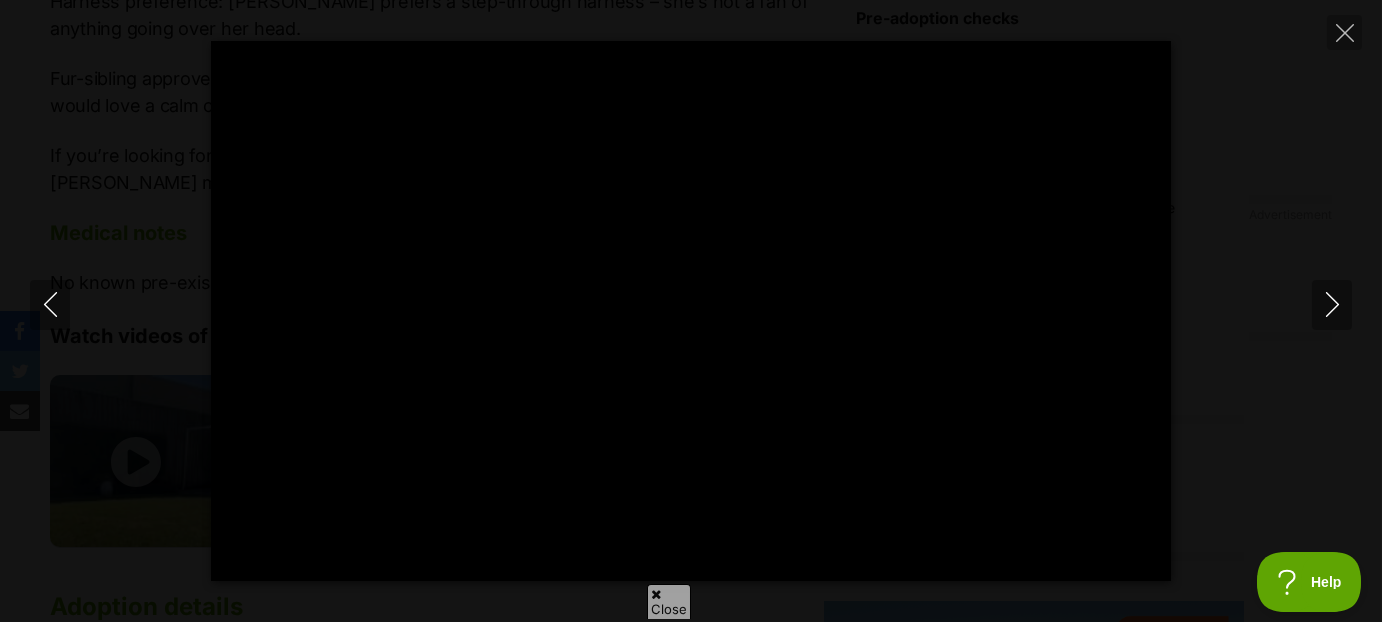 type on "100" 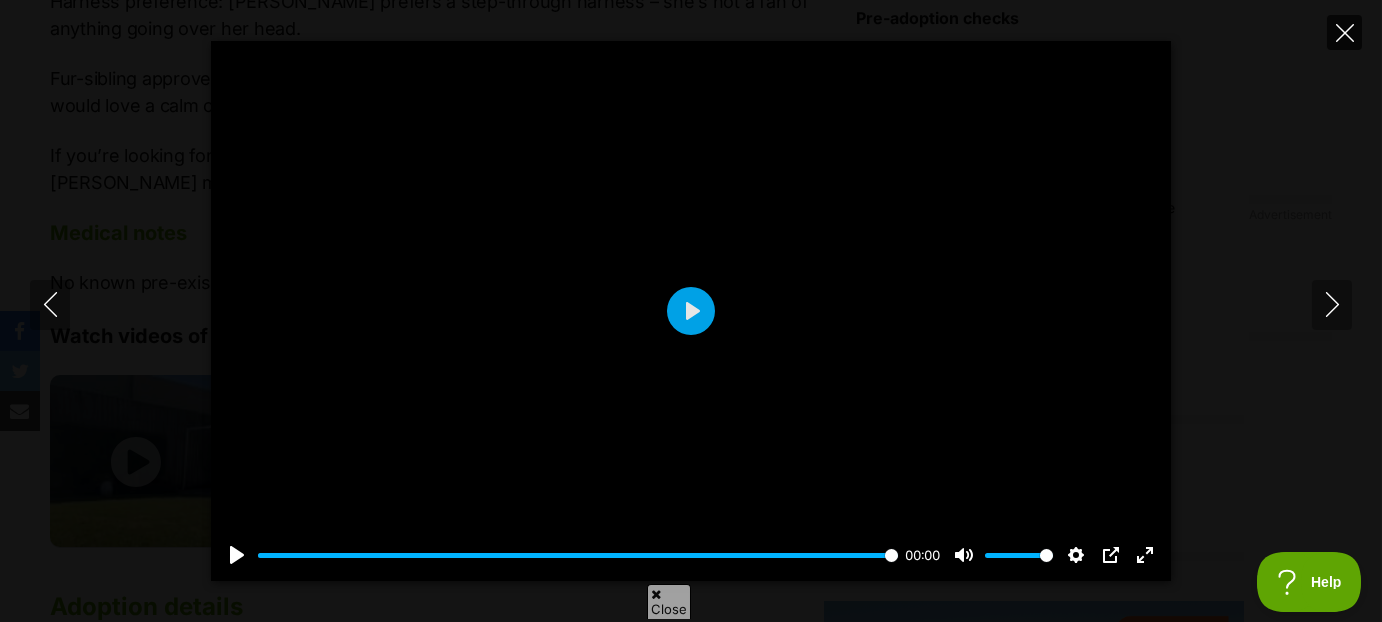 click 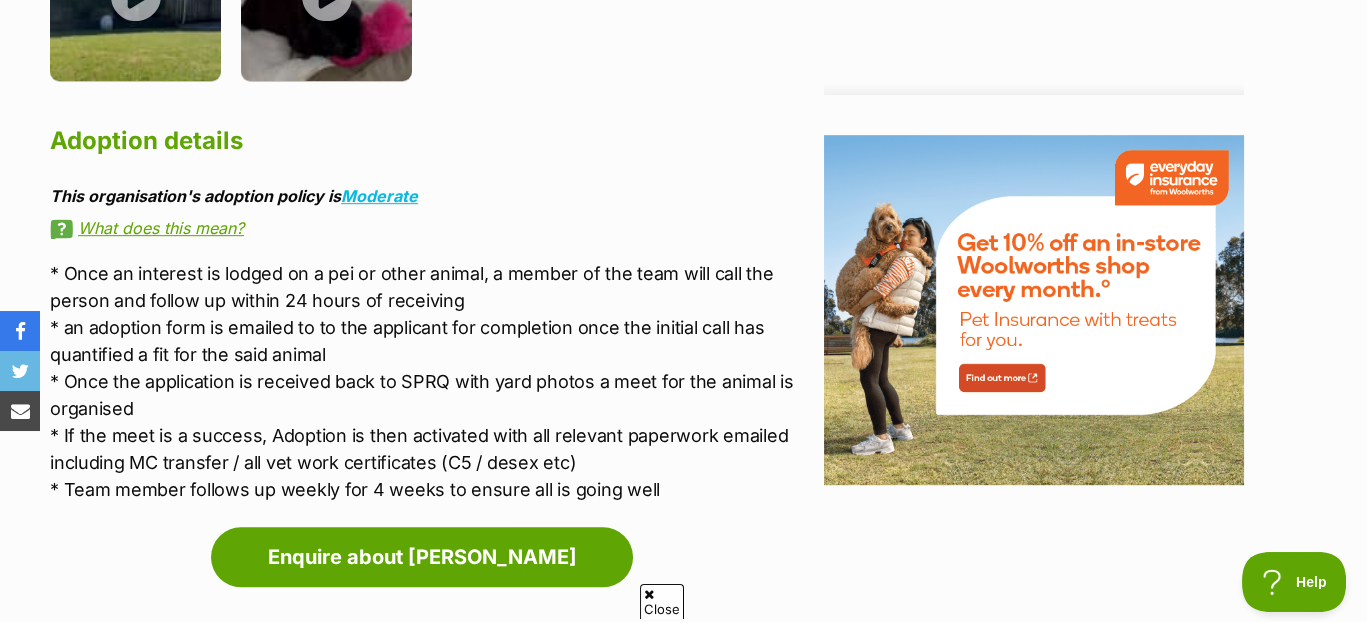scroll, scrollTop: 2269, scrollLeft: 0, axis: vertical 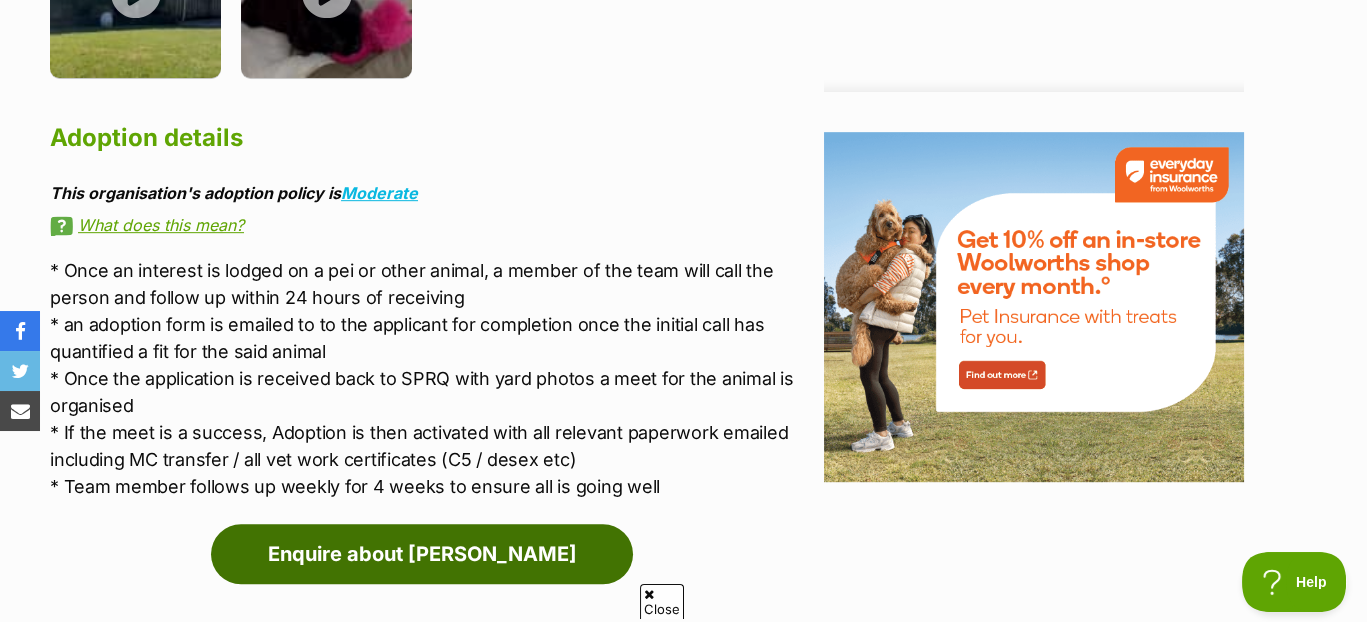 click on "Enquire about [PERSON_NAME]" at bounding box center (422, 554) 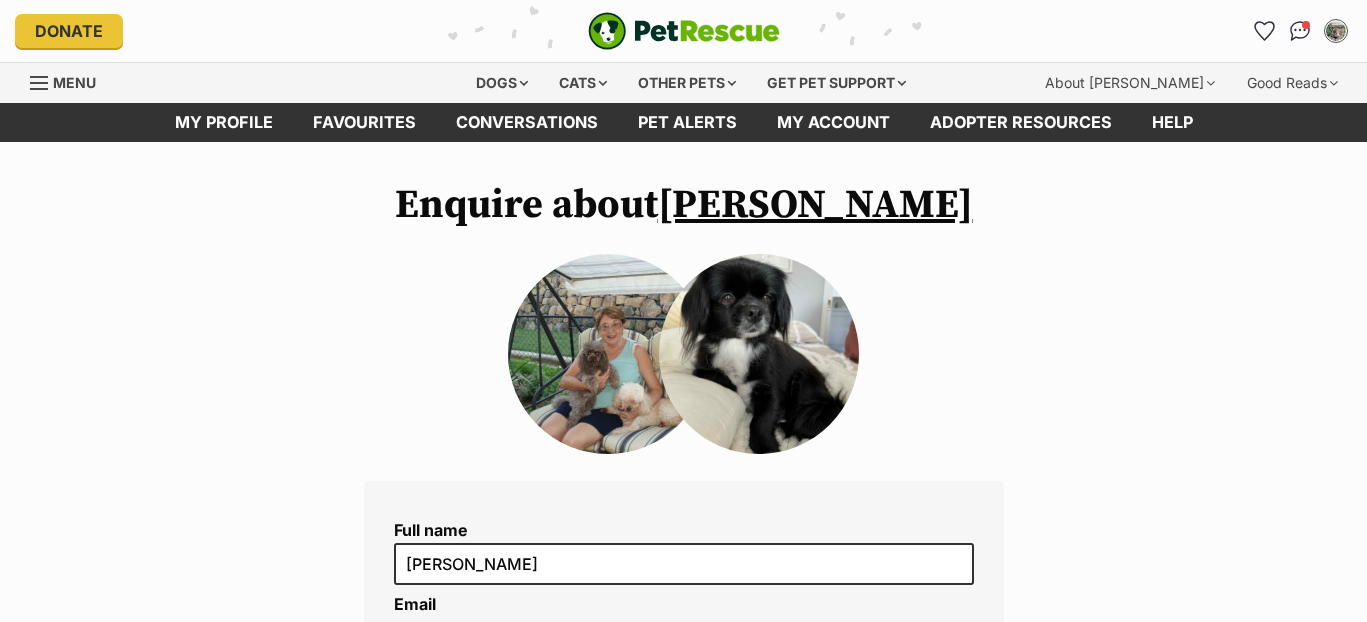 scroll, scrollTop: 0, scrollLeft: 0, axis: both 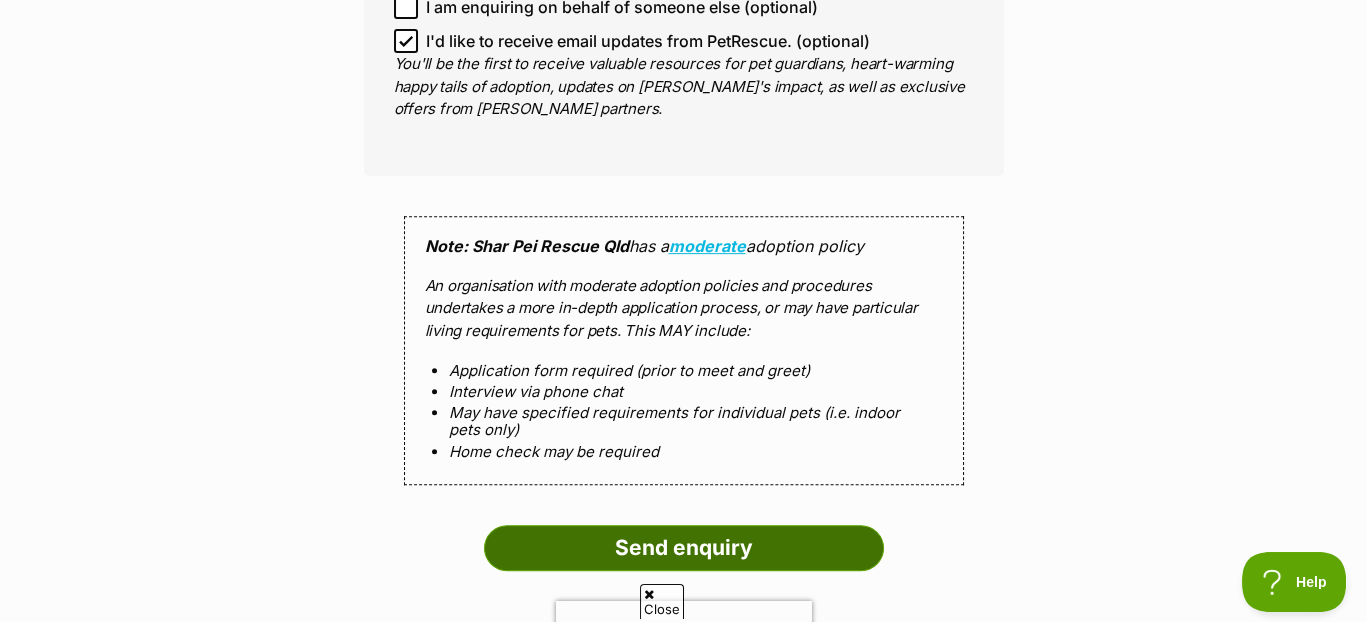click on "Send enquiry" at bounding box center (684, 548) 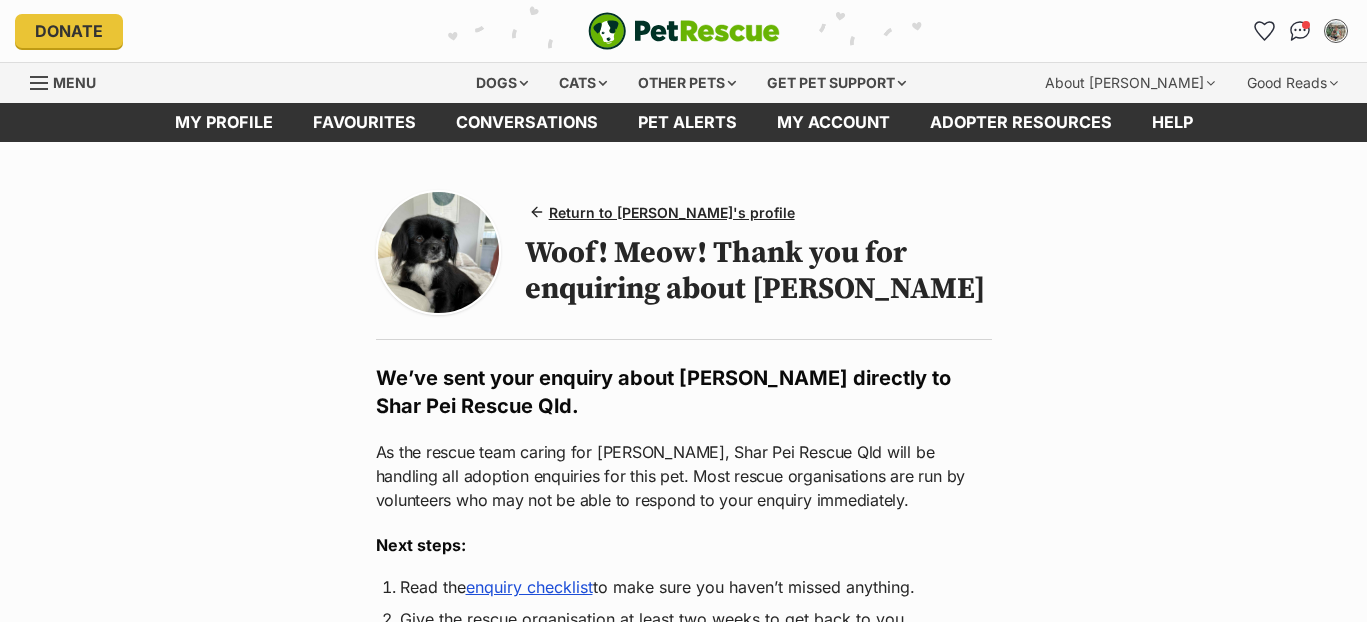 scroll, scrollTop: 0, scrollLeft: 0, axis: both 